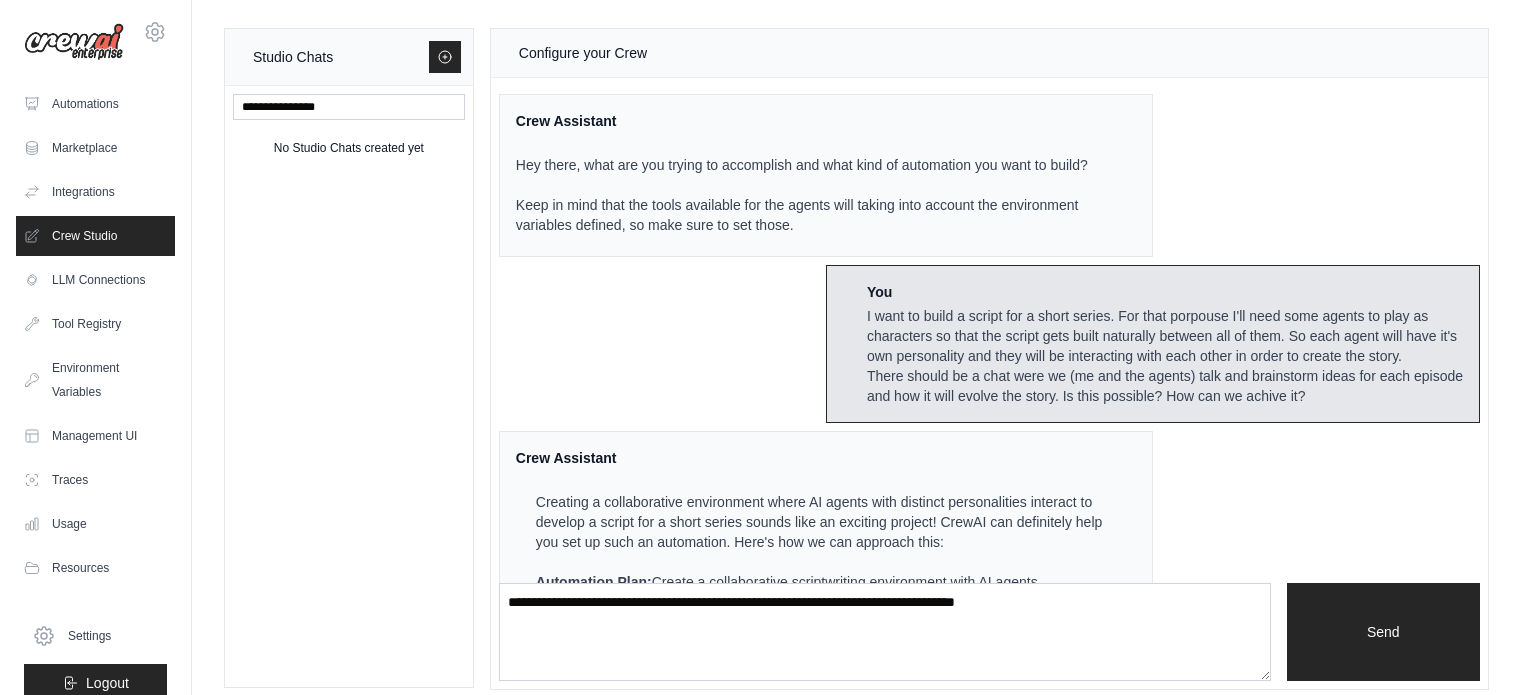 scroll, scrollTop: 15, scrollLeft: 0, axis: vertical 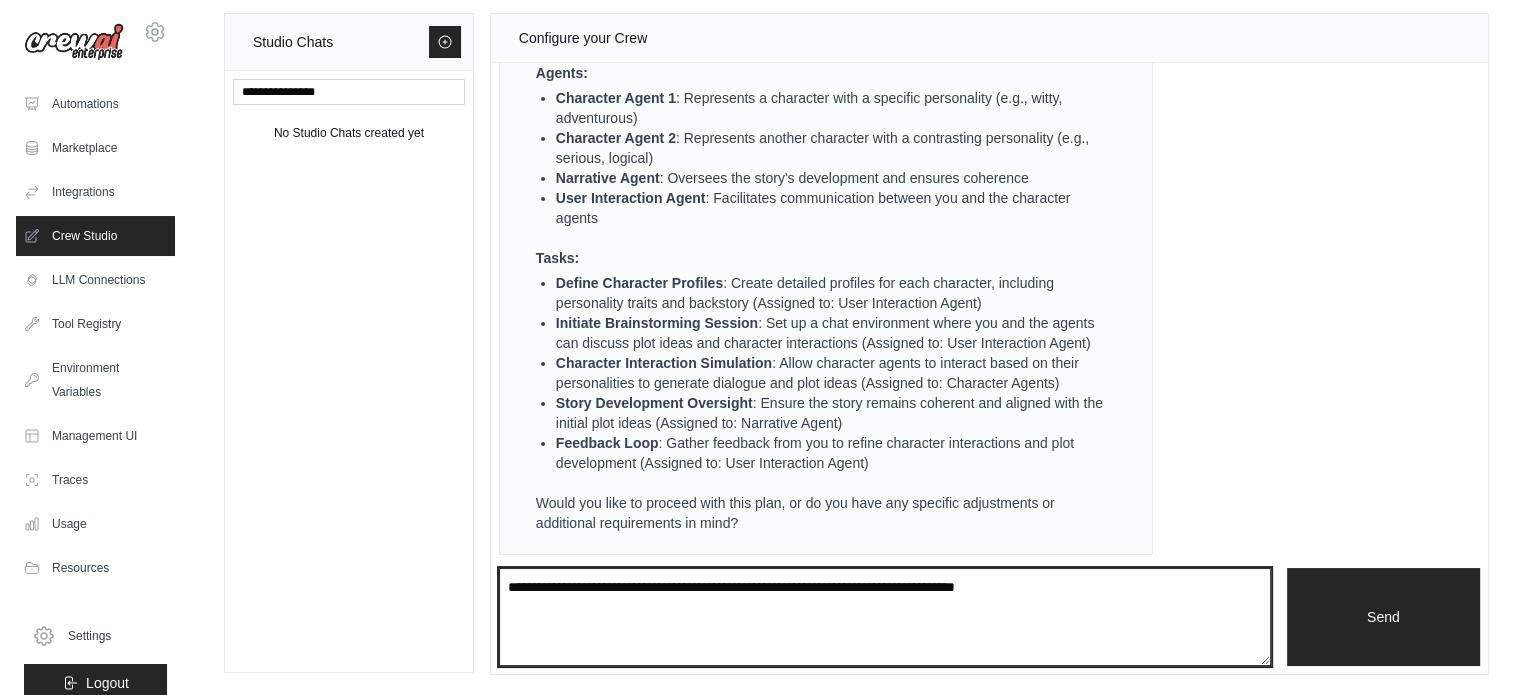 click at bounding box center (885, 617) 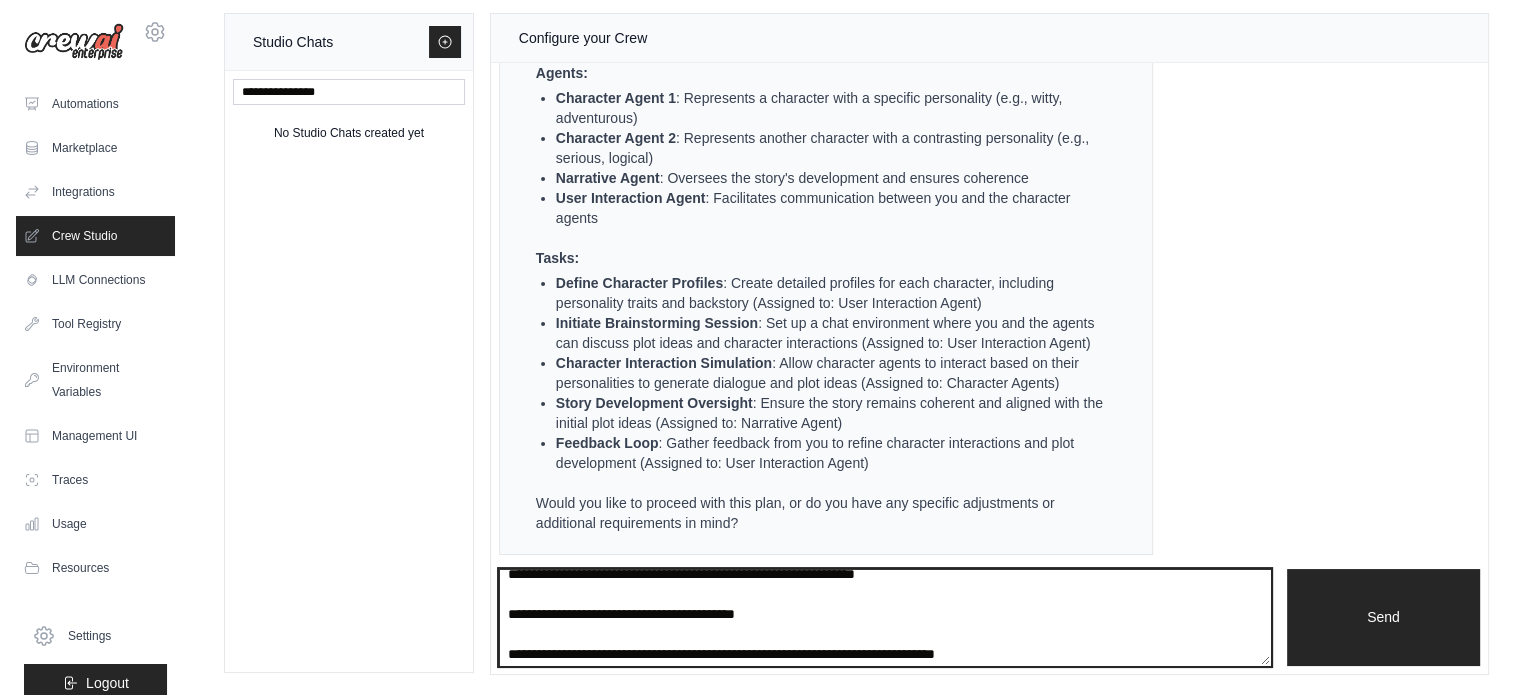 scroll, scrollTop: 0, scrollLeft: 0, axis: both 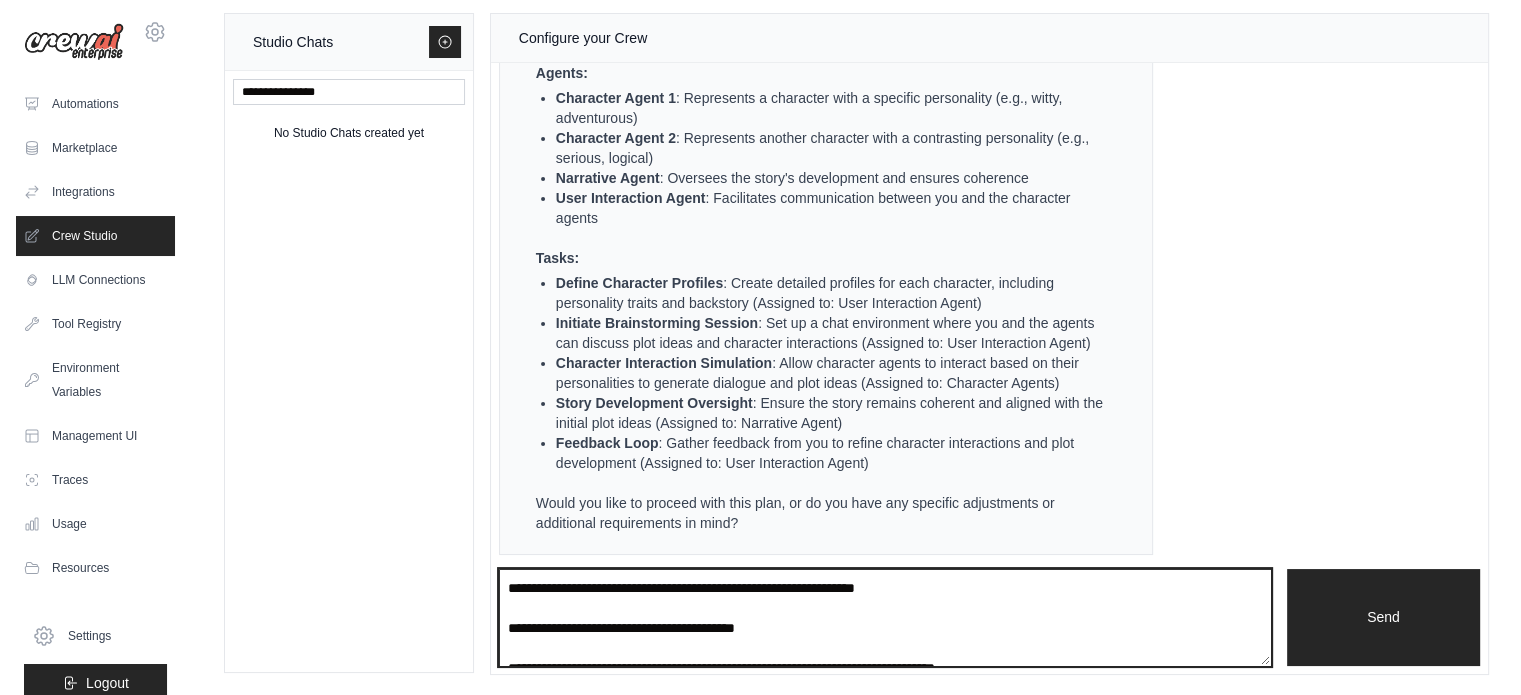drag, startPoint x: 548, startPoint y: 583, endPoint x: 478, endPoint y: 575, distance: 70.45566 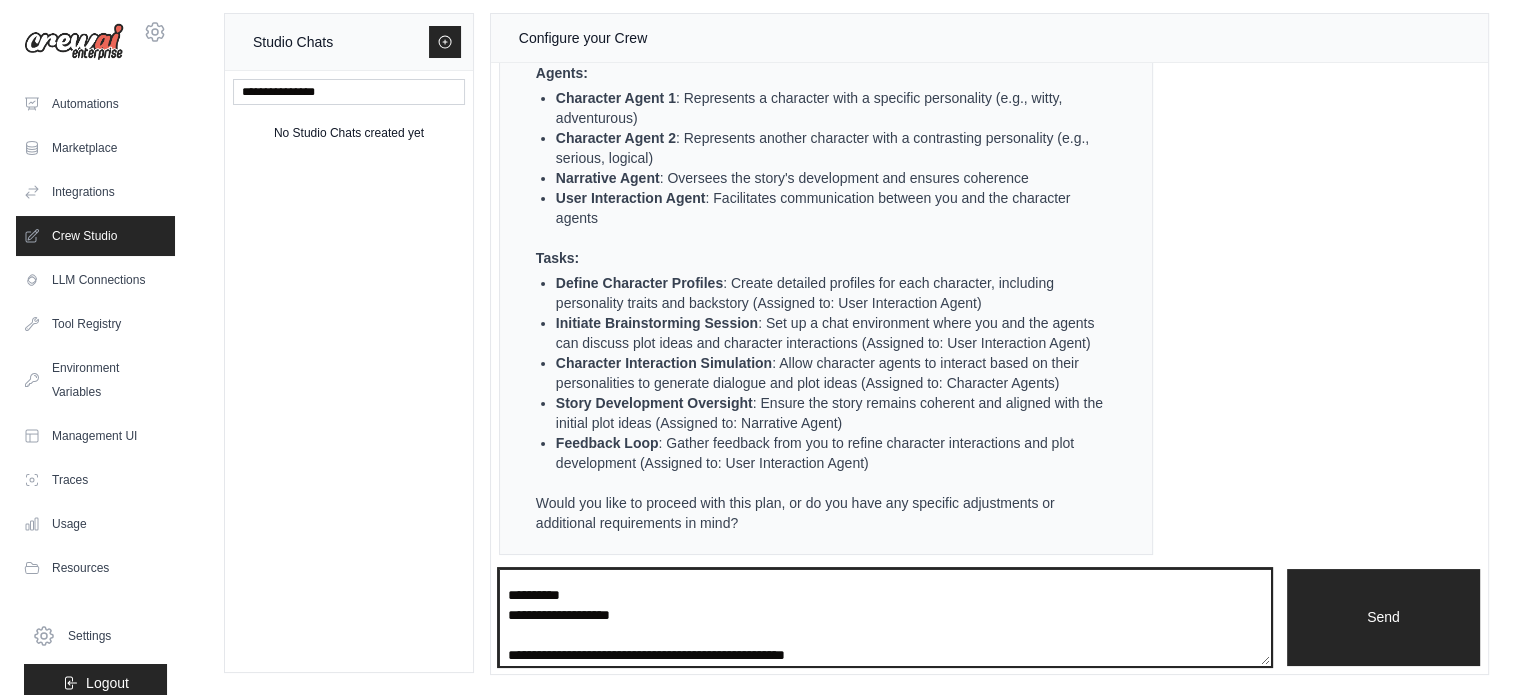 scroll, scrollTop: 232, scrollLeft: 0, axis: vertical 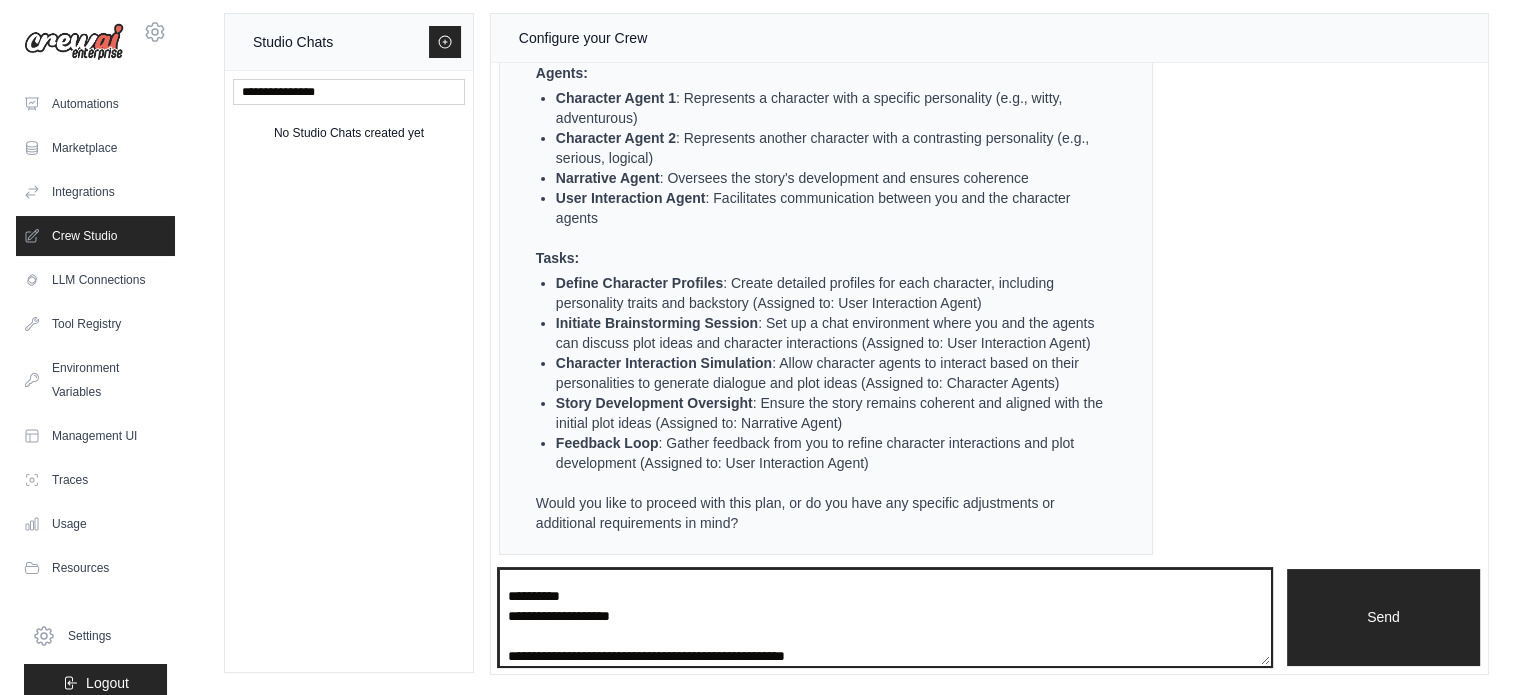 drag, startPoint x: 617, startPoint y: 593, endPoint x: 469, endPoint y: 603, distance: 148.33745 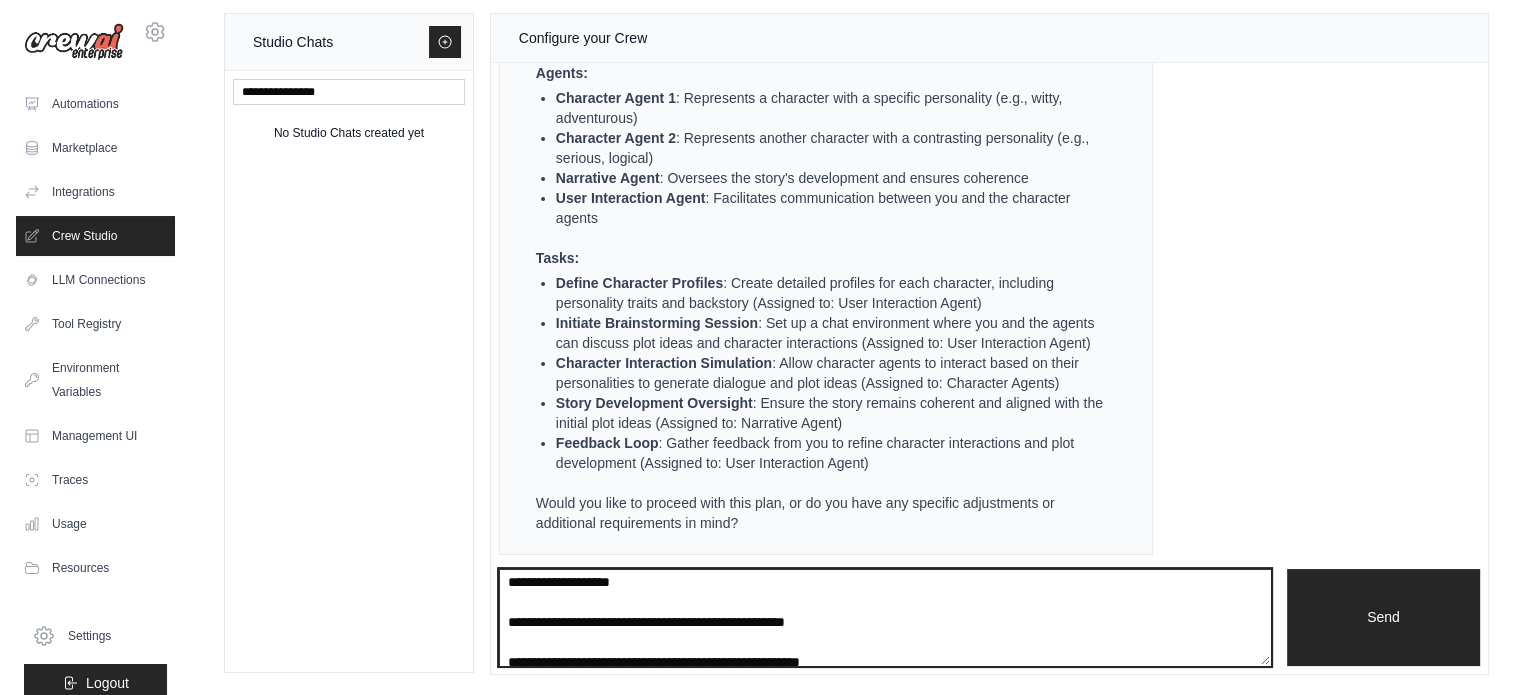 scroll, scrollTop: 244, scrollLeft: 0, axis: vertical 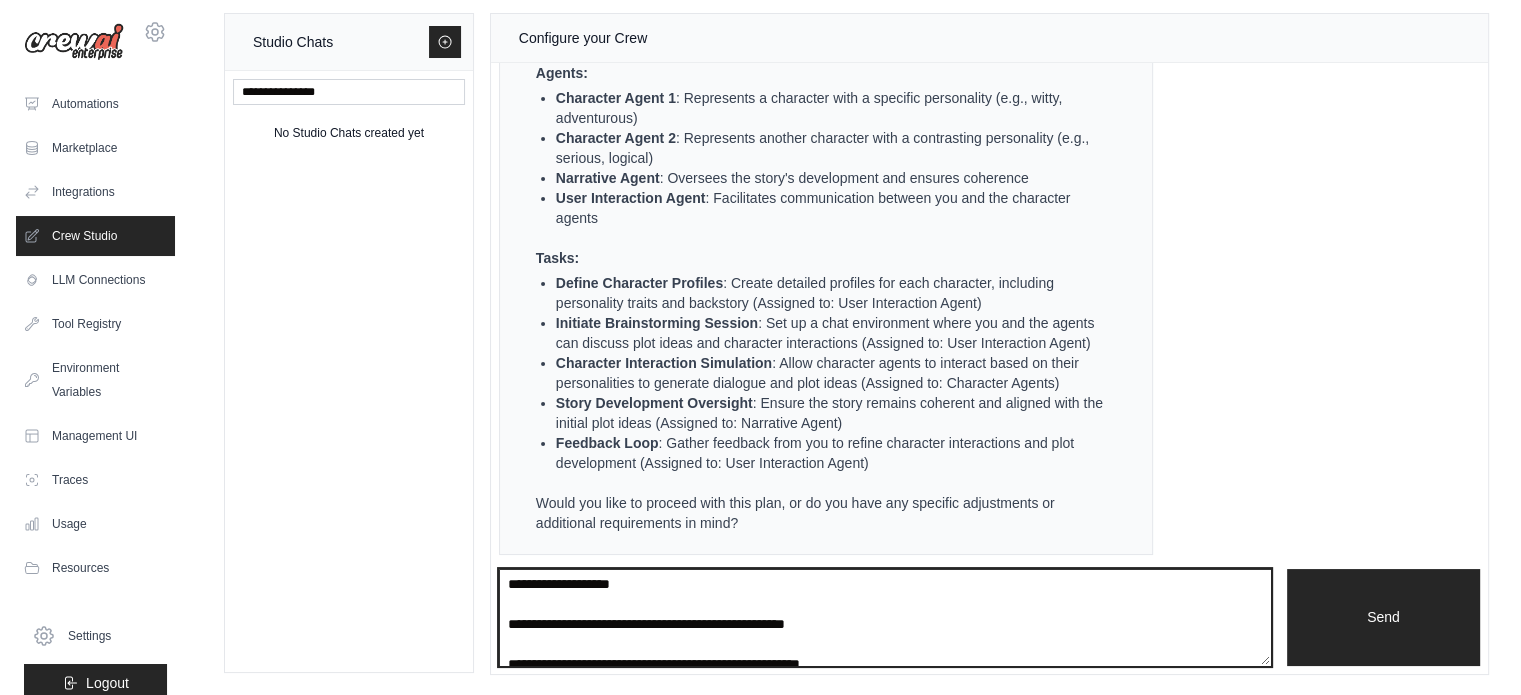 click at bounding box center [885, 618] 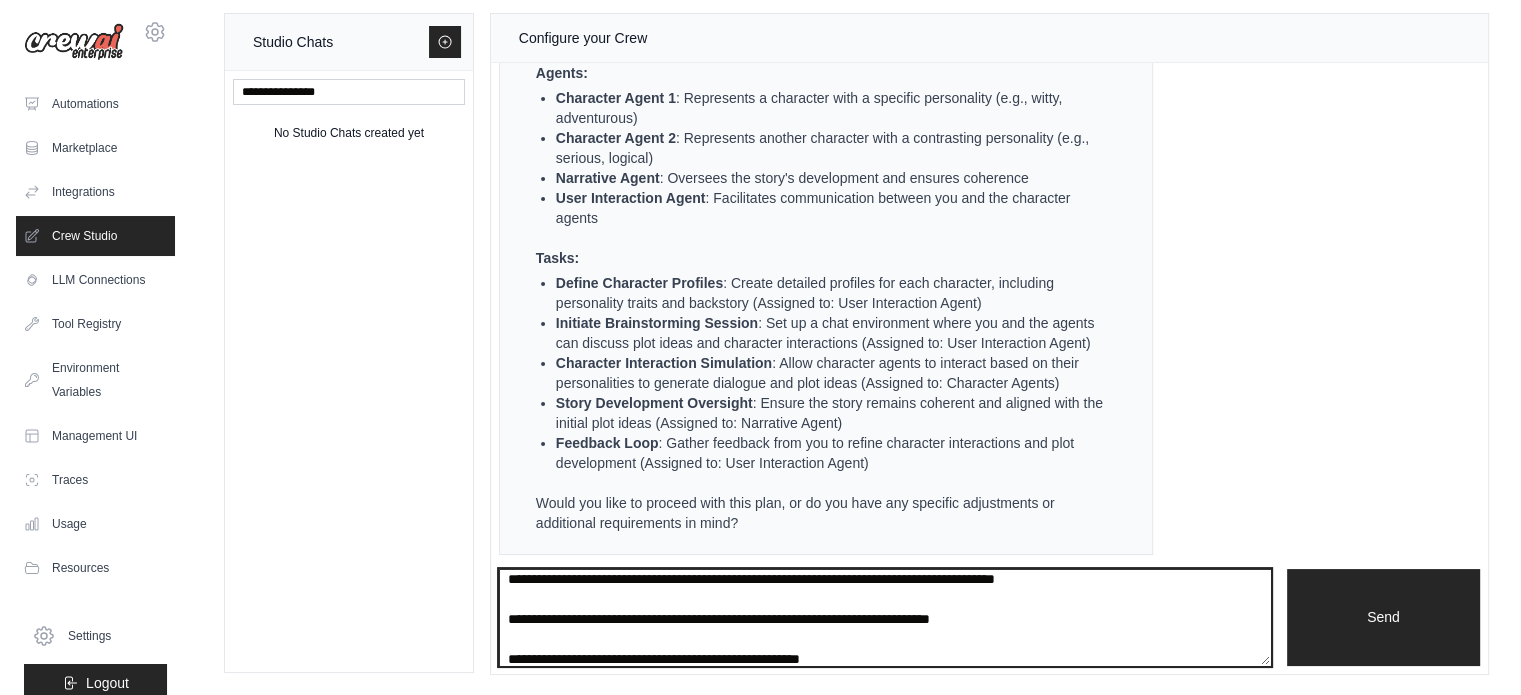 scroll, scrollTop: 229, scrollLeft: 0, axis: vertical 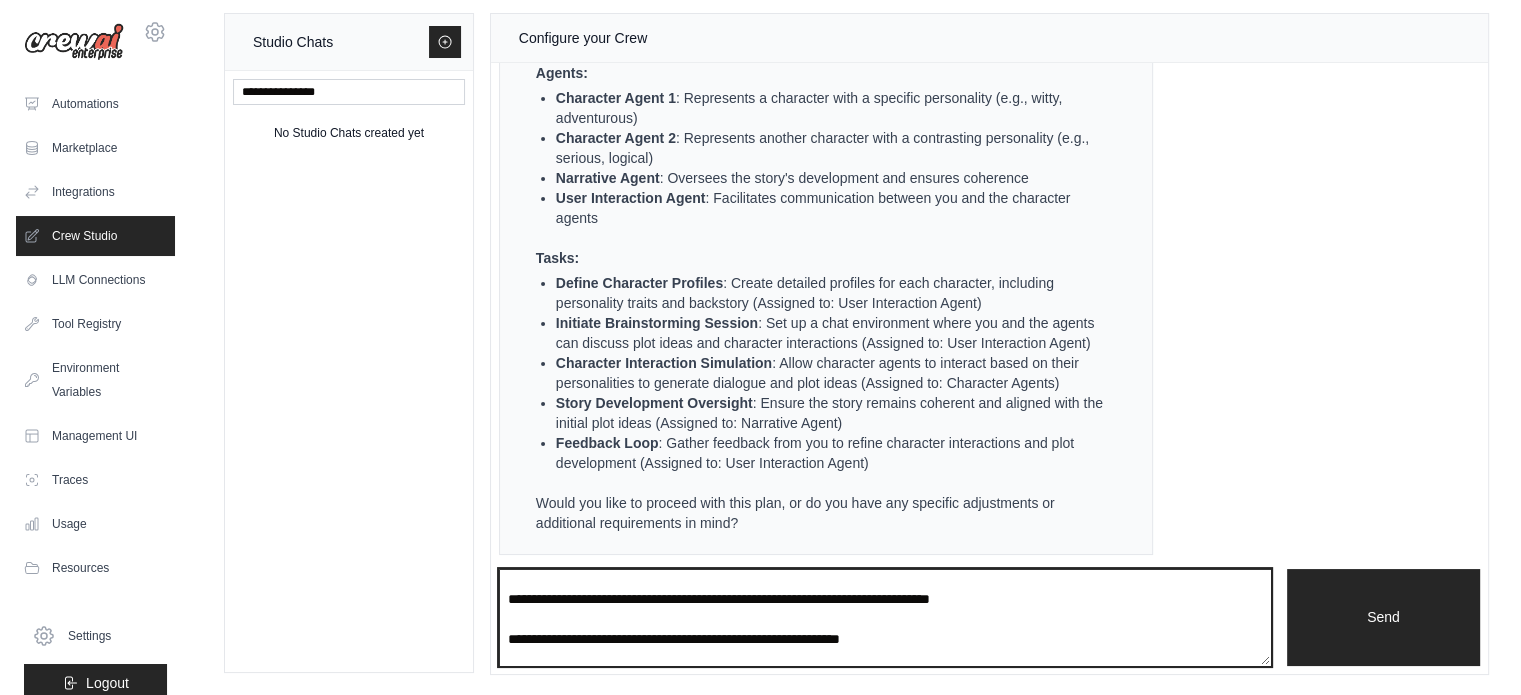 drag, startPoint x: 944, startPoint y: 639, endPoint x: 562, endPoint y: 619, distance: 382.5232 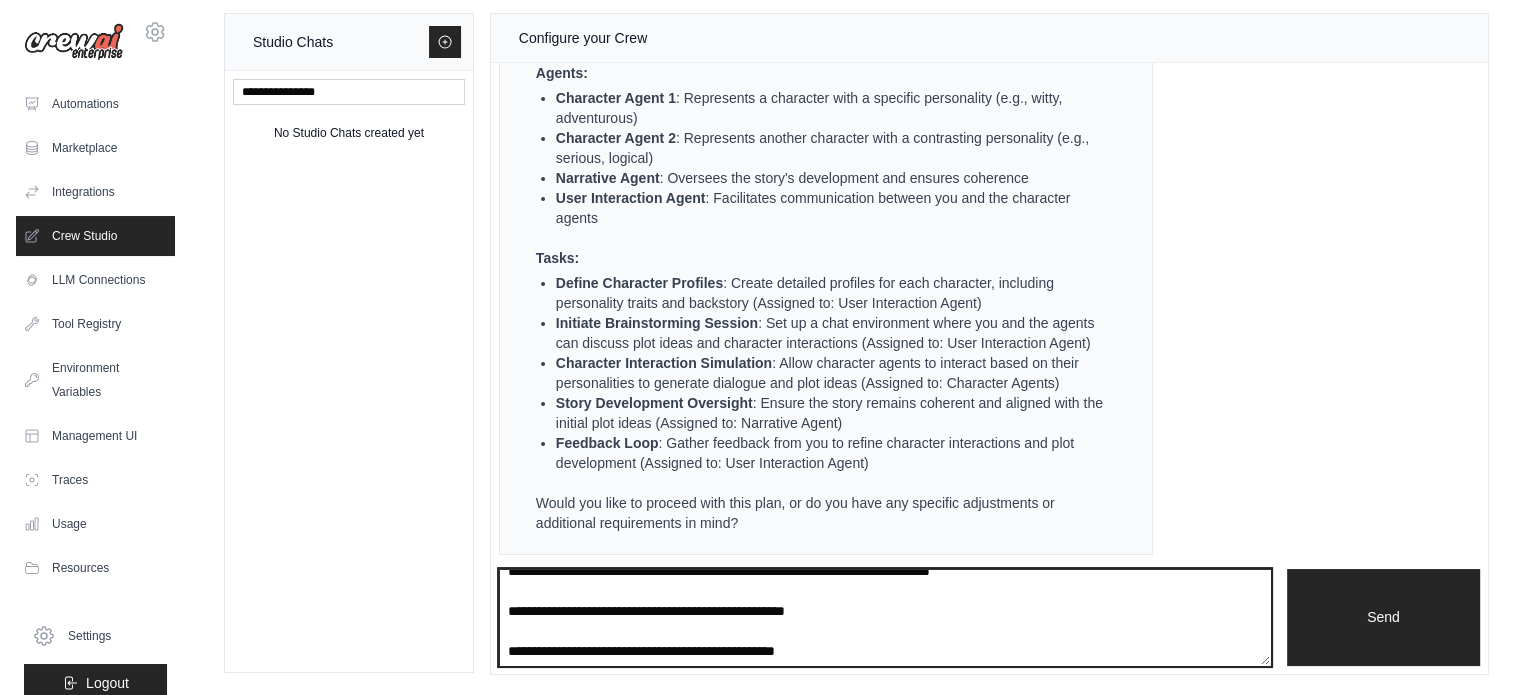 scroll, scrollTop: 258, scrollLeft: 0, axis: vertical 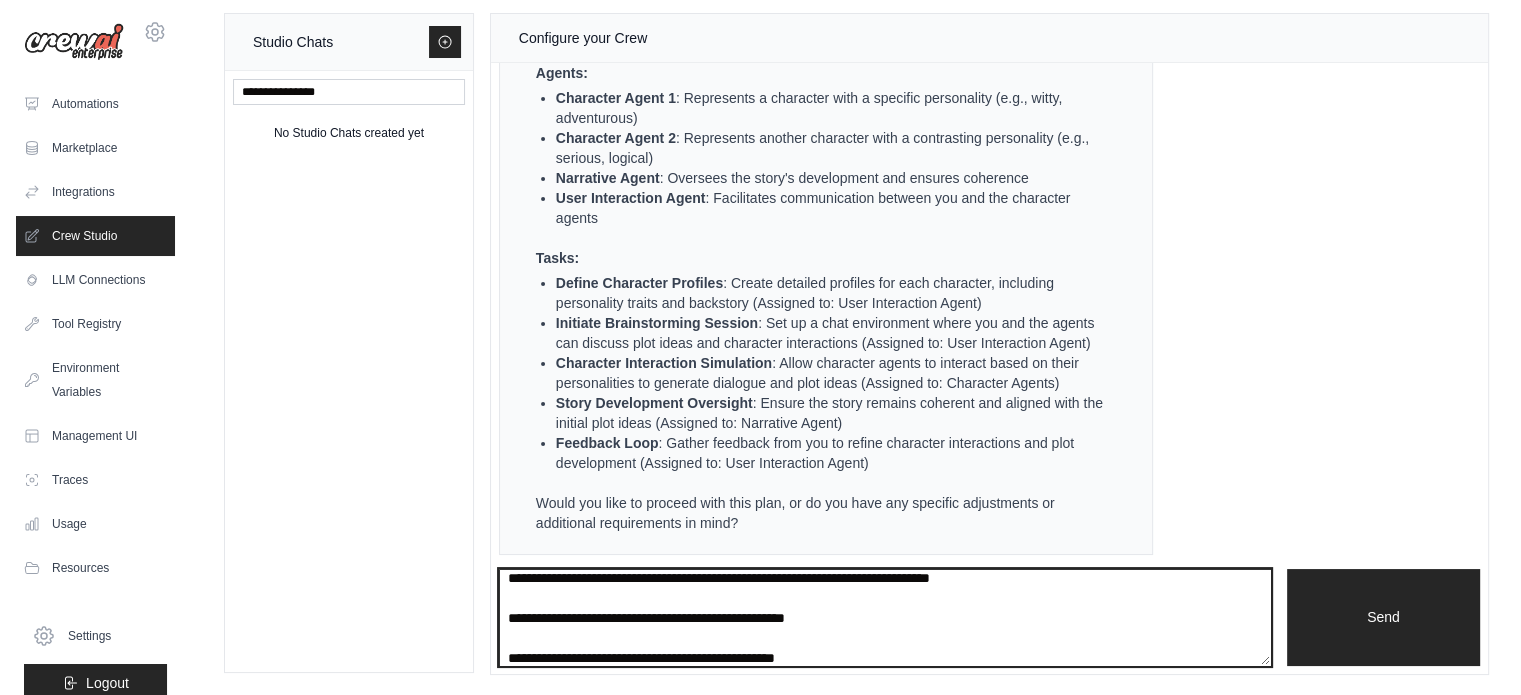 drag, startPoint x: 868, startPoint y: 651, endPoint x: 530, endPoint y: 634, distance: 338.42725 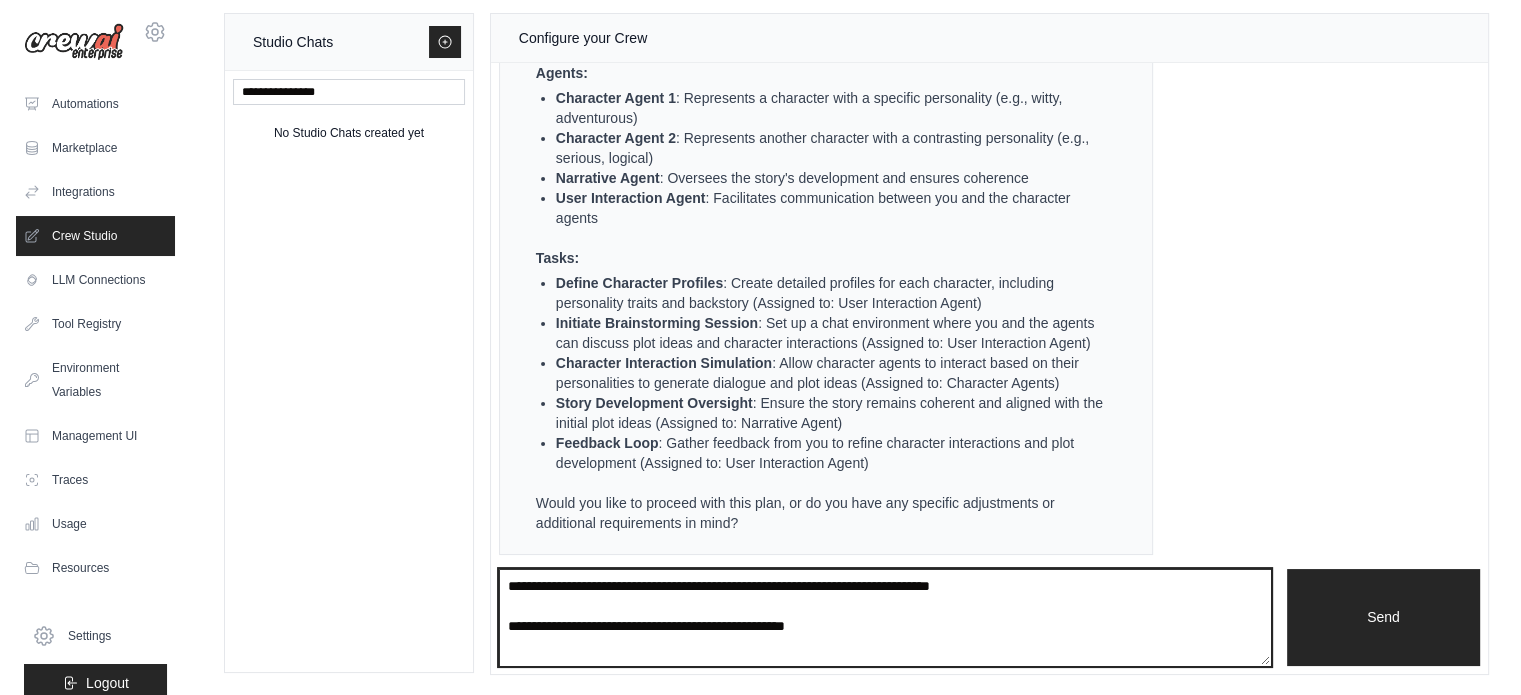 scroll, scrollTop: 240, scrollLeft: 0, axis: vertical 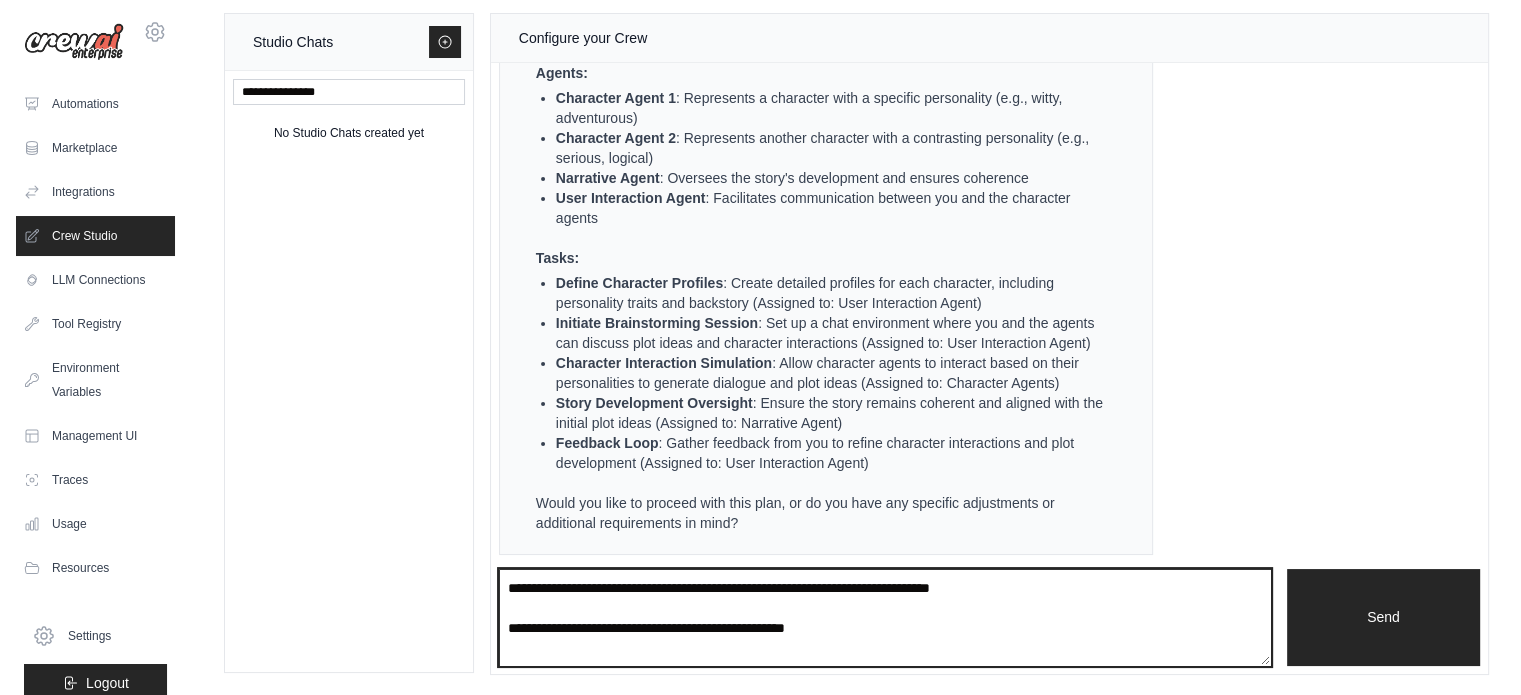 drag, startPoint x: 887, startPoint y: 635, endPoint x: 460, endPoint y: 611, distance: 427.67395 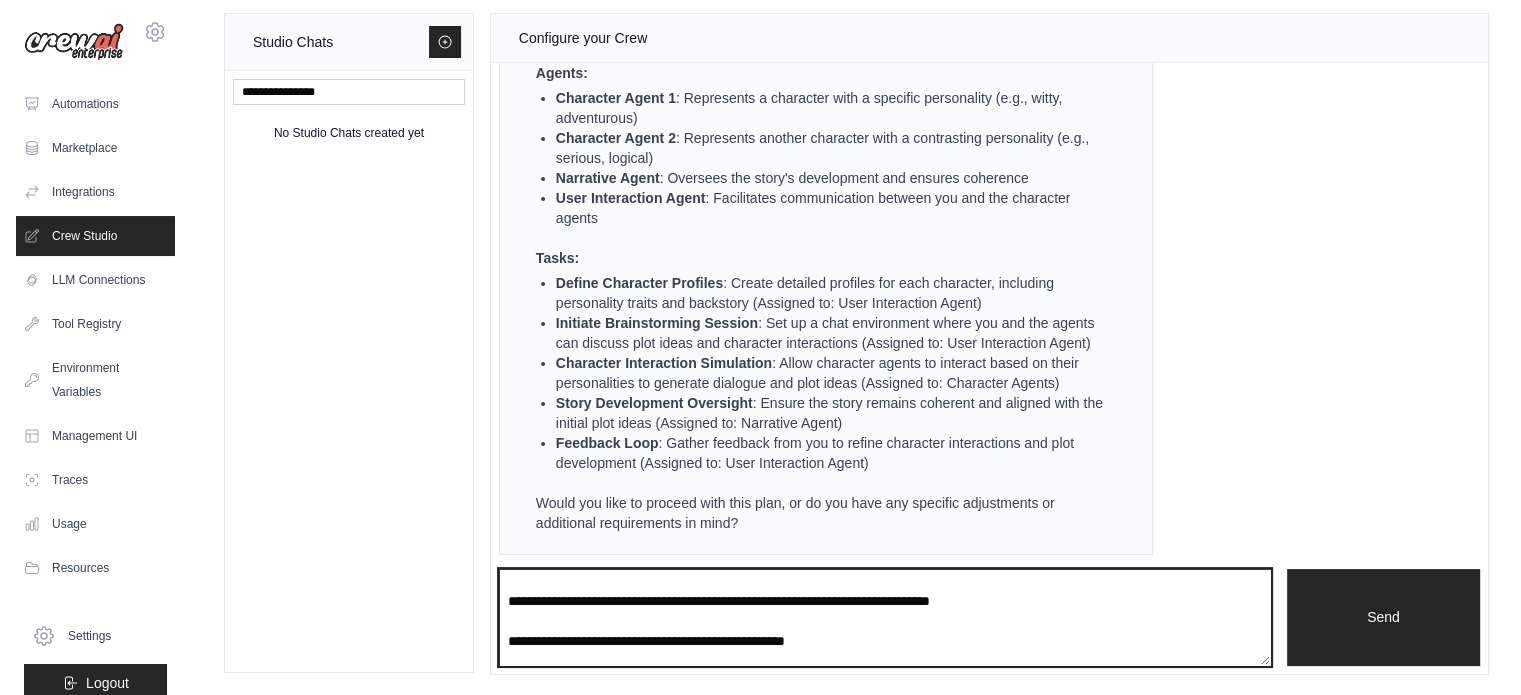 scroll, scrollTop: 225, scrollLeft: 0, axis: vertical 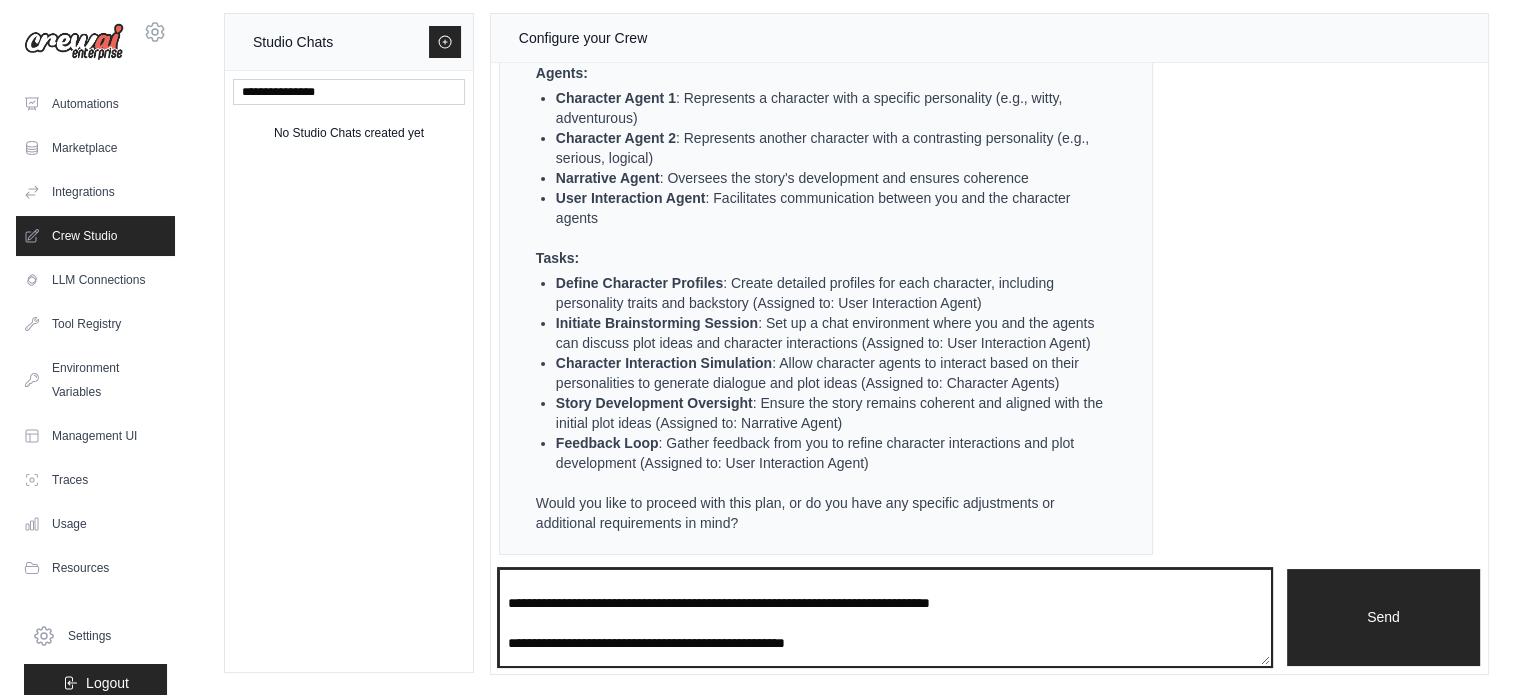 drag, startPoint x: 860, startPoint y: 647, endPoint x: 472, endPoint y: 639, distance: 388.08246 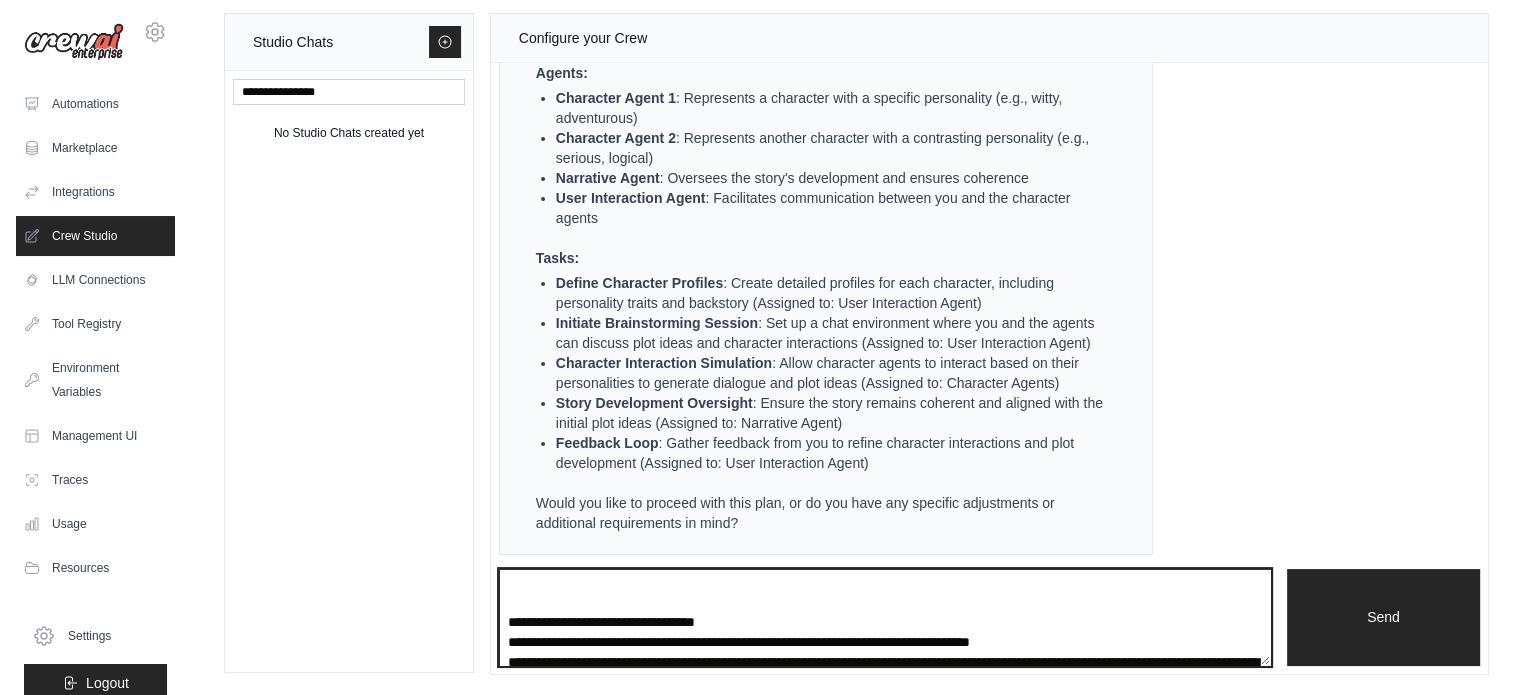 scroll, scrollTop: 269, scrollLeft: 0, axis: vertical 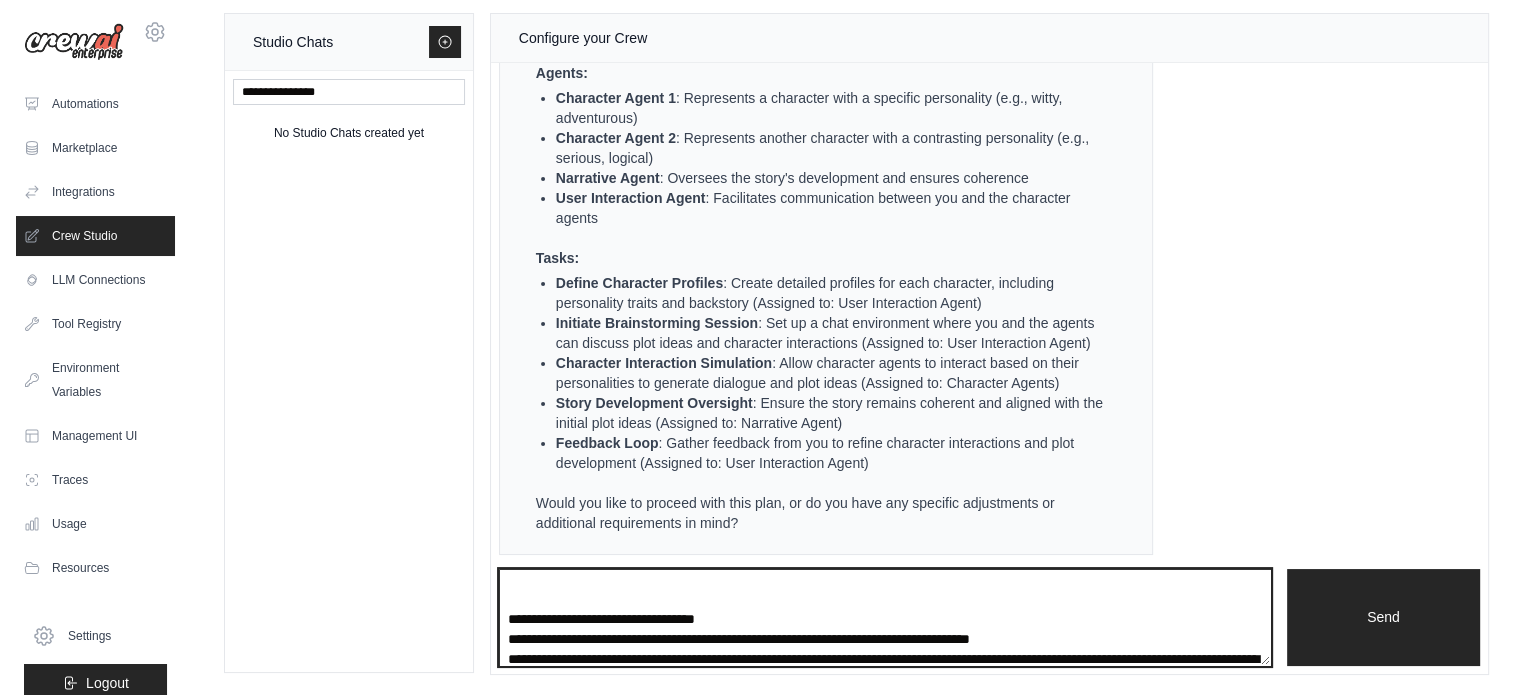 drag, startPoint x: 804, startPoint y: 615, endPoint x: 468, endPoint y: 591, distance: 336.85605 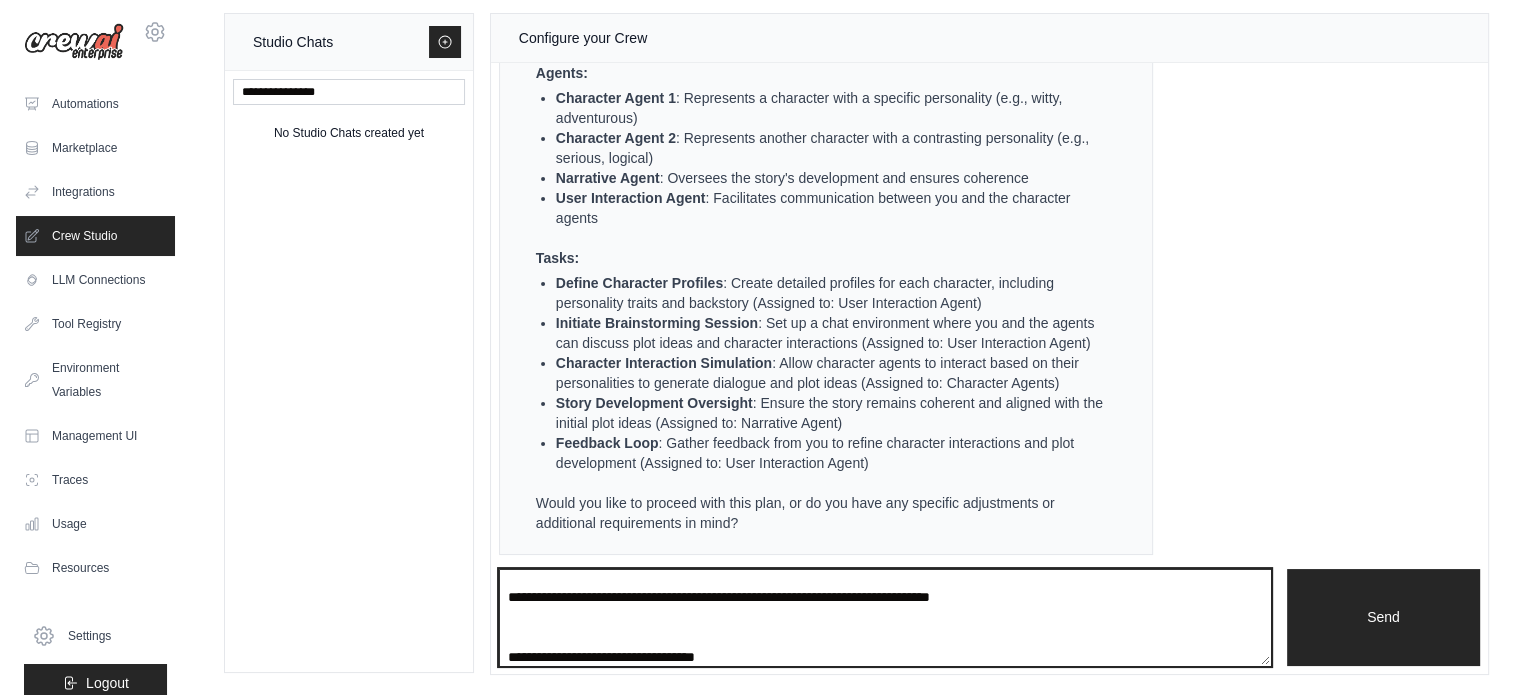 scroll, scrollTop: 215, scrollLeft: 0, axis: vertical 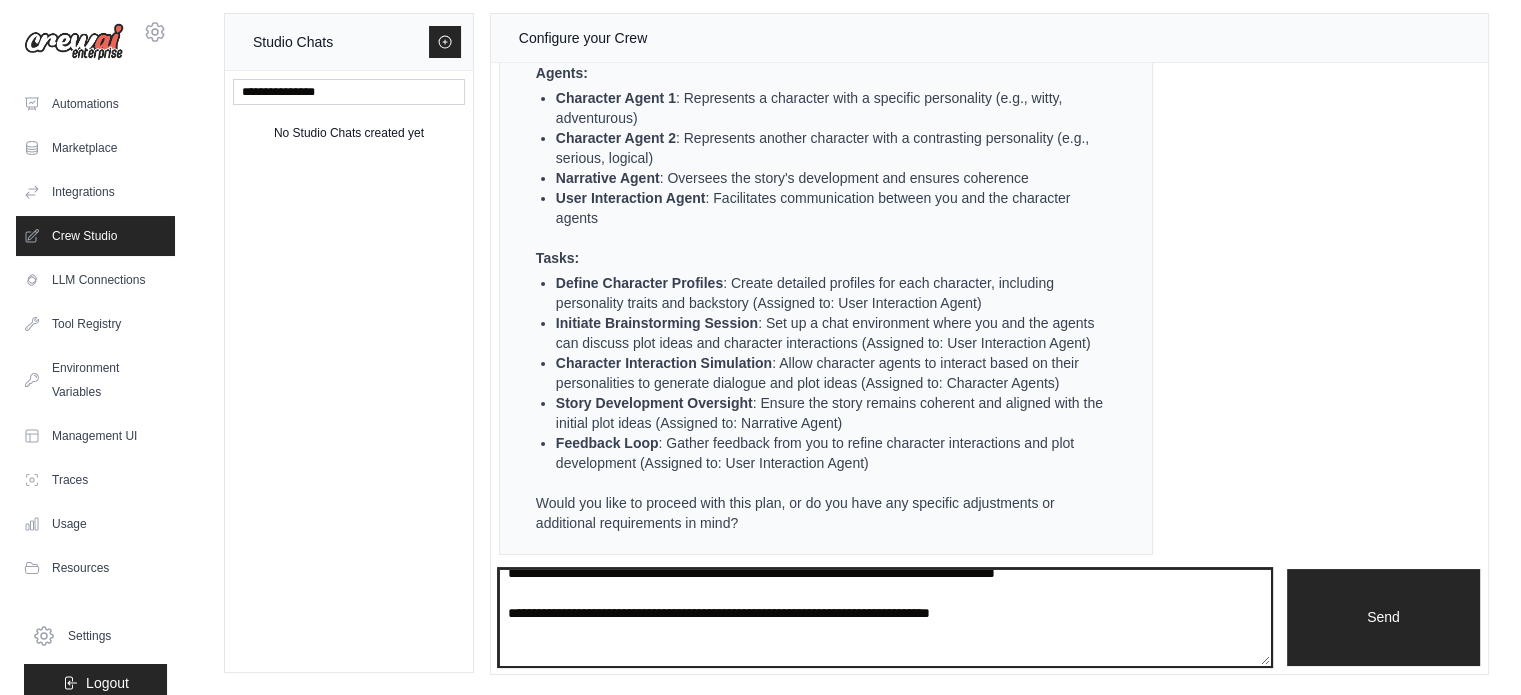 drag, startPoint x: 1112, startPoint y: 633, endPoint x: 720, endPoint y: 631, distance: 392.0051 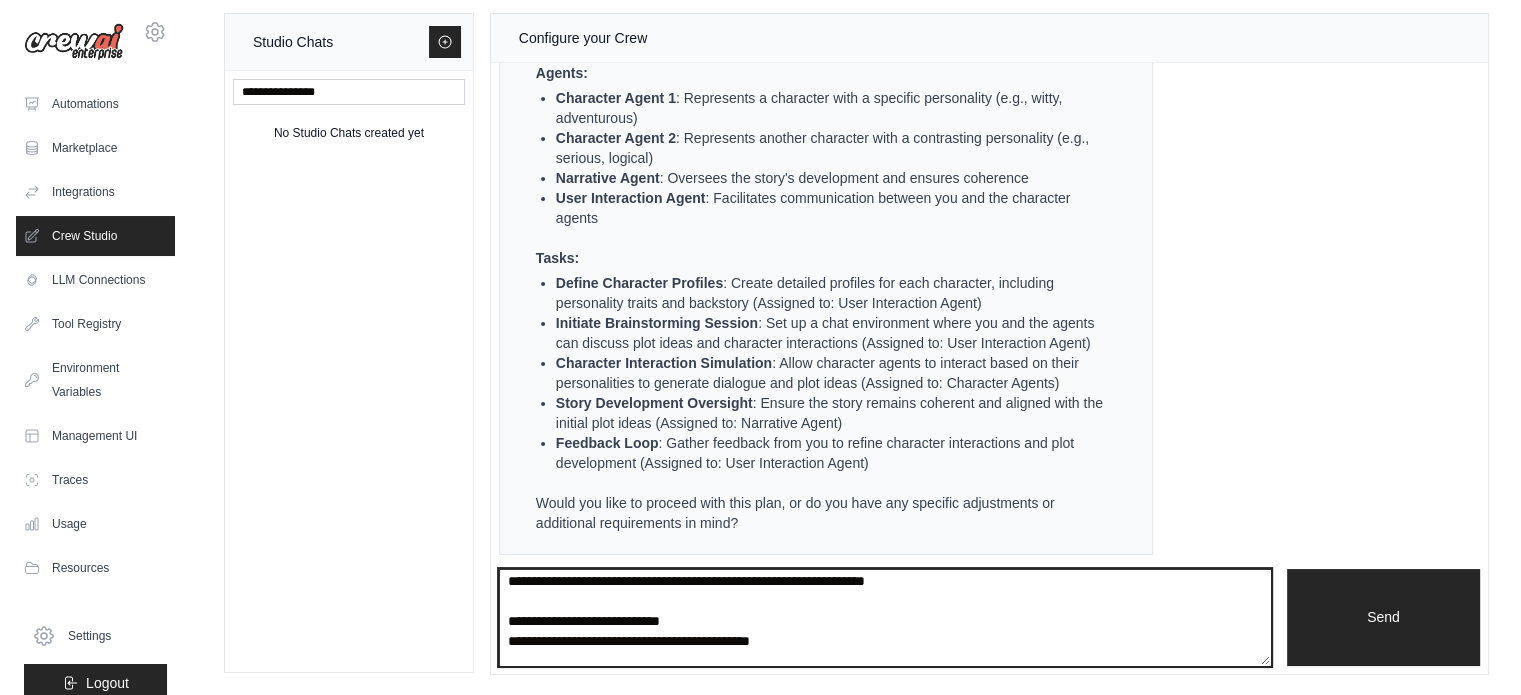 scroll, scrollTop: 730, scrollLeft: 0, axis: vertical 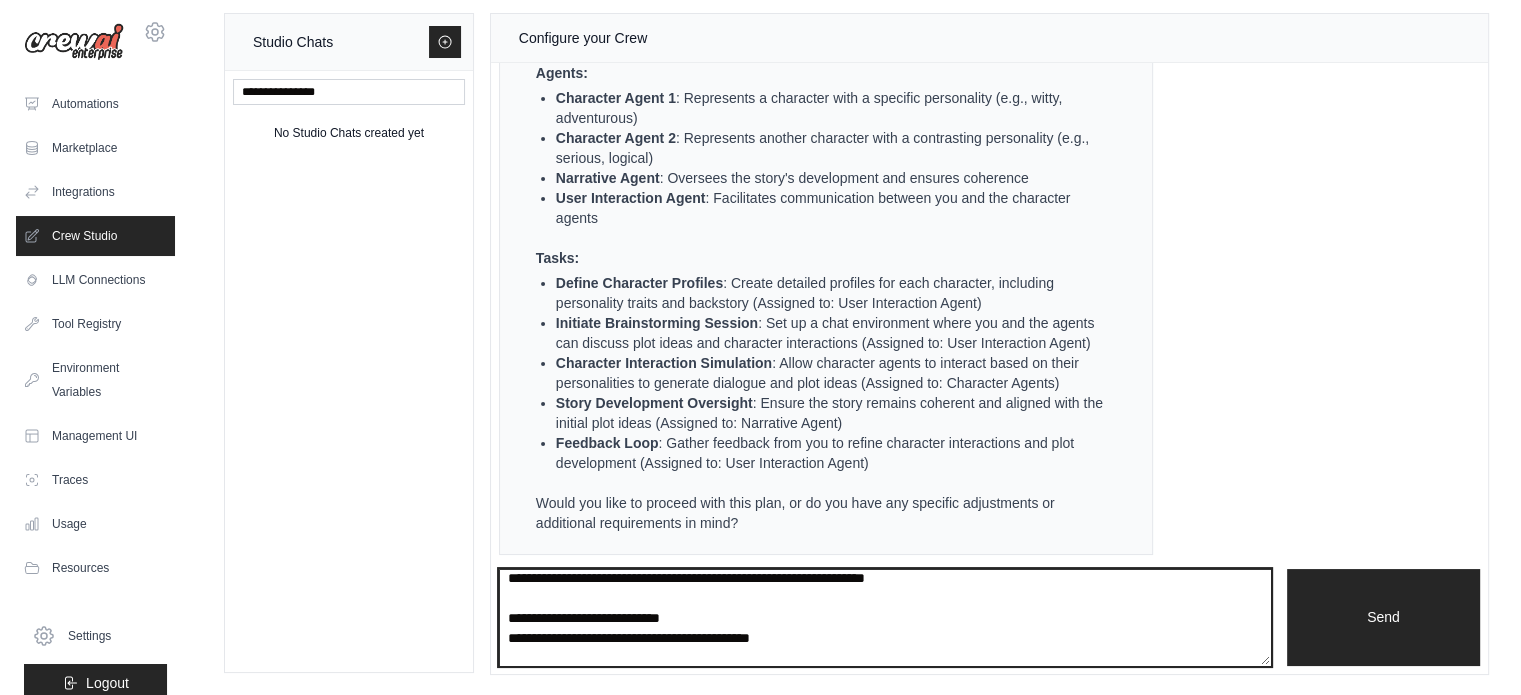 click at bounding box center [885, 618] 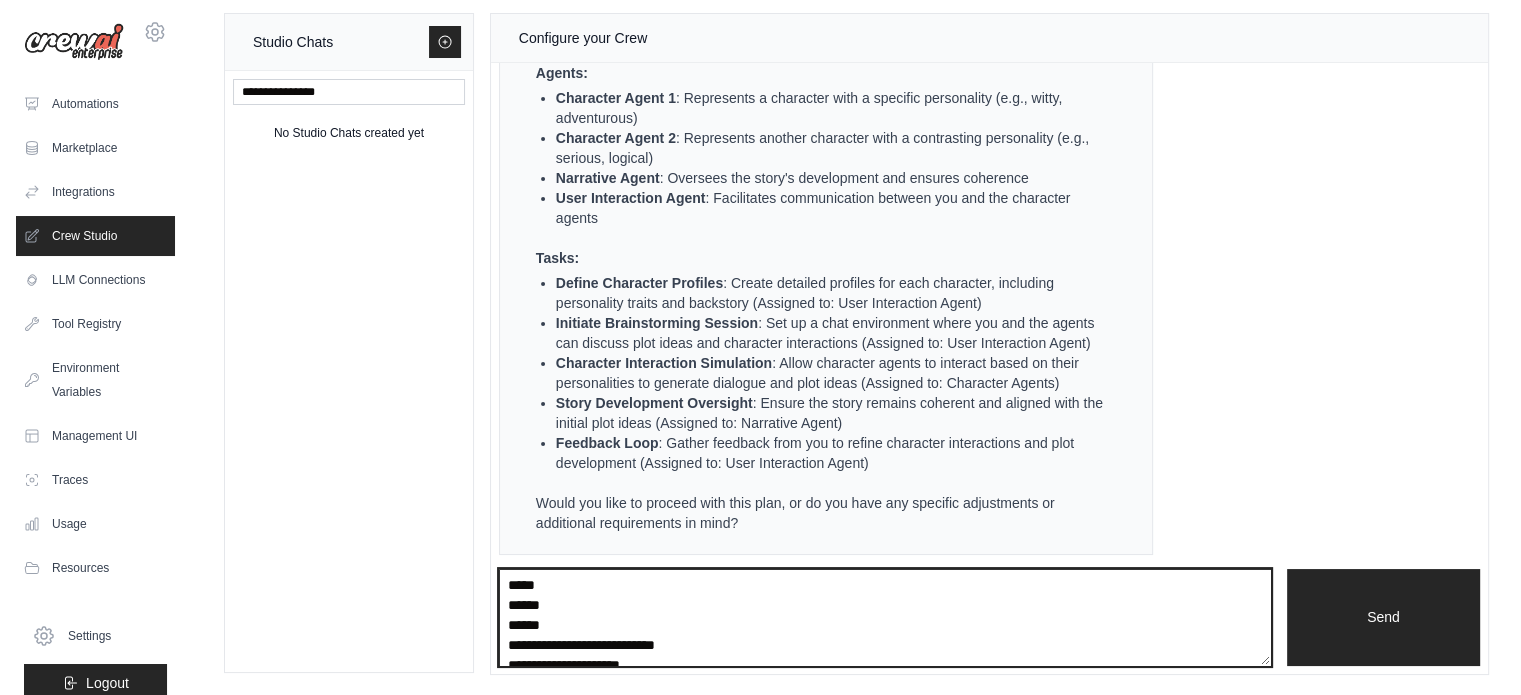 scroll, scrollTop: 942, scrollLeft: 0, axis: vertical 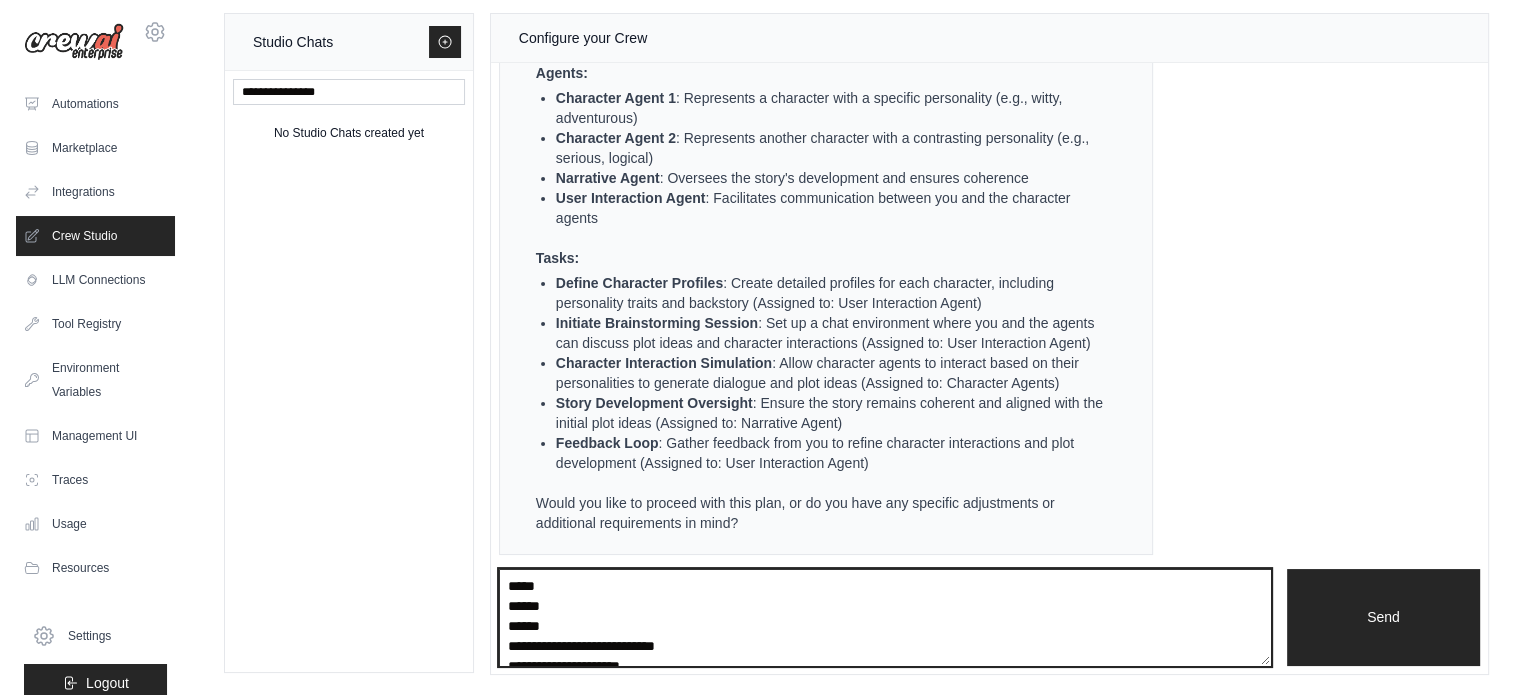 drag, startPoint x: 563, startPoint y: 640, endPoint x: 499, endPoint y: 607, distance: 72.00694 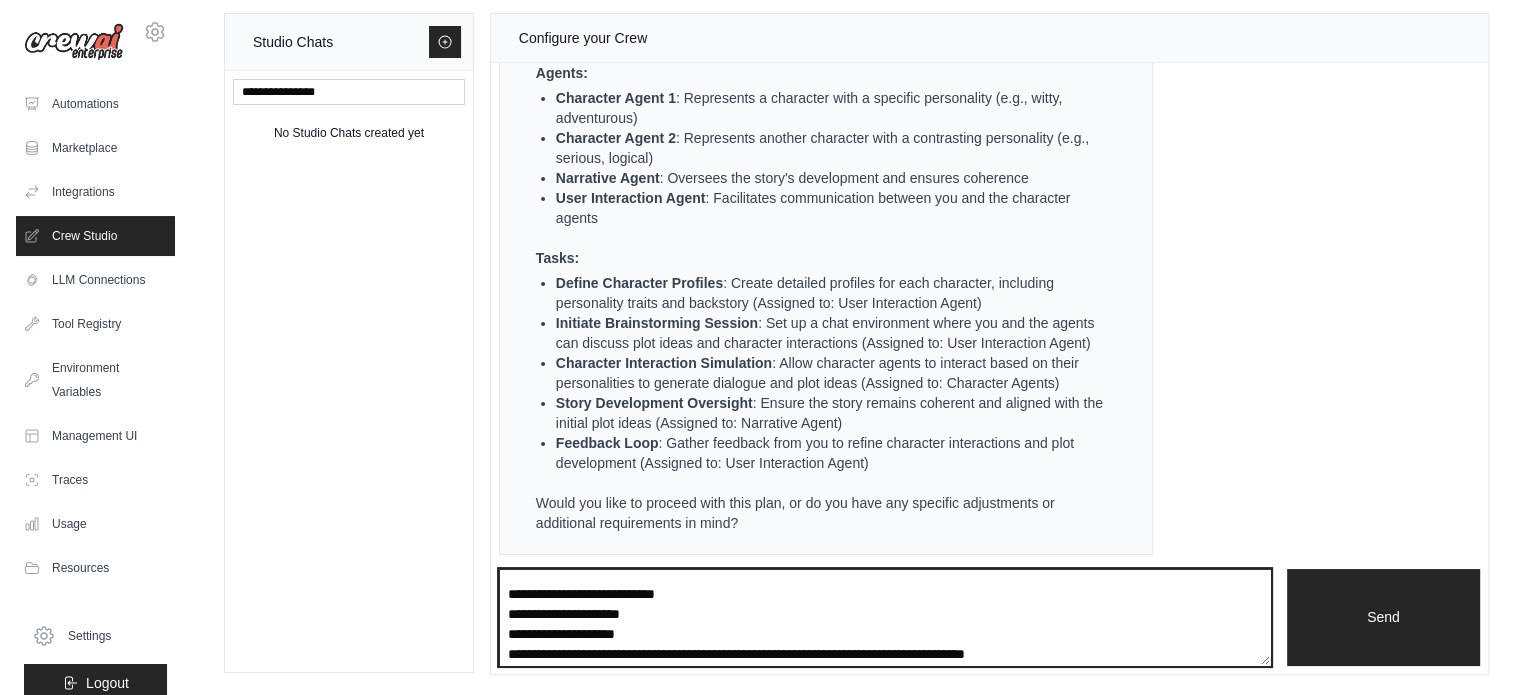 scroll, scrollTop: 935, scrollLeft: 0, axis: vertical 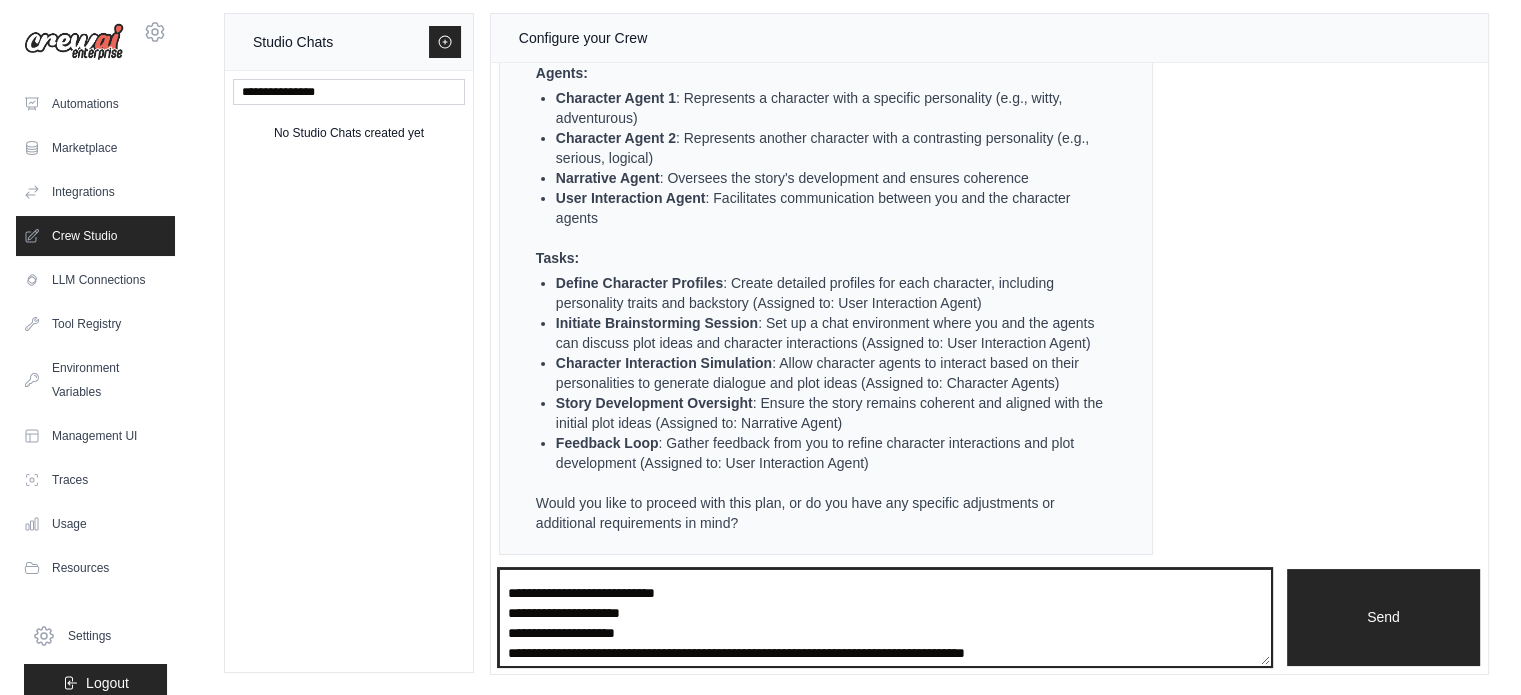 drag, startPoint x: 639, startPoint y: 635, endPoint x: 505, endPoint y: 613, distance: 135.79396 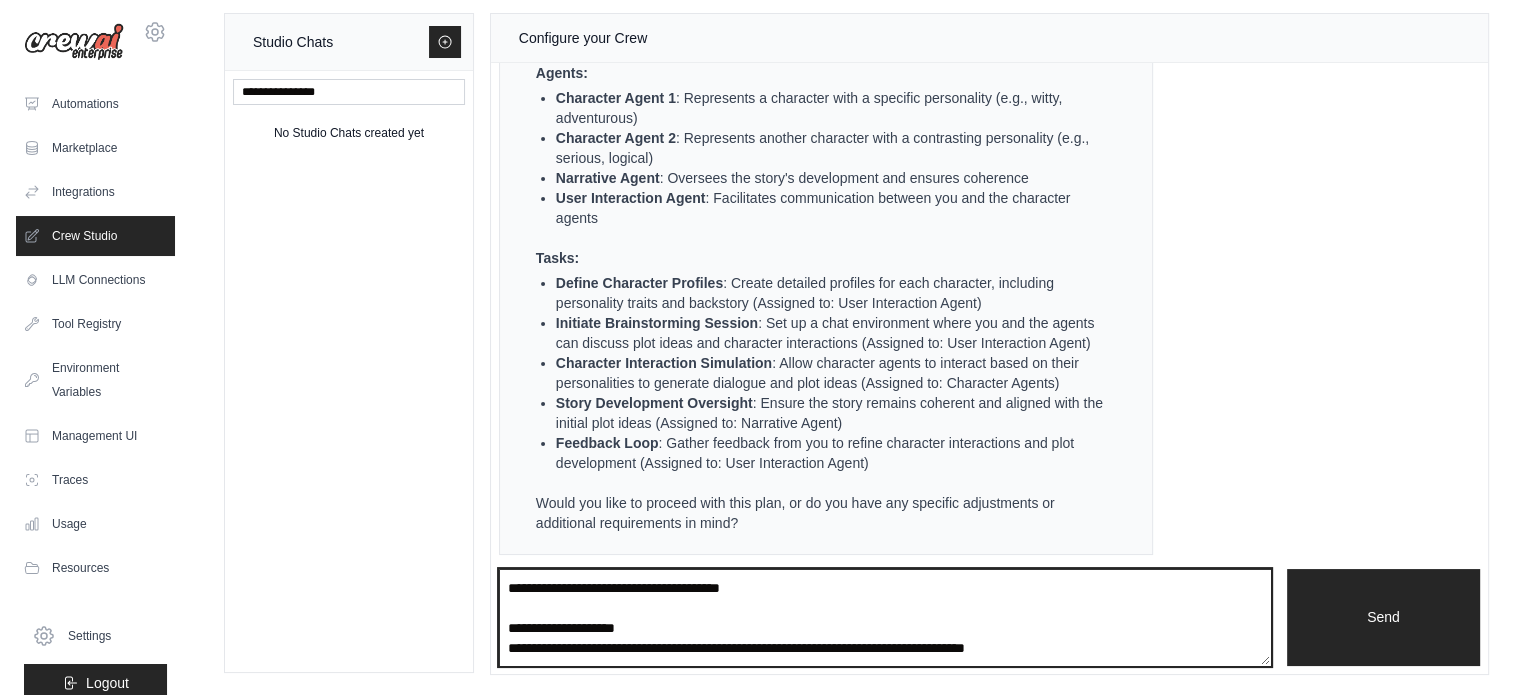 scroll, scrollTop: 920, scrollLeft: 0, axis: vertical 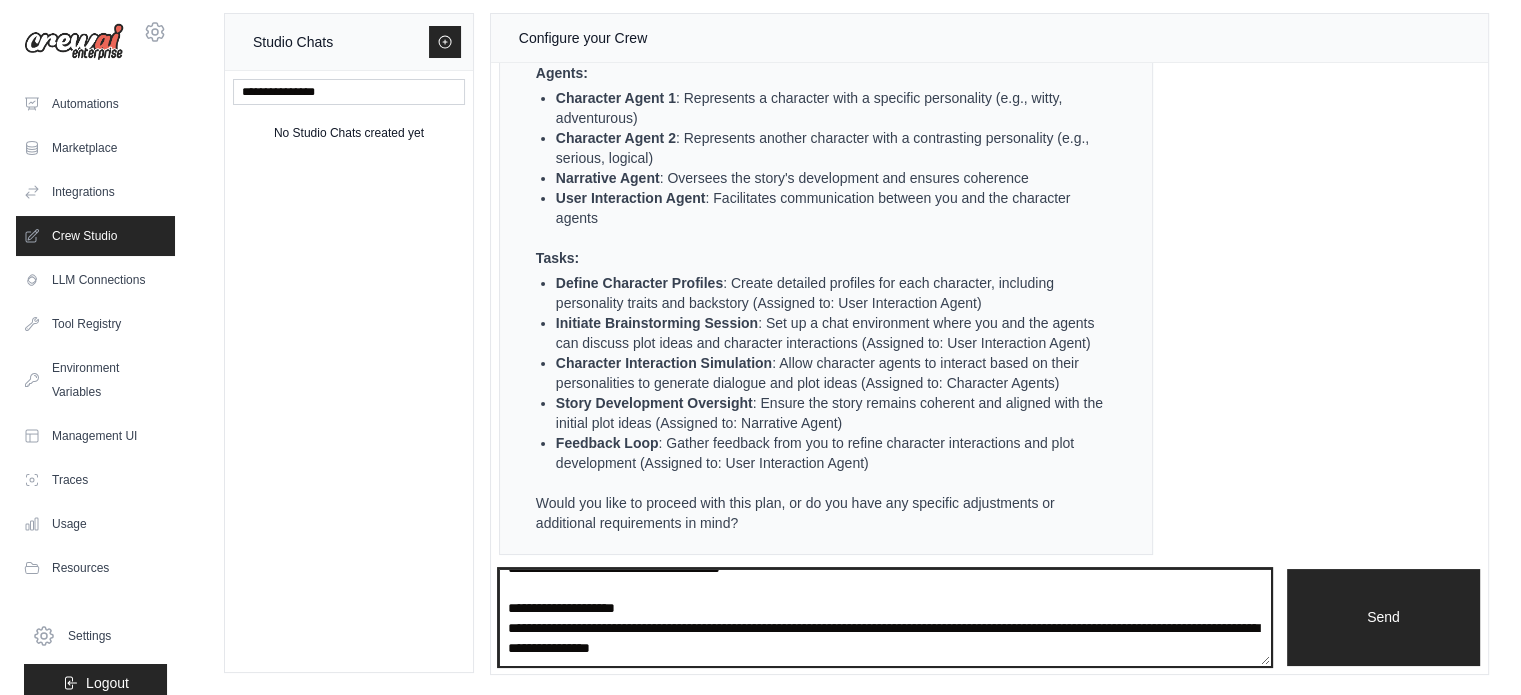 type on "**********" 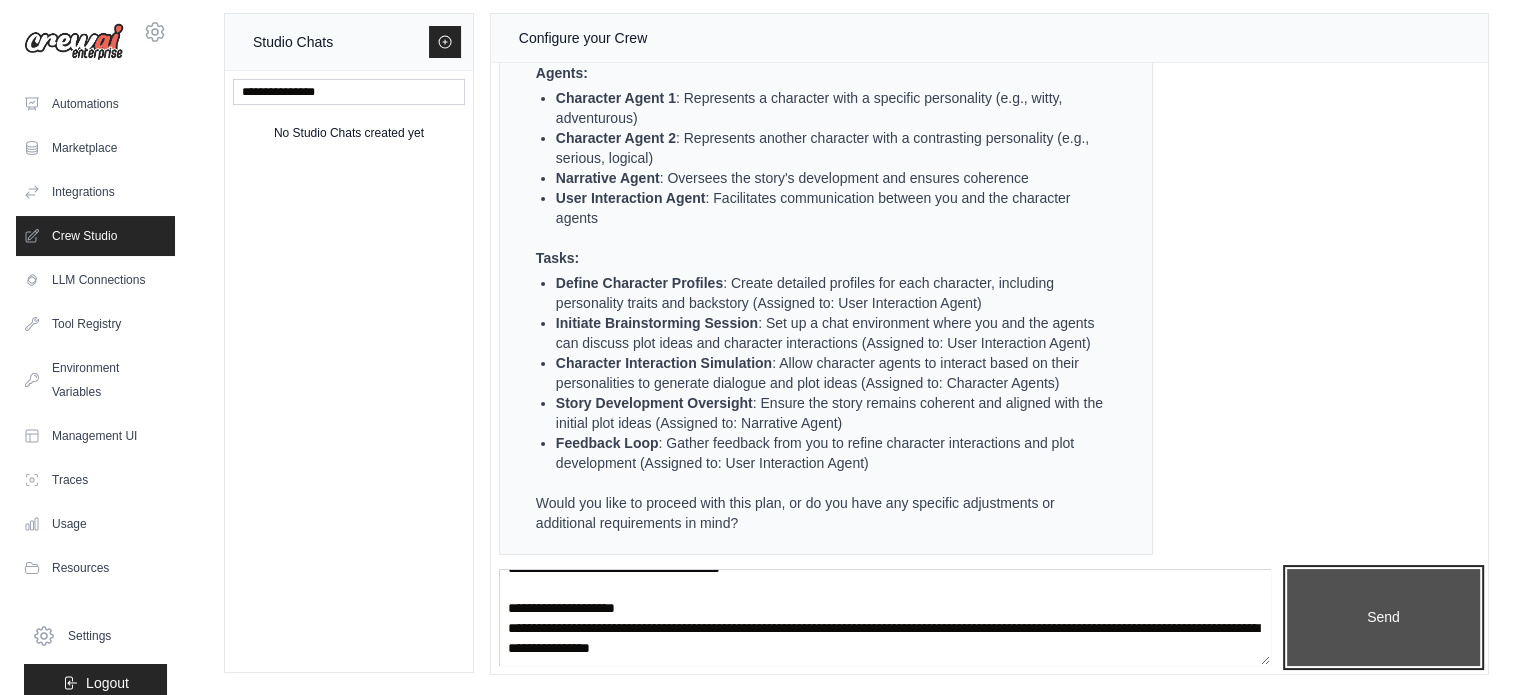 click on "Send" at bounding box center (1383, 618) 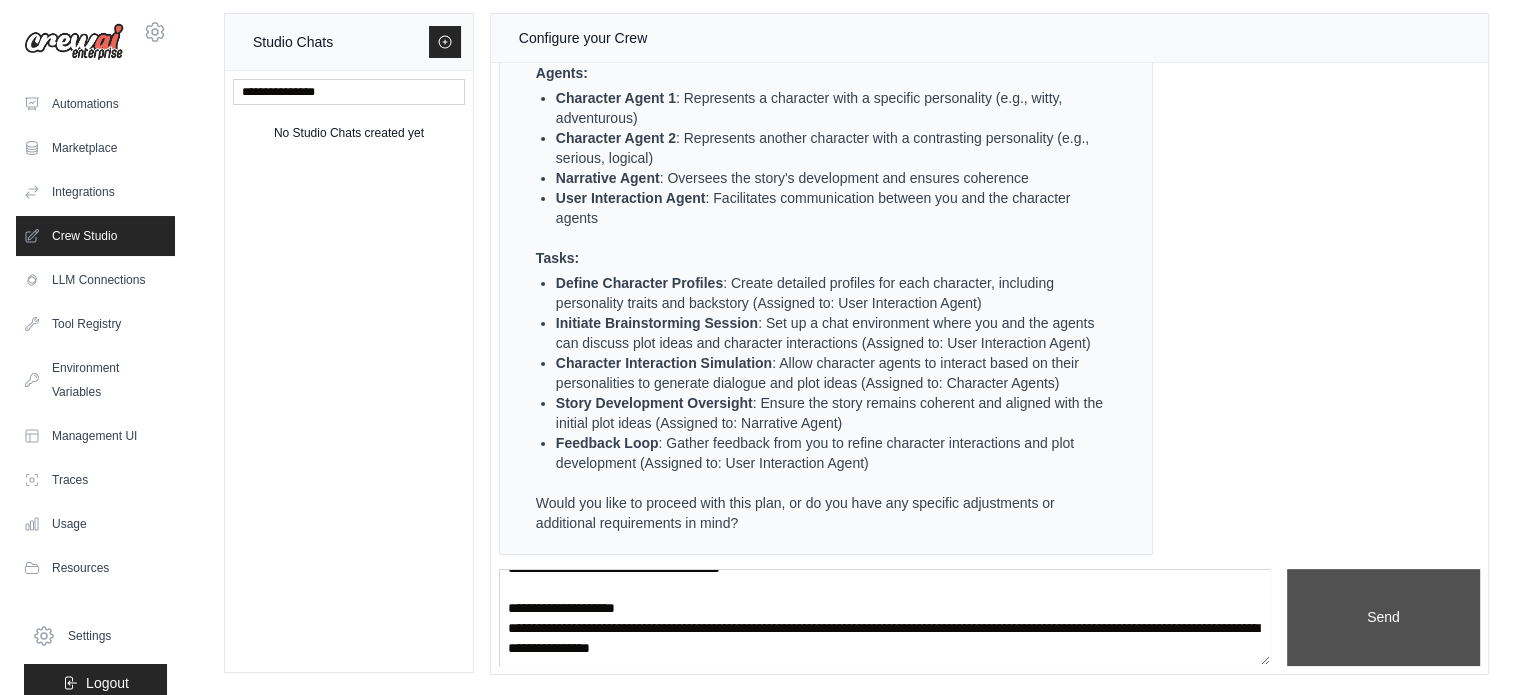 scroll, scrollTop: 0, scrollLeft: 0, axis: both 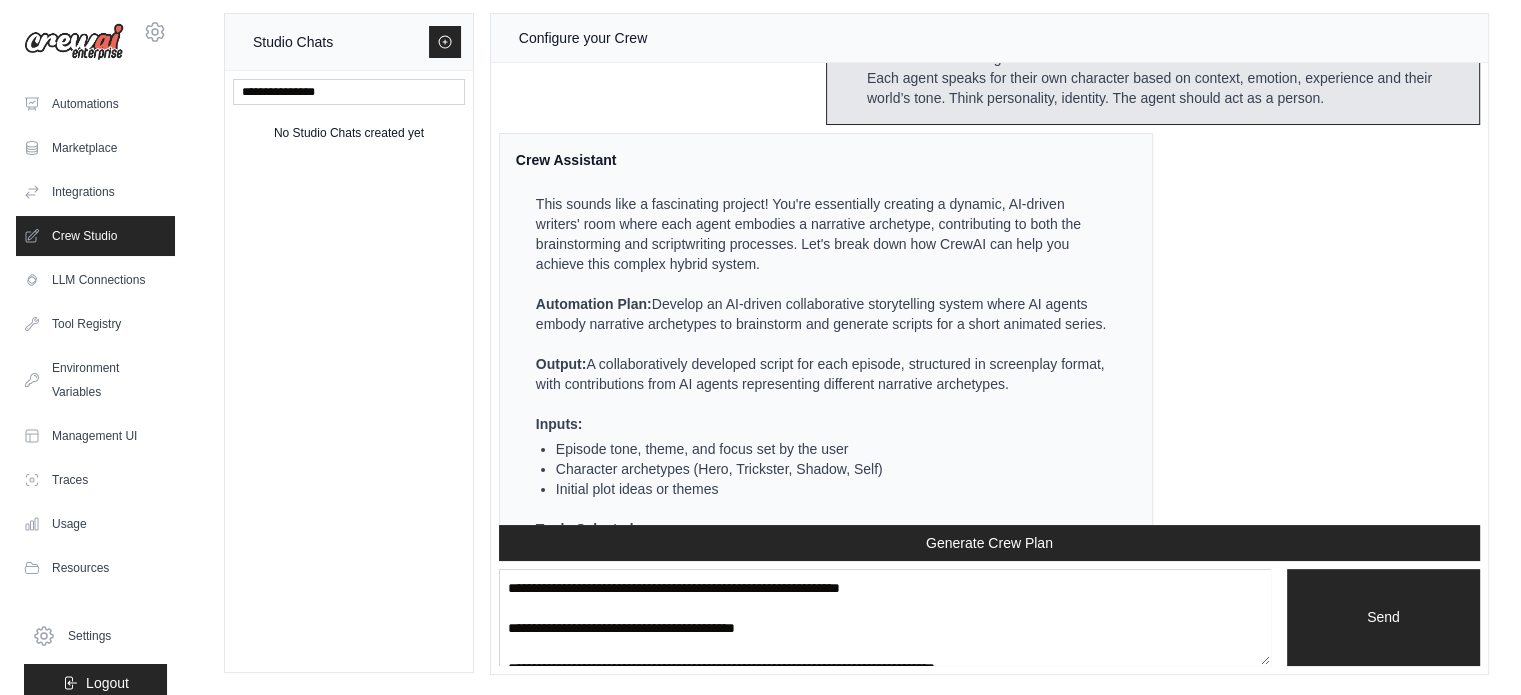 drag, startPoint x: 784, startPoint y: 300, endPoint x: 720, endPoint y: 296, distance: 64.12488 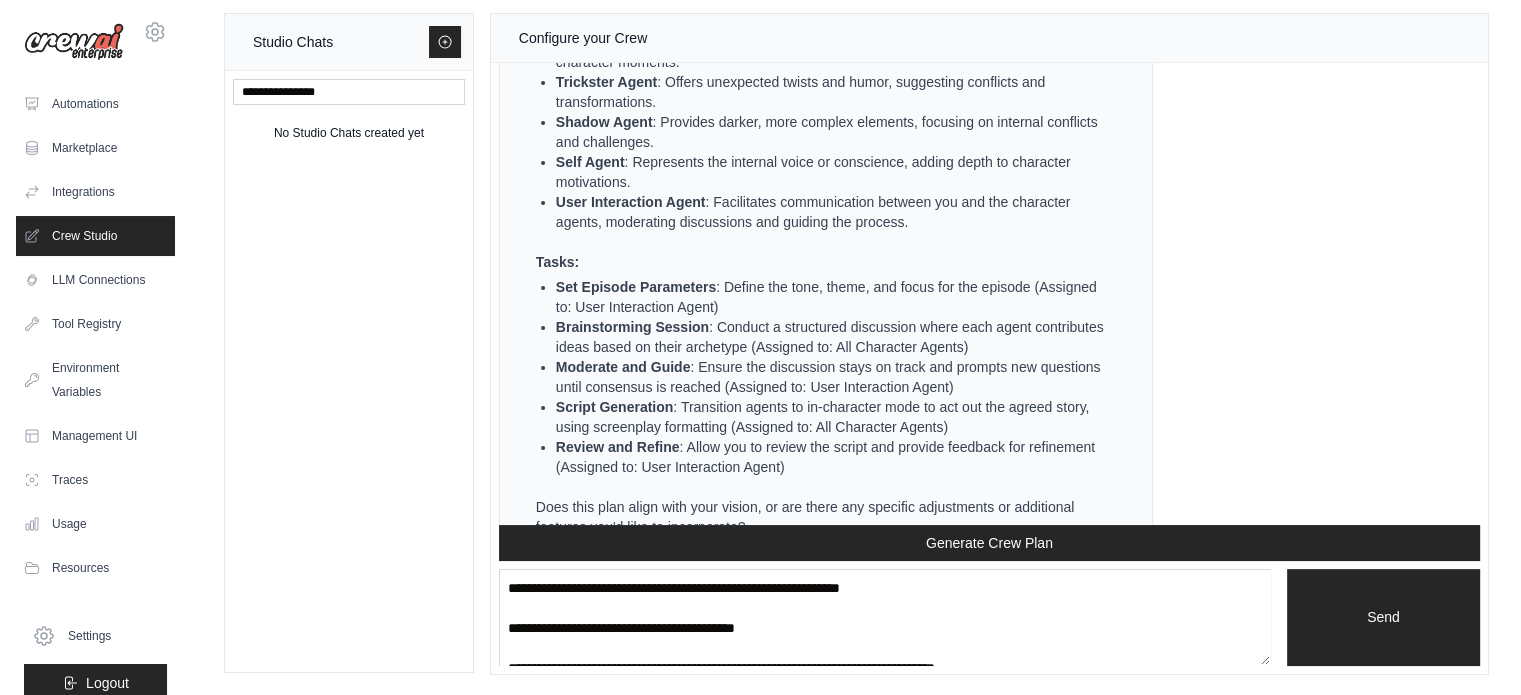 scroll, scrollTop: 3024, scrollLeft: 0, axis: vertical 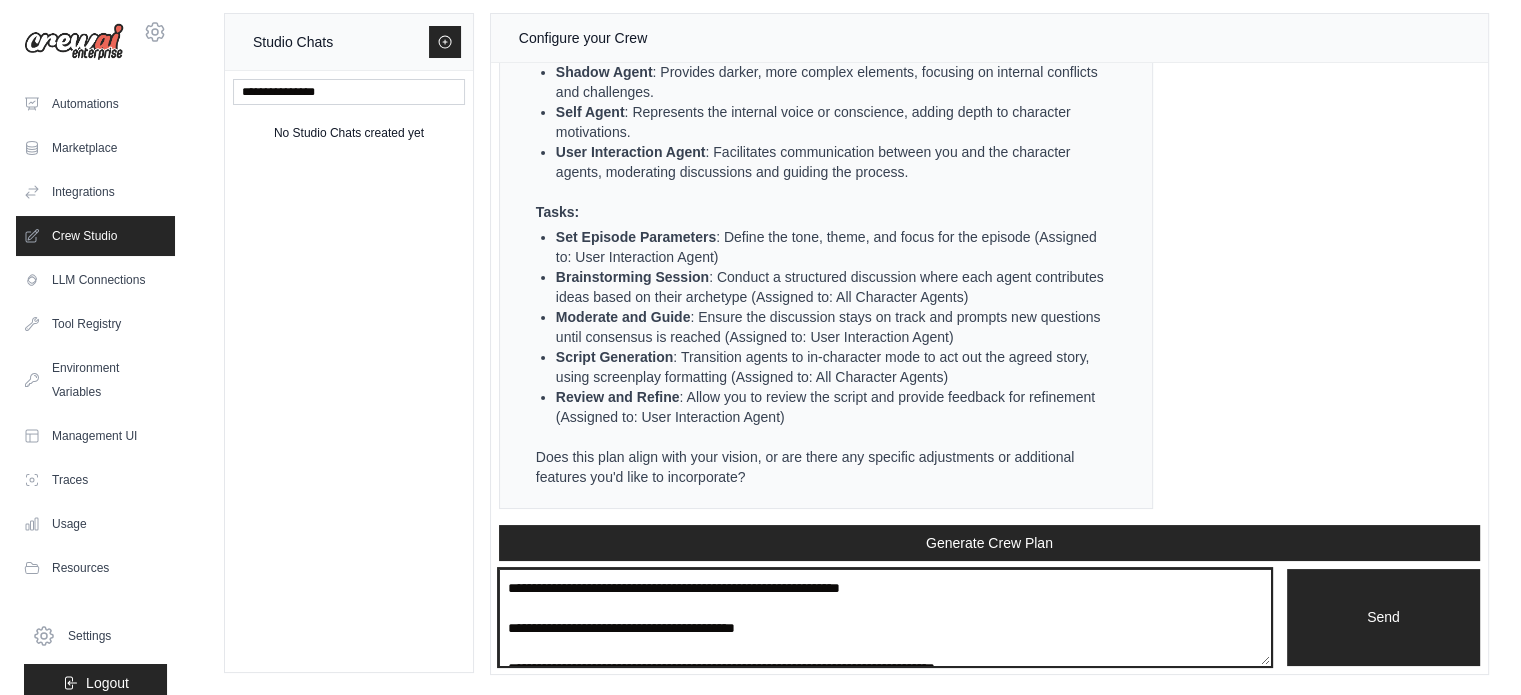 click at bounding box center [885, 618] 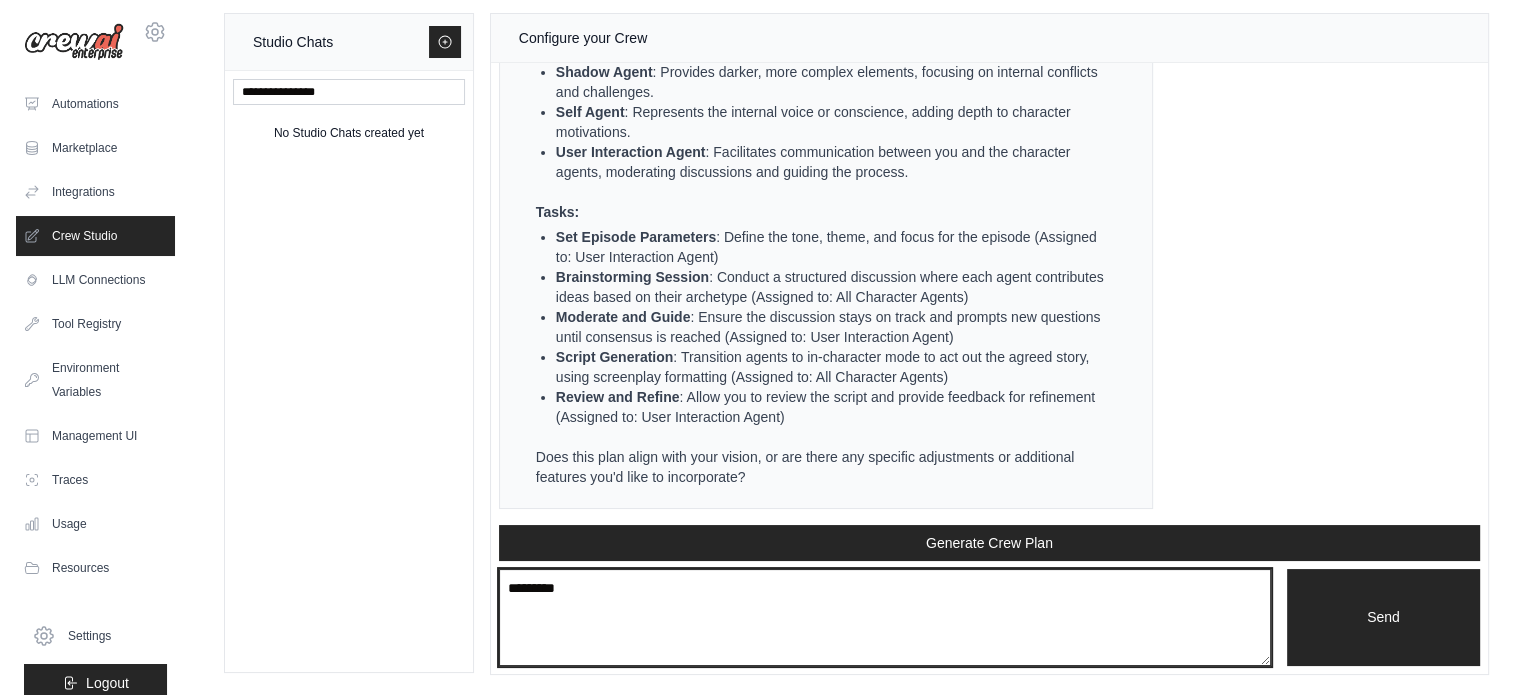 type on "*" 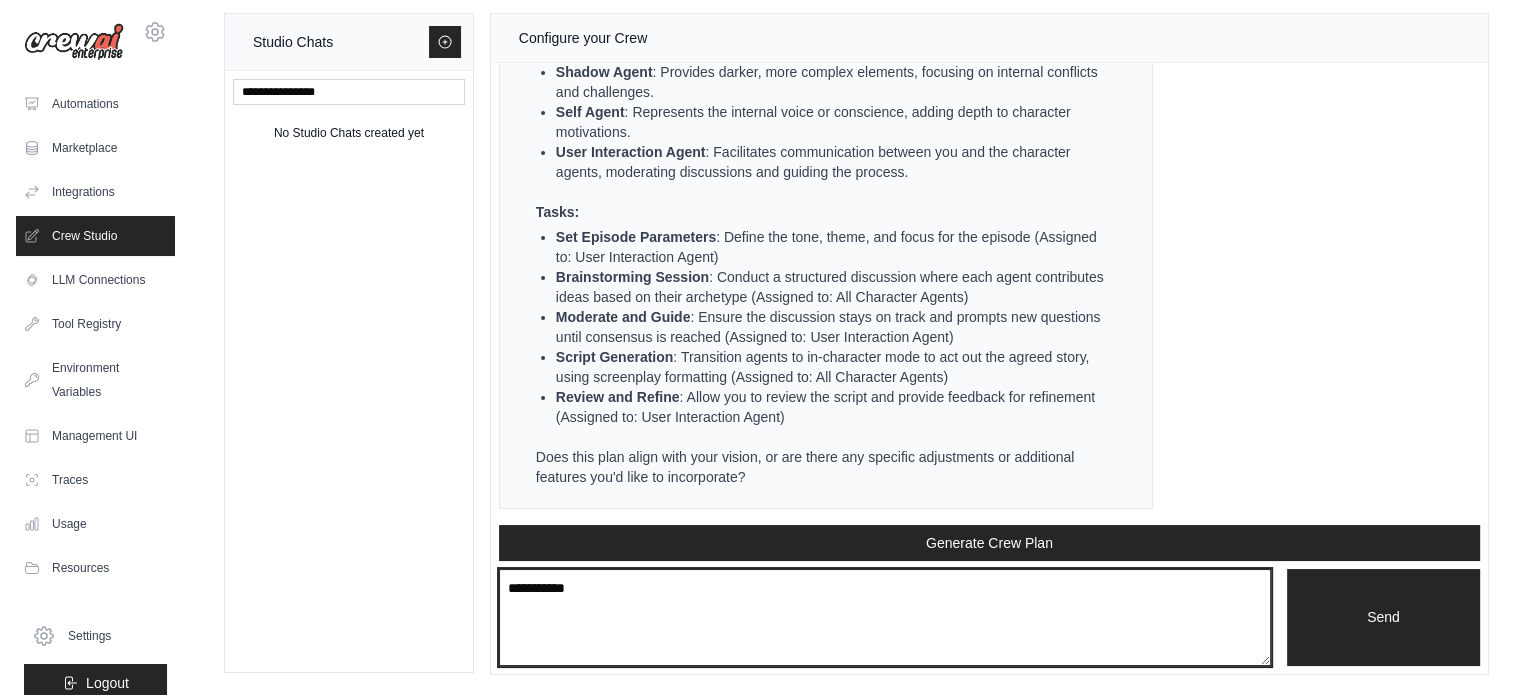 type on "****" 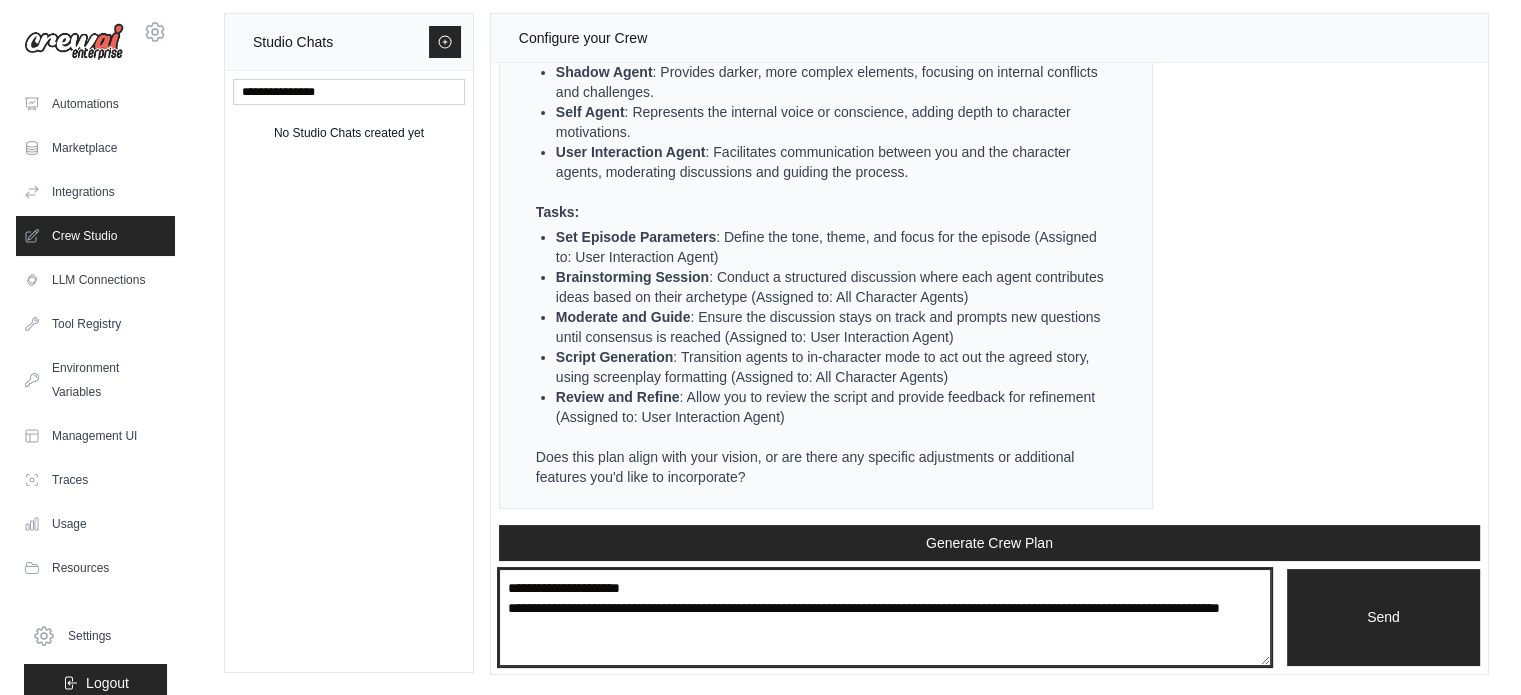 click on "**********" at bounding box center (885, 618) 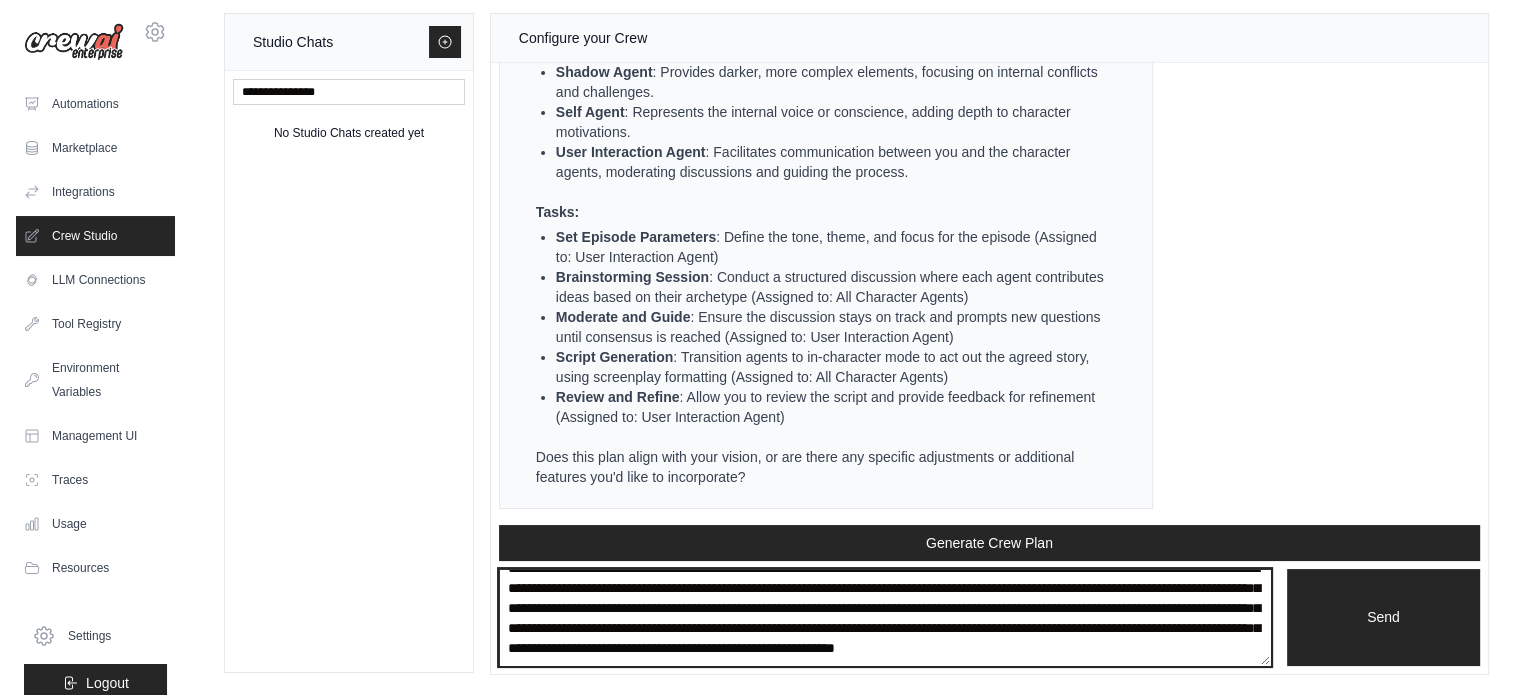 scroll, scrollTop: 8, scrollLeft: 0, axis: vertical 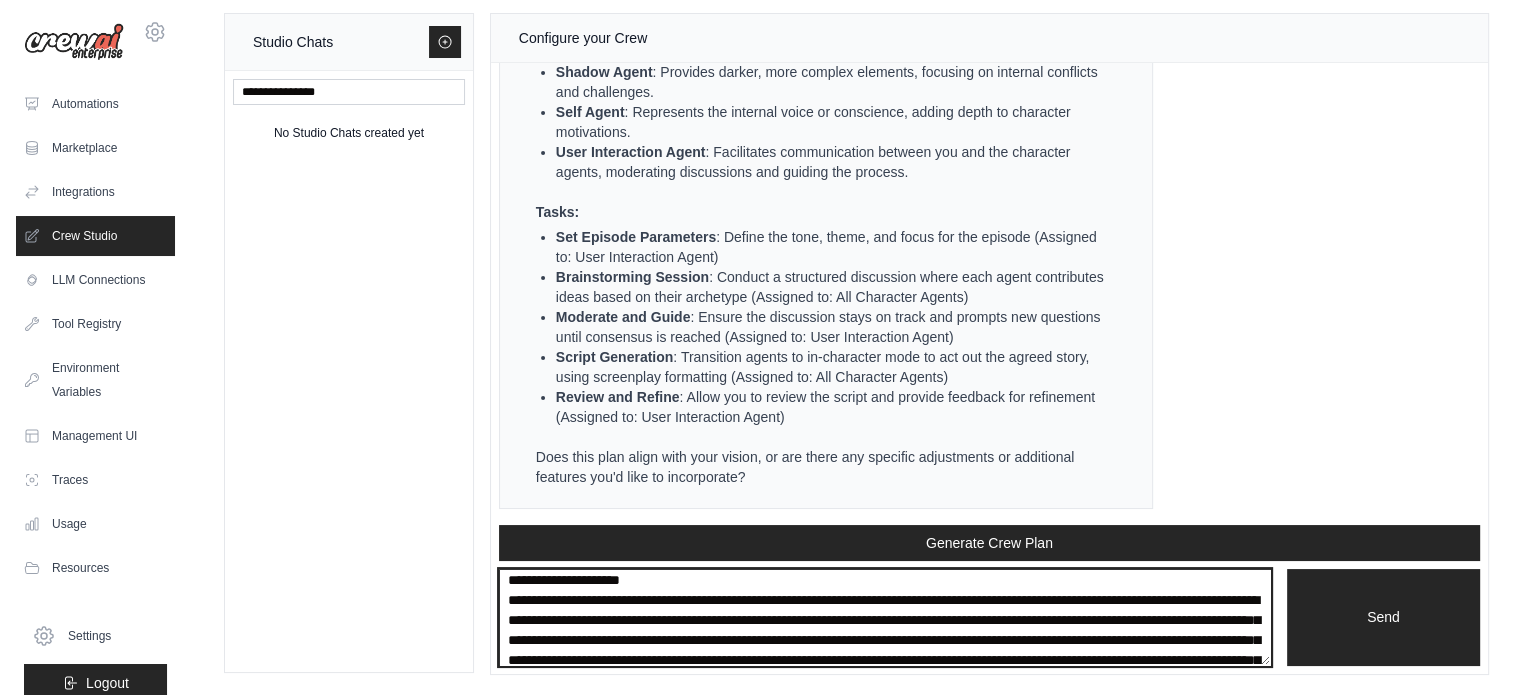 paste on "**********" 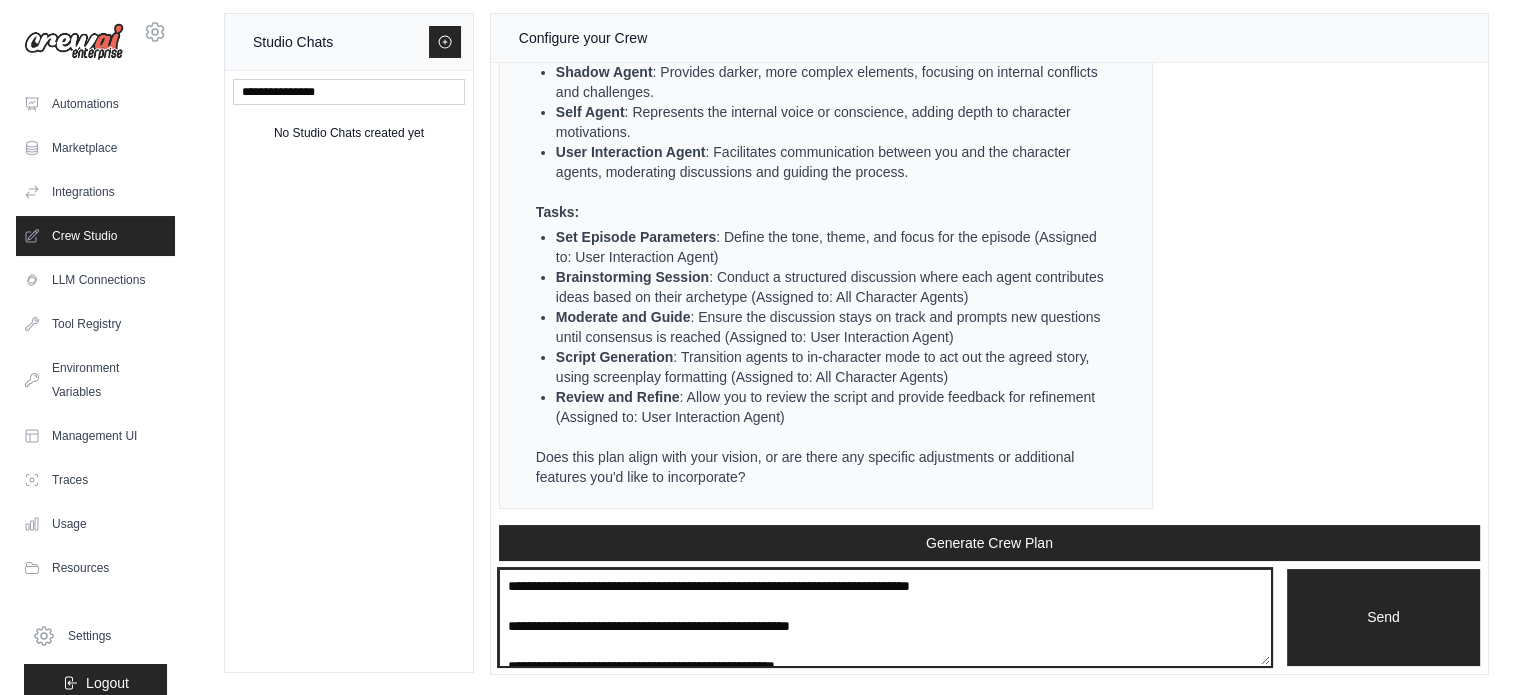 scroll, scrollTop: 0, scrollLeft: 0, axis: both 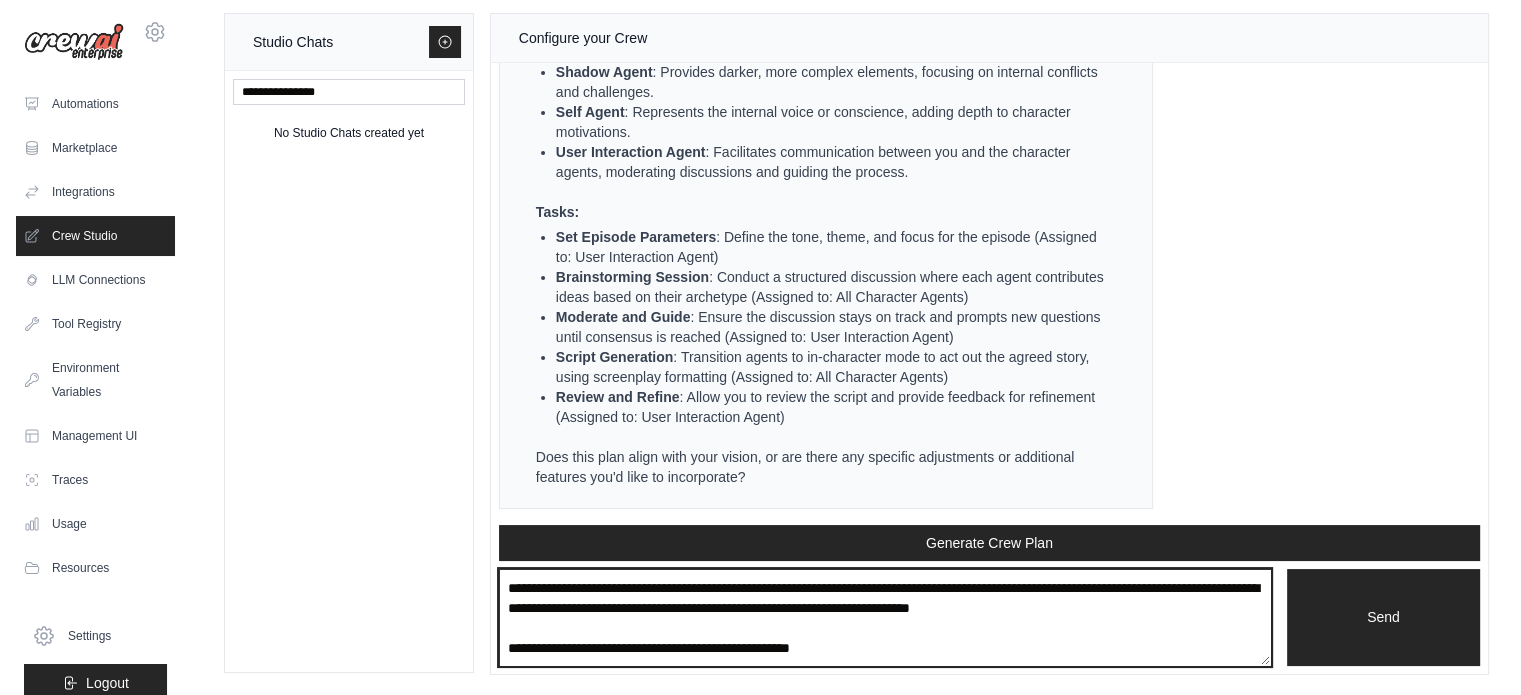 click at bounding box center (885, 618) 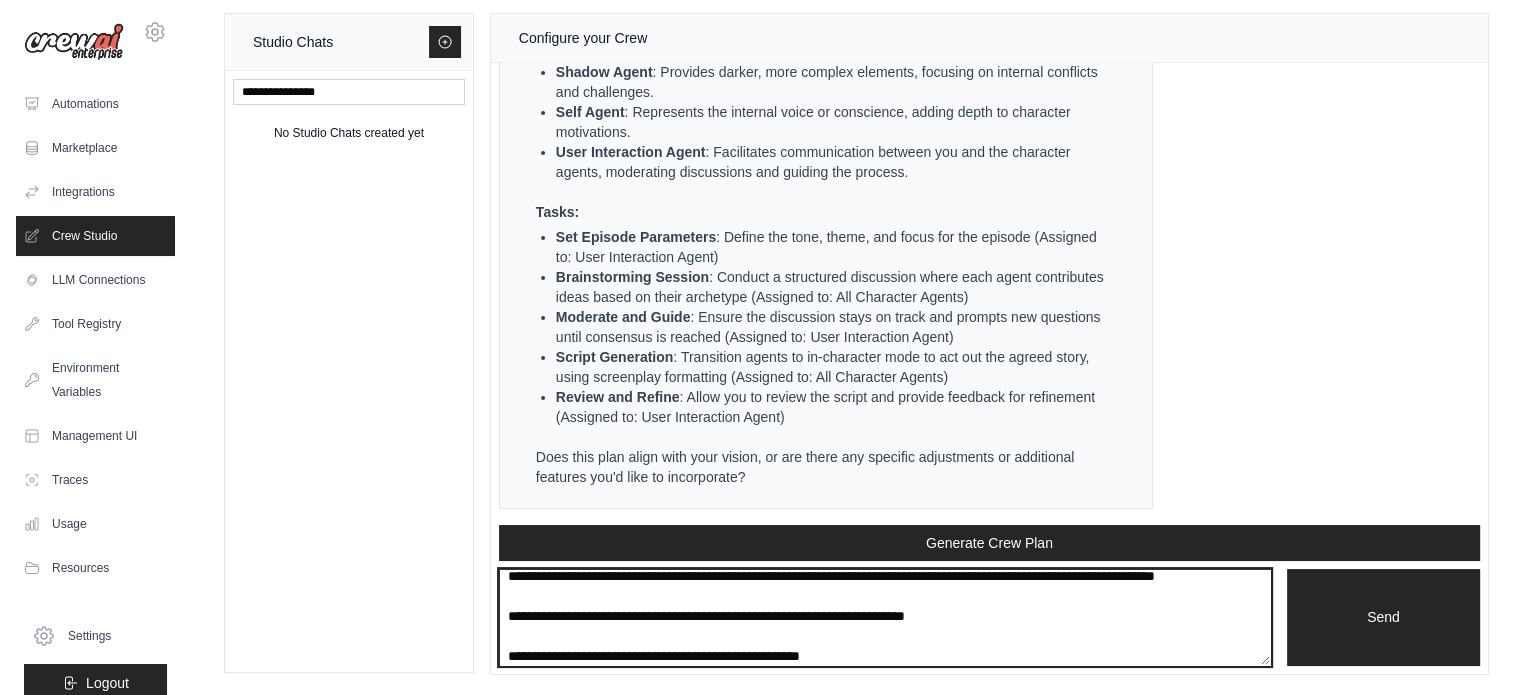 scroll, scrollTop: 294, scrollLeft: 0, axis: vertical 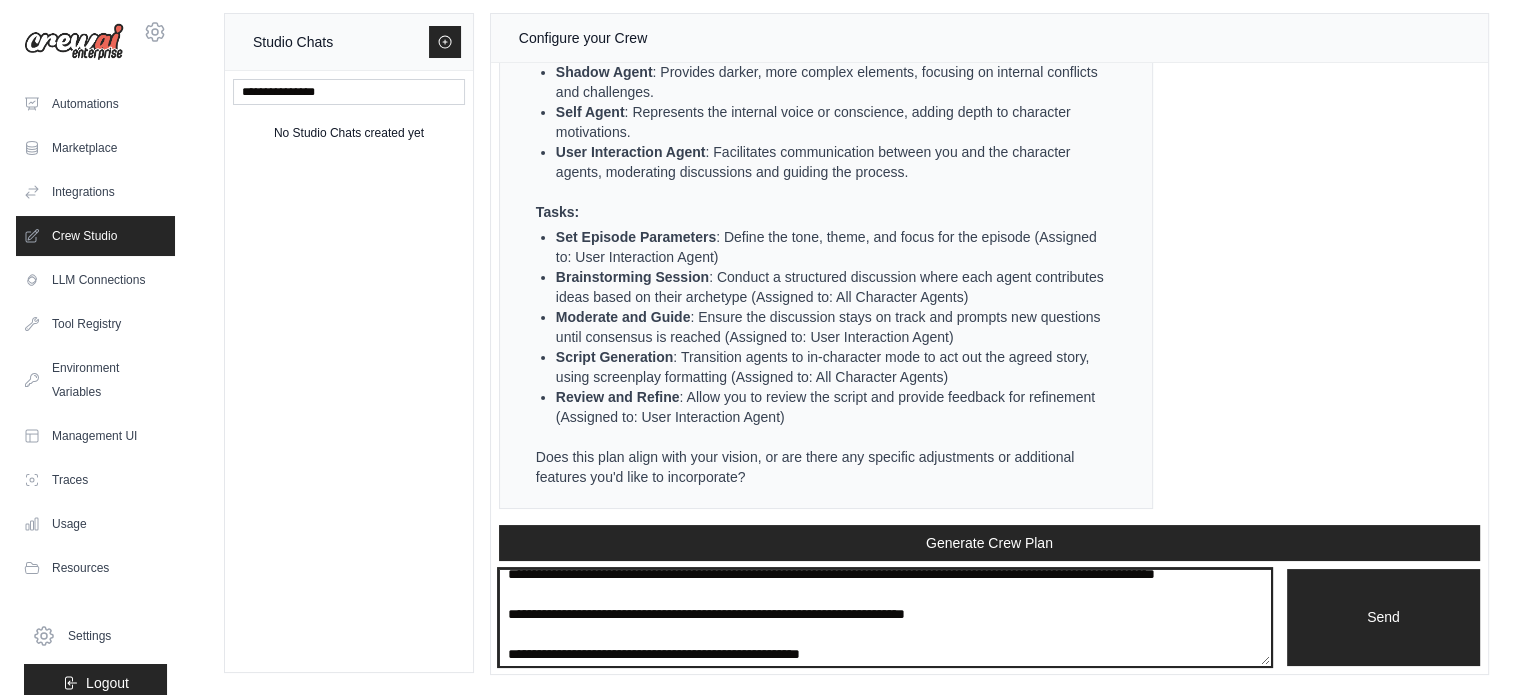 click at bounding box center (885, 618) 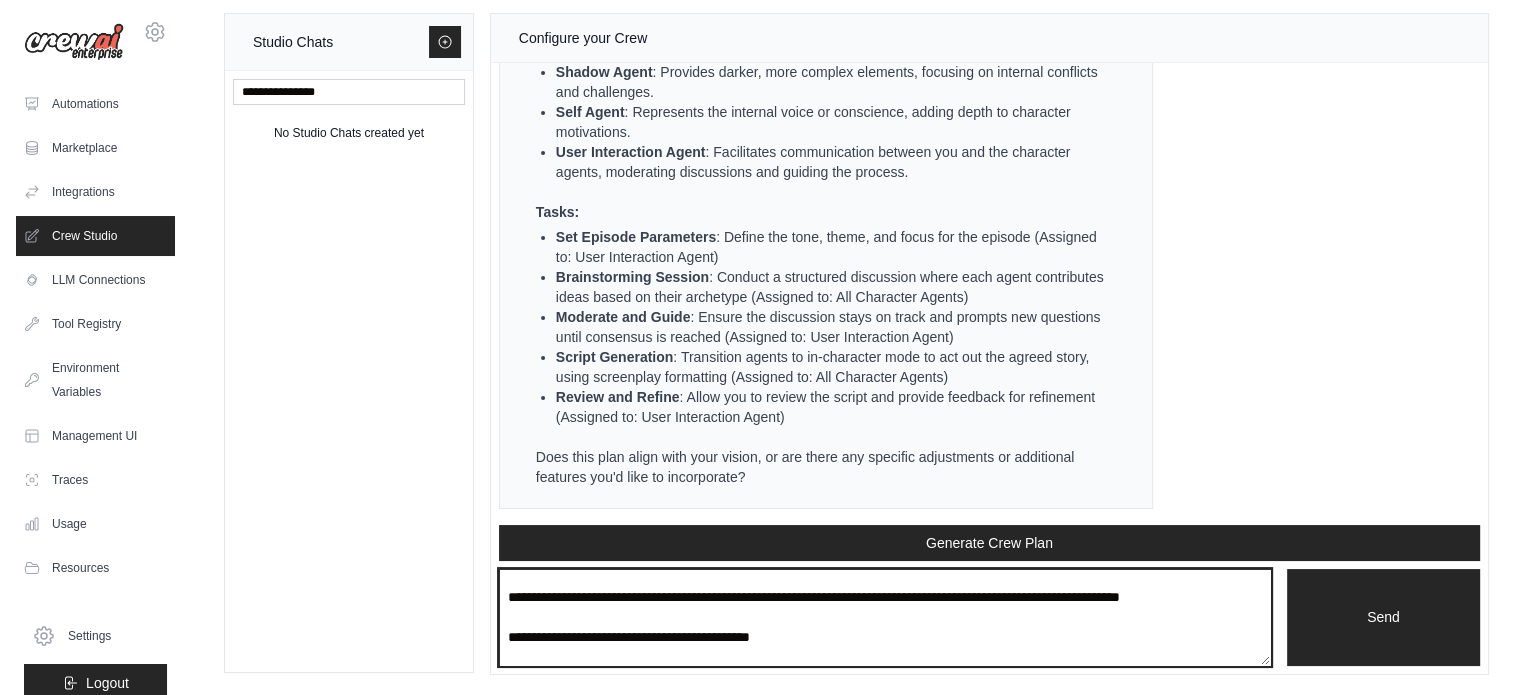 scroll, scrollTop: 452, scrollLeft: 0, axis: vertical 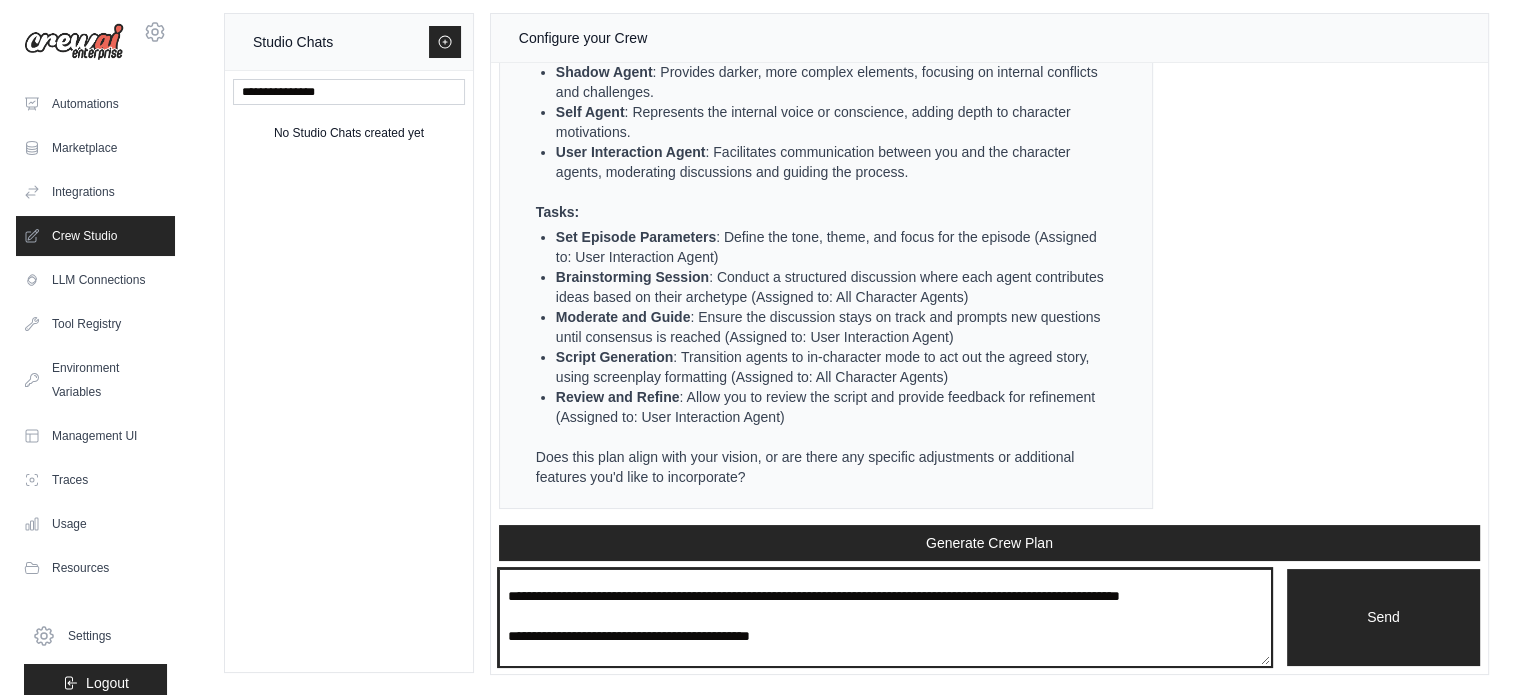 click at bounding box center (885, 618) 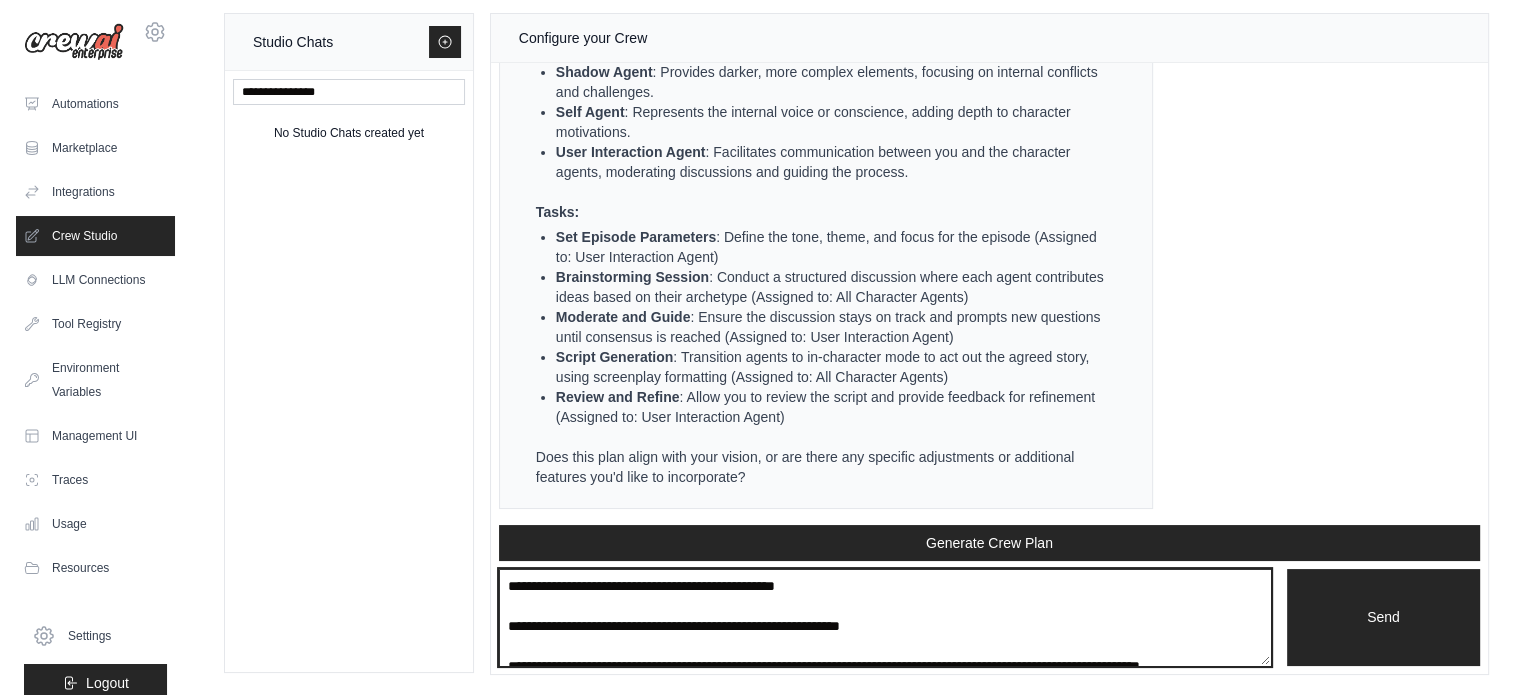 scroll, scrollTop: 120, scrollLeft: 0, axis: vertical 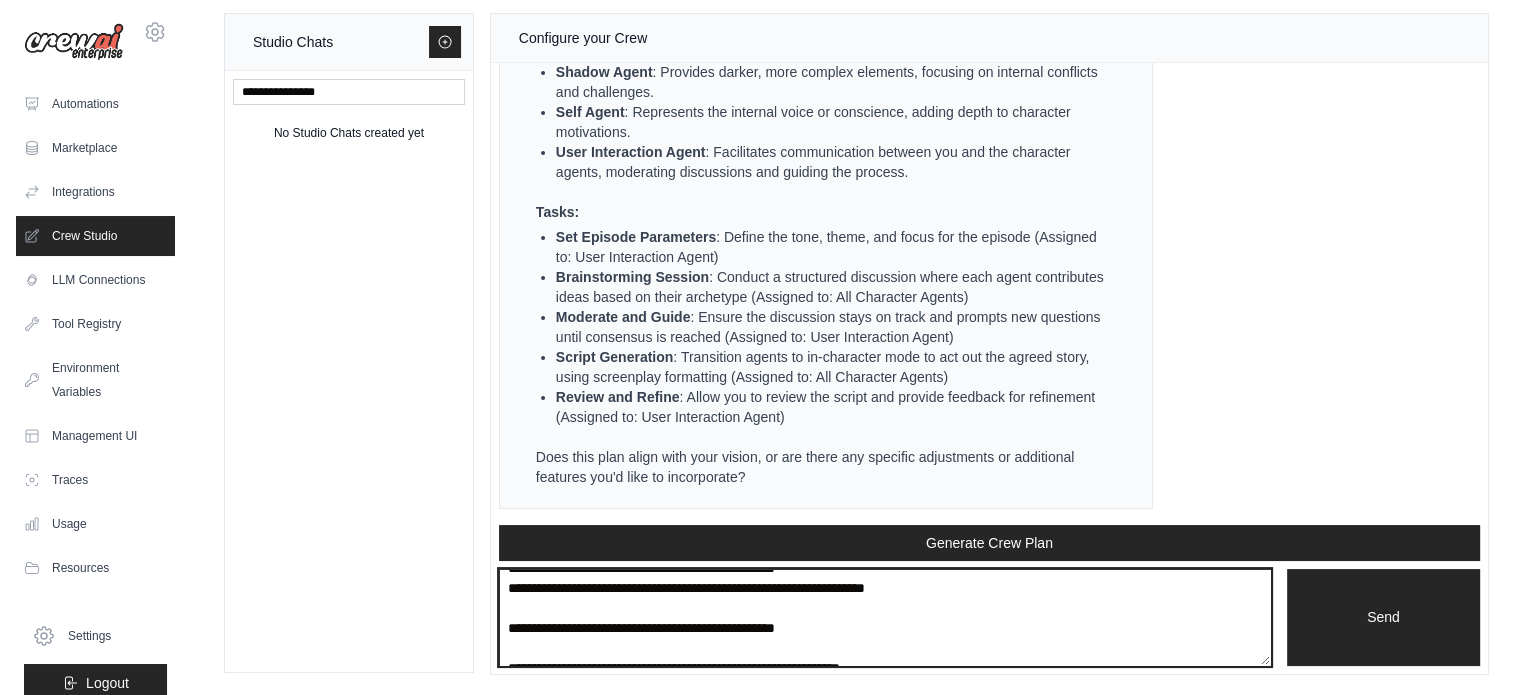 click at bounding box center (885, 618) 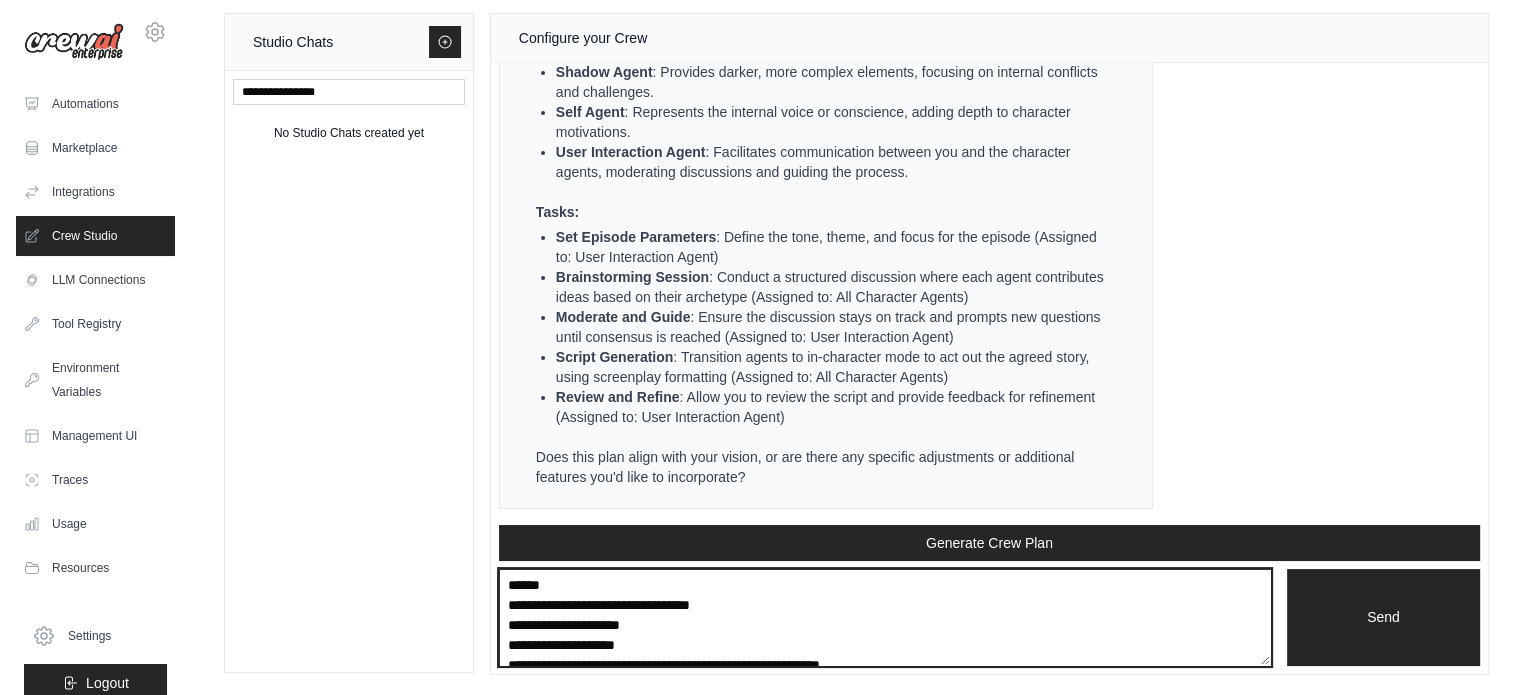 scroll, scrollTop: 584, scrollLeft: 0, axis: vertical 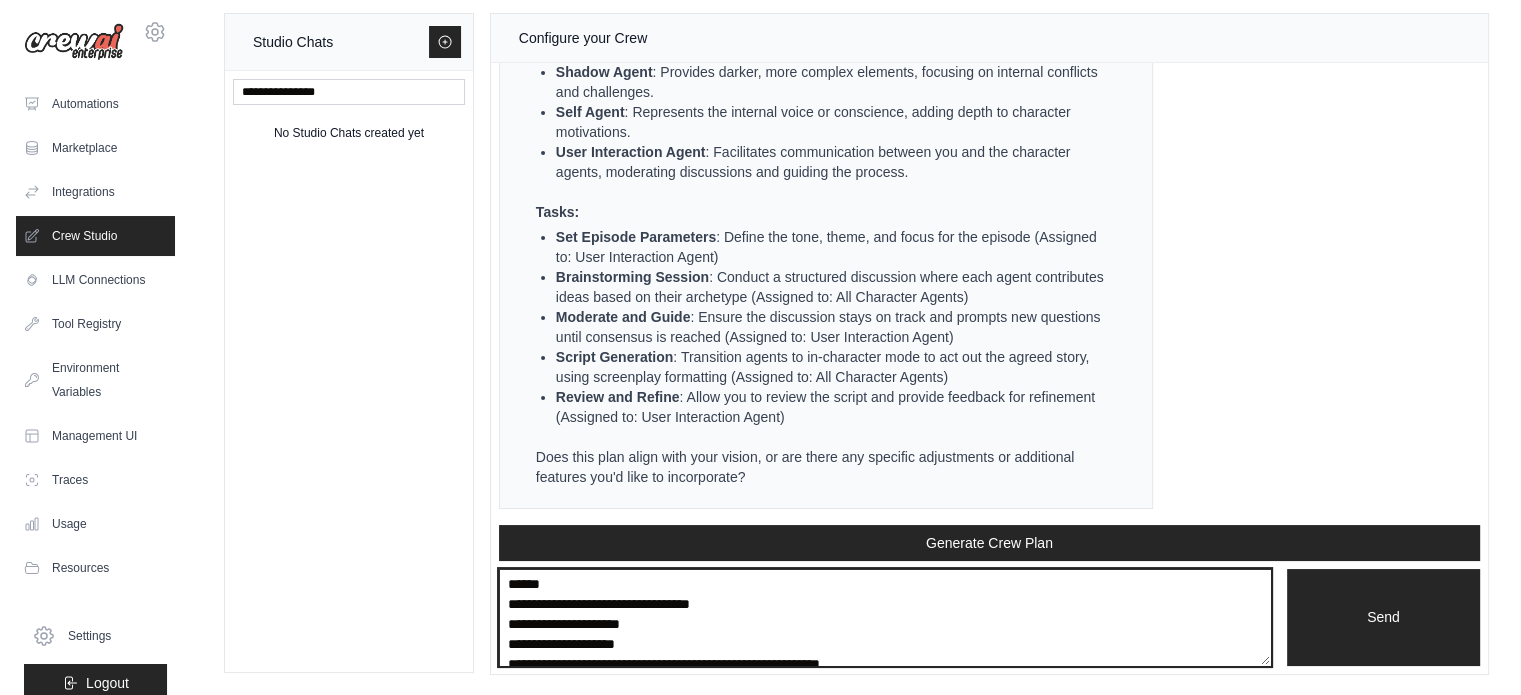drag, startPoint x: 552, startPoint y: 638, endPoint x: 505, endPoint y: 599, distance: 61.073727 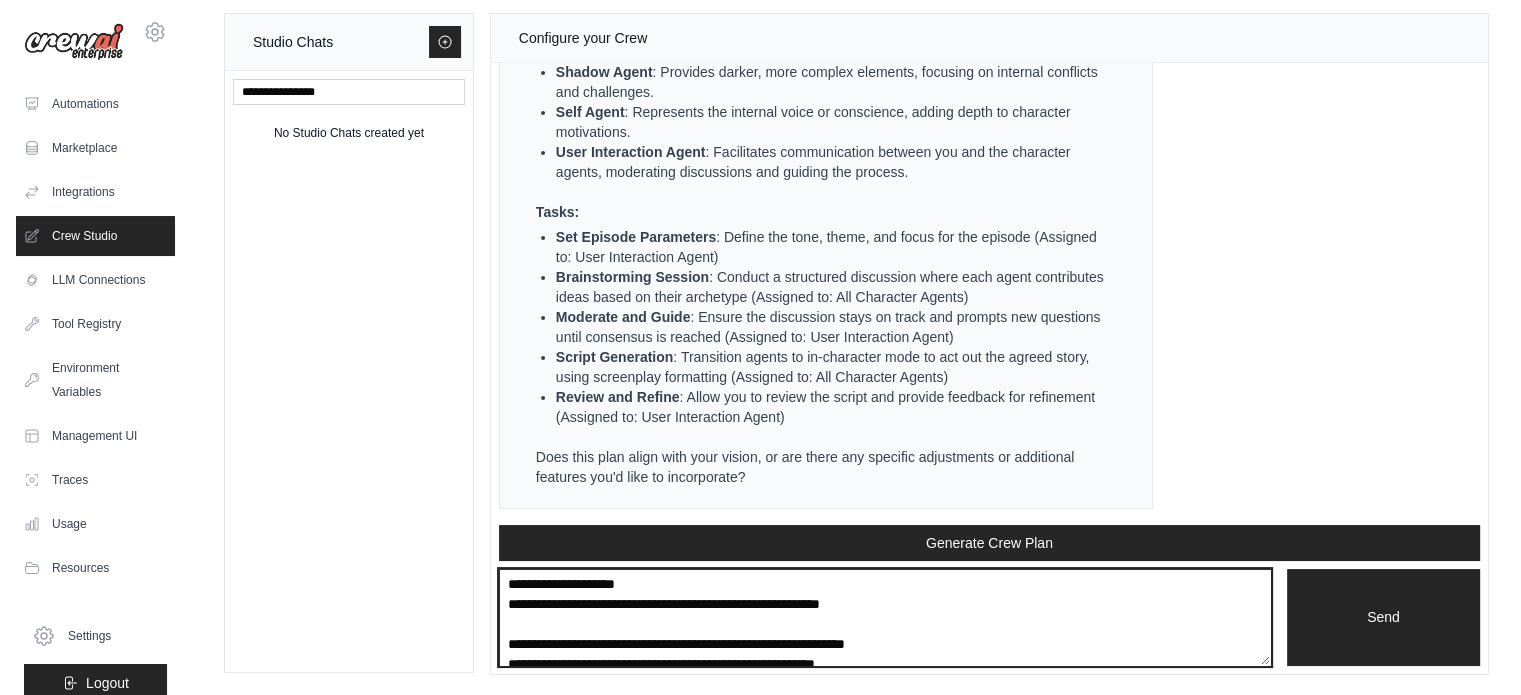drag, startPoint x: 636, startPoint y: 626, endPoint x: 596, endPoint y: 635, distance: 41 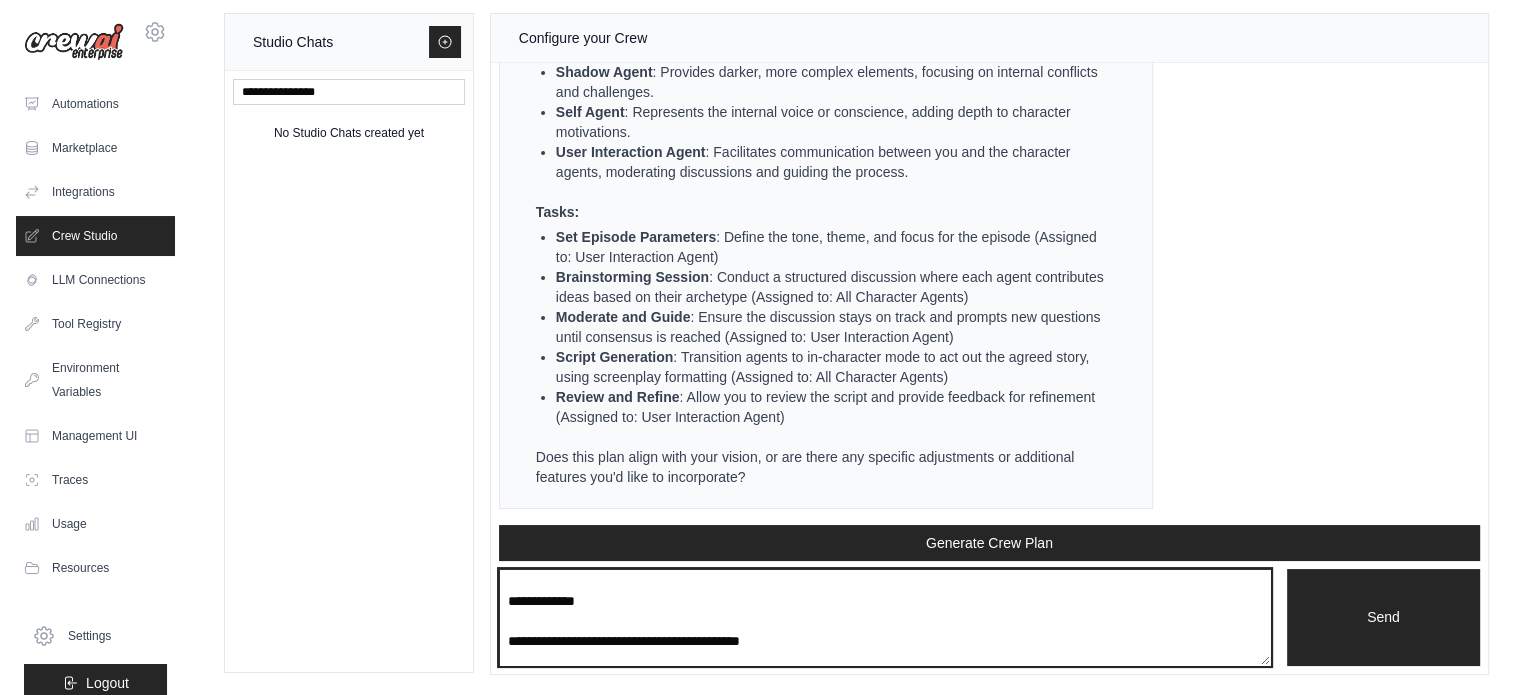 scroll, scrollTop: 690, scrollLeft: 0, axis: vertical 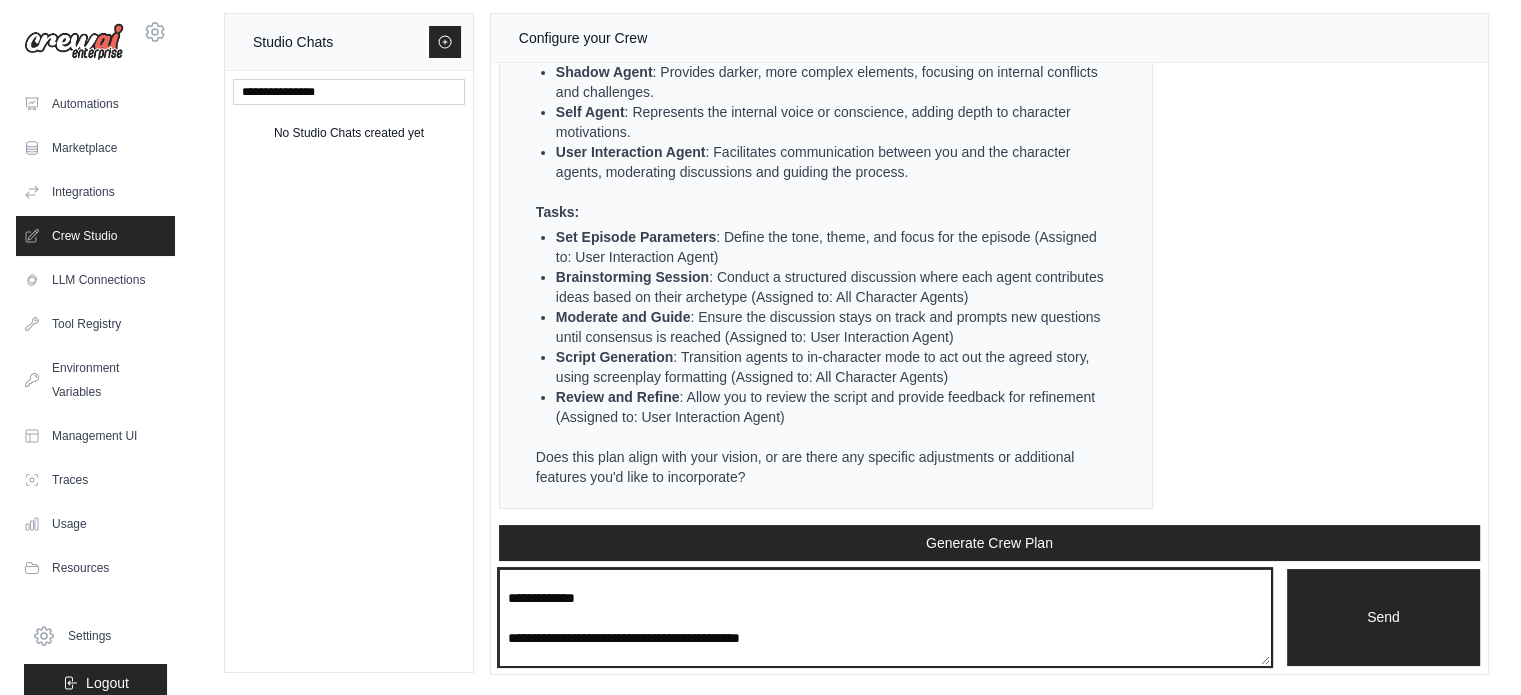 click at bounding box center (885, 618) 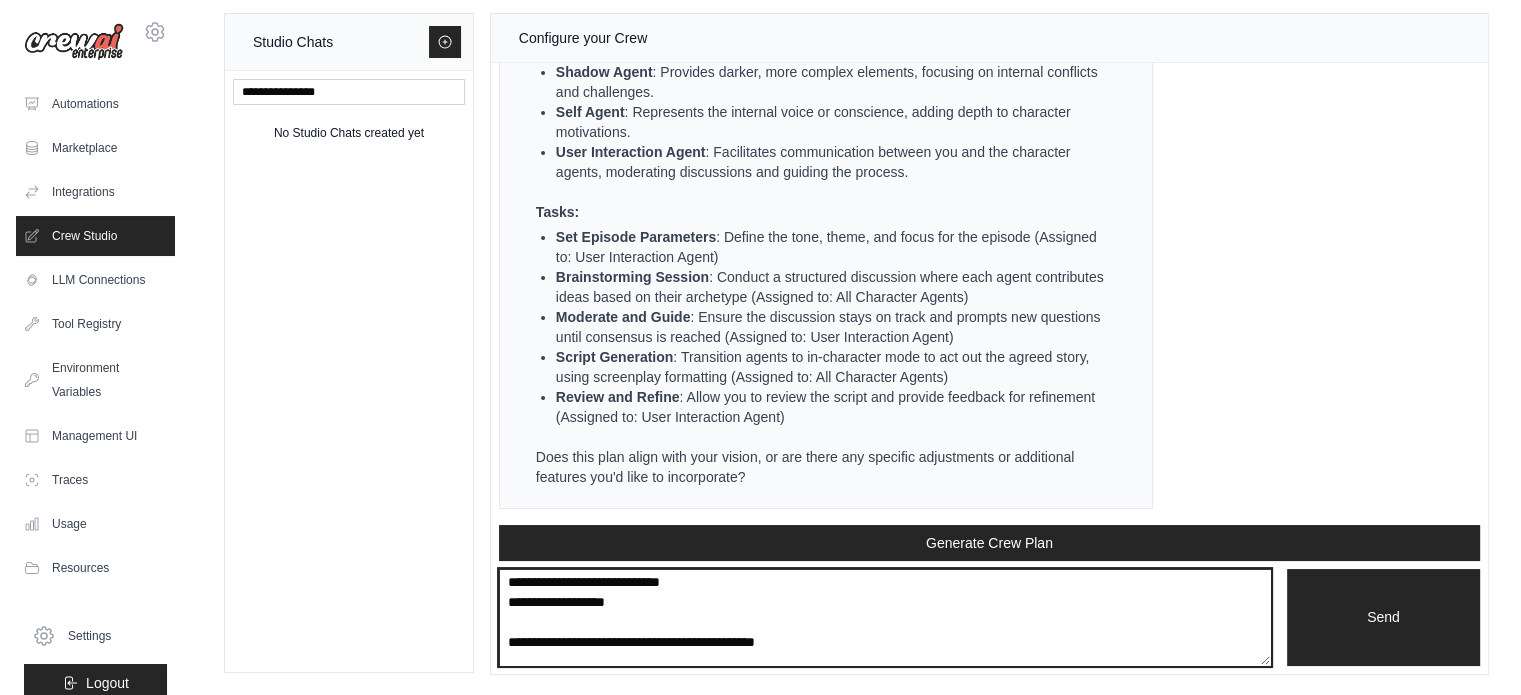 scroll, scrollTop: 1067, scrollLeft: 0, axis: vertical 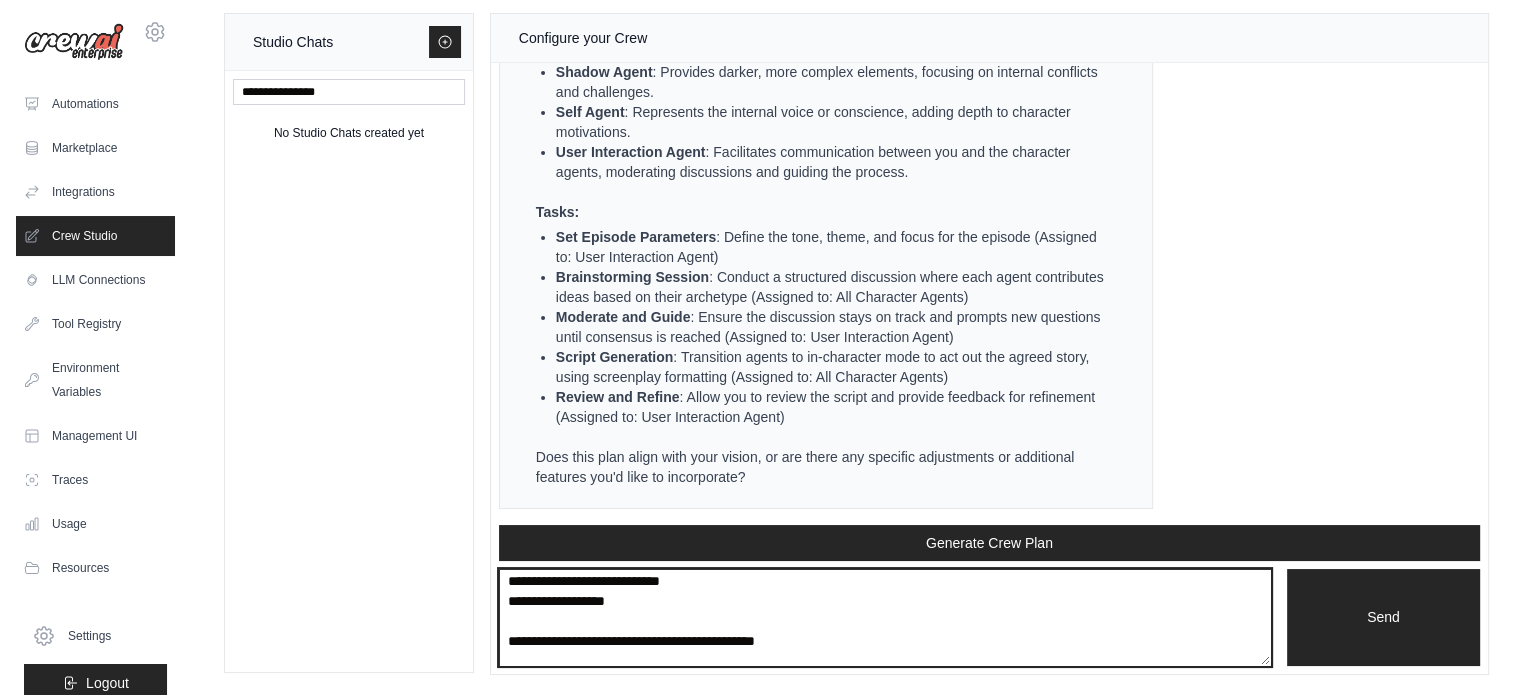 click at bounding box center (885, 618) 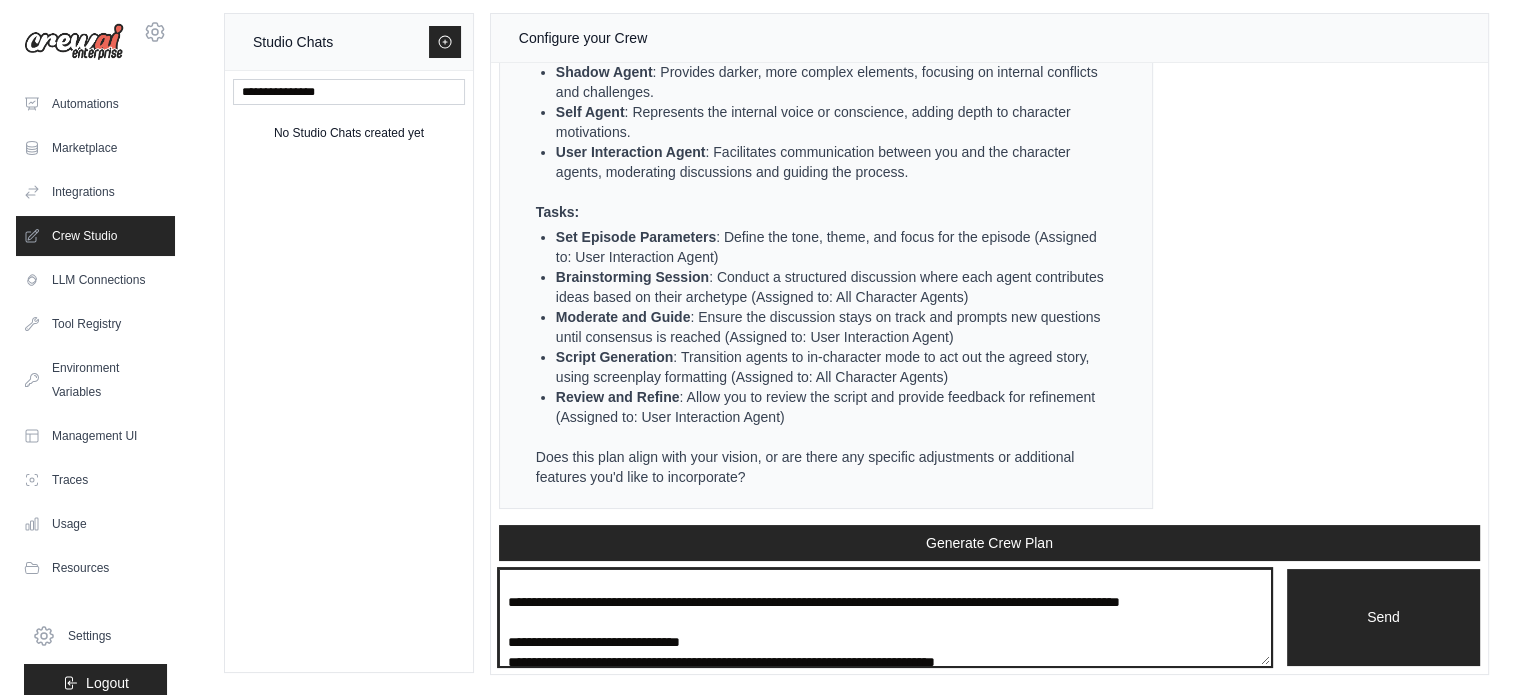 scroll, scrollTop: 1268, scrollLeft: 0, axis: vertical 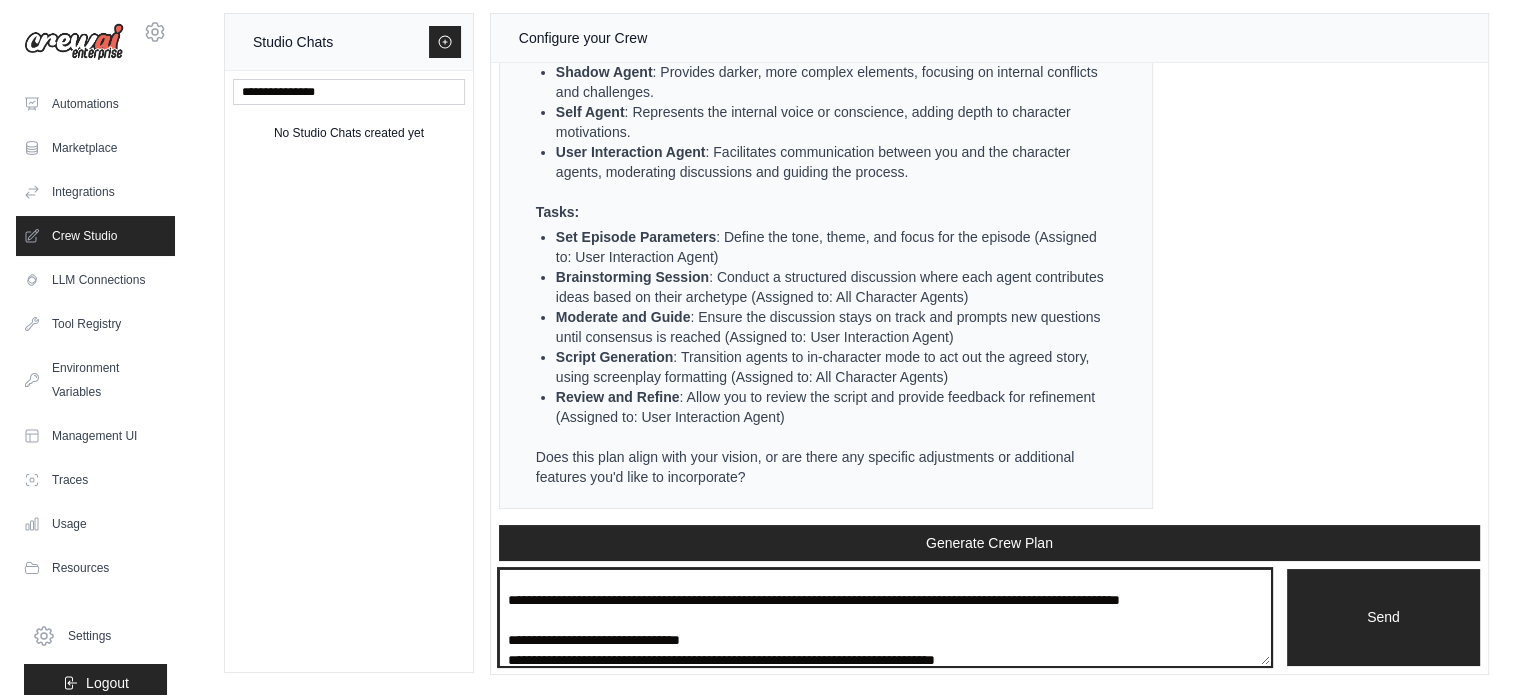 click at bounding box center (885, 618) 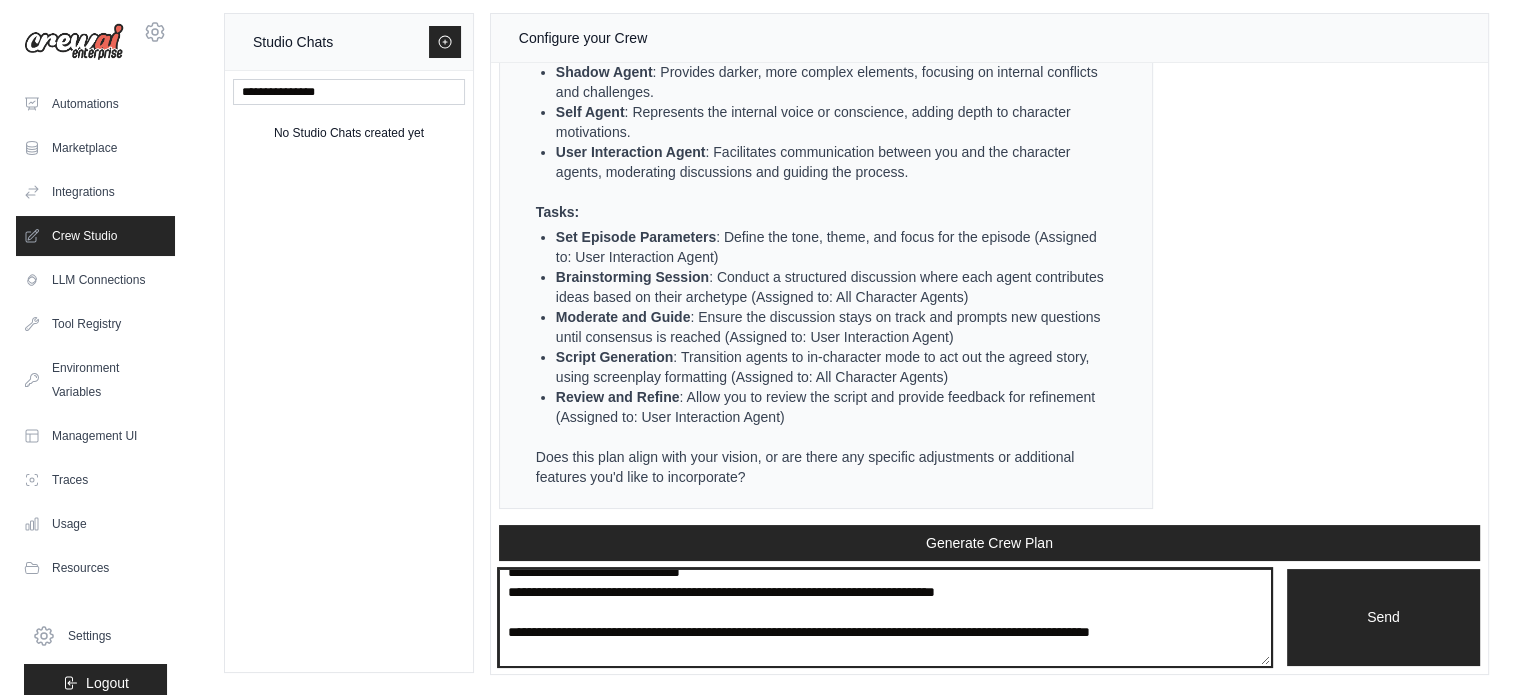scroll, scrollTop: 1336, scrollLeft: 0, axis: vertical 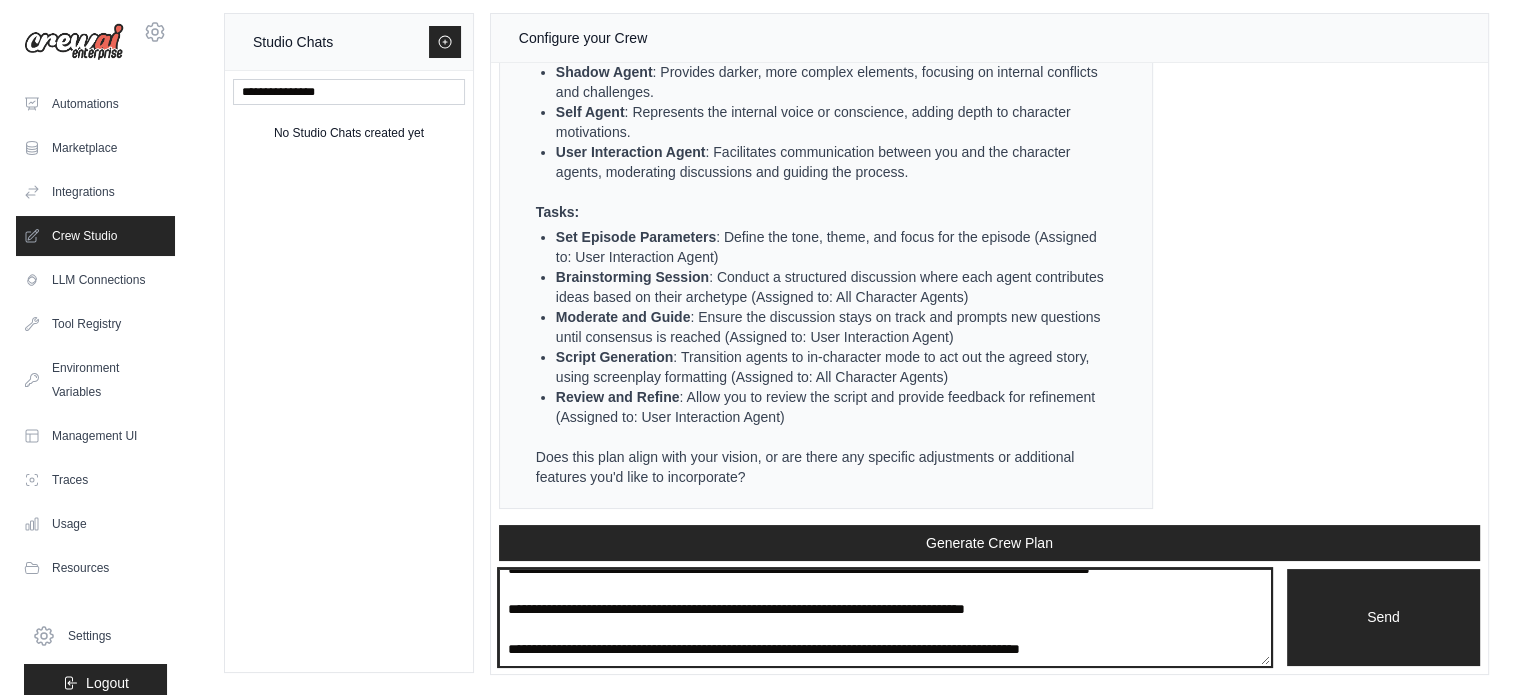 click at bounding box center (885, 618) 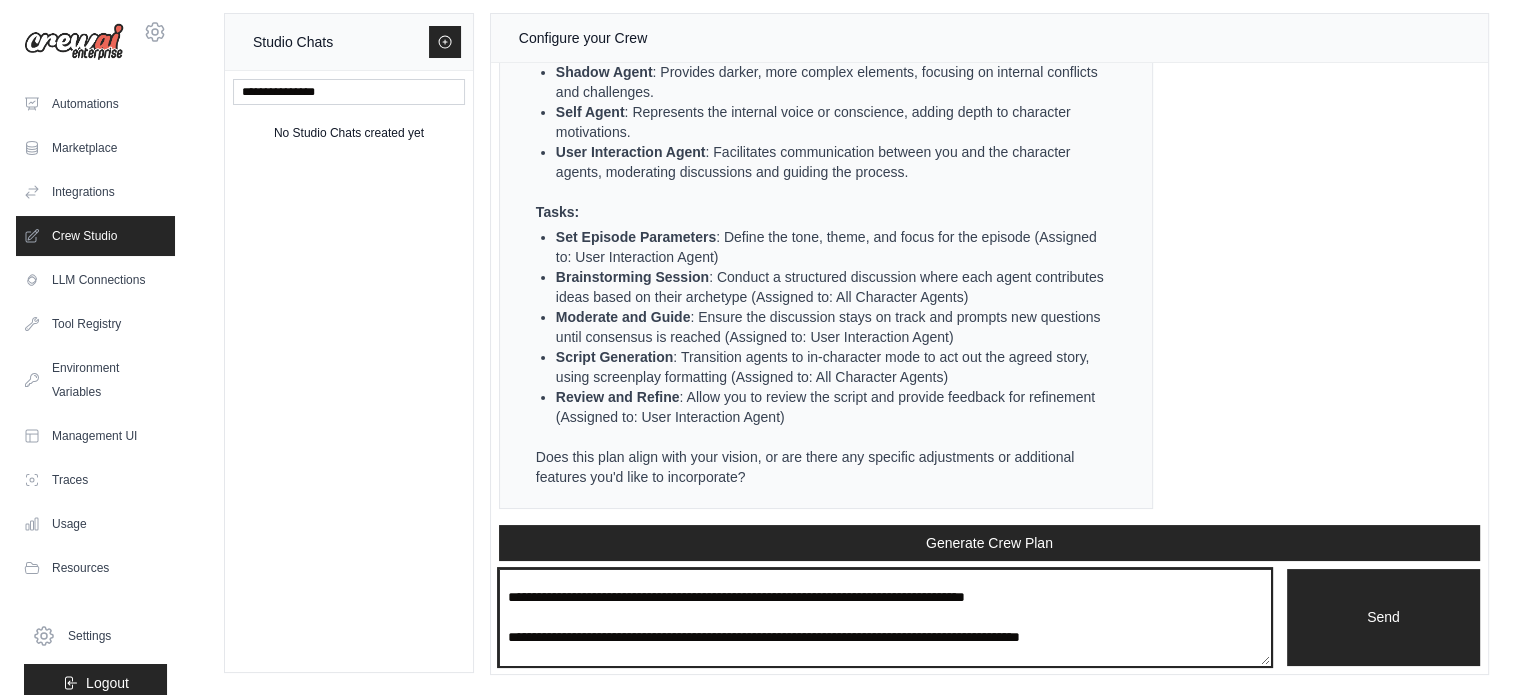 scroll, scrollTop: 1412, scrollLeft: 0, axis: vertical 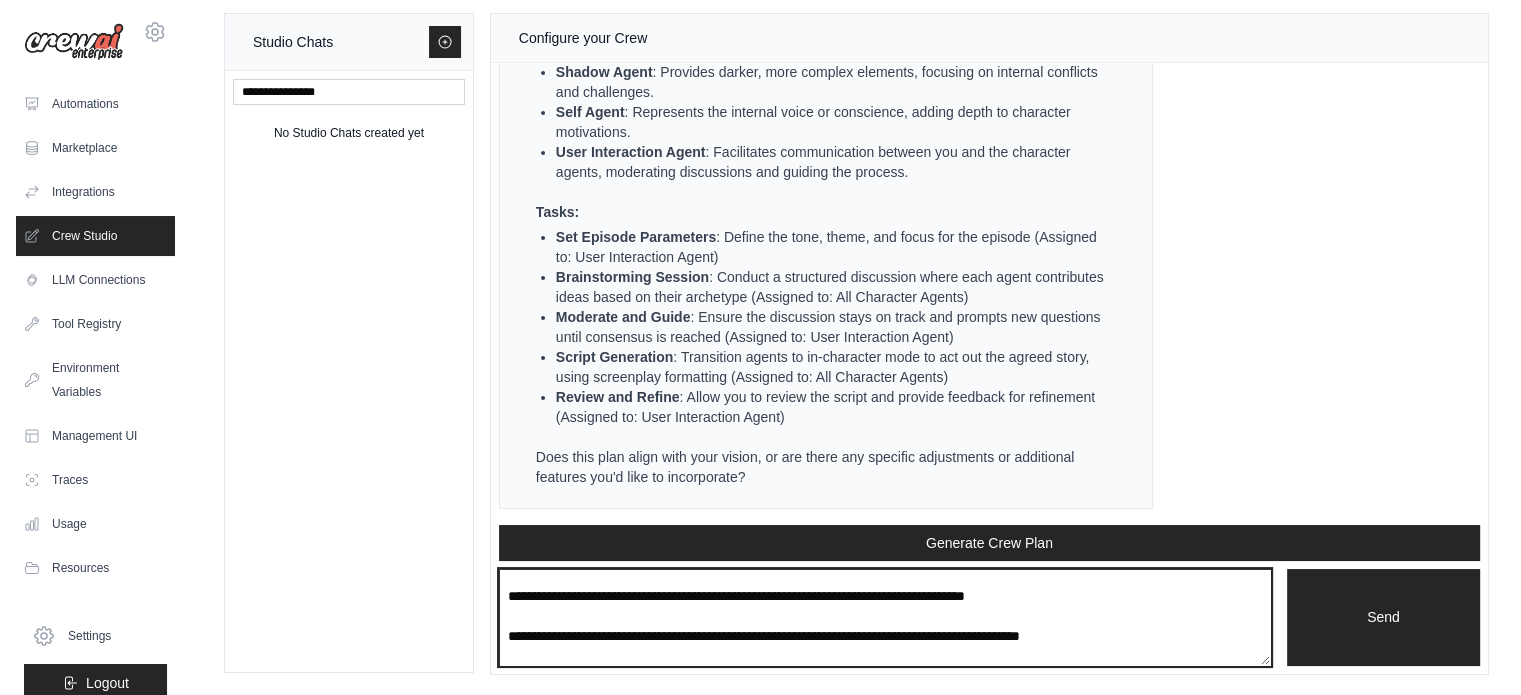 drag, startPoint x: 1041, startPoint y: 611, endPoint x: 803, endPoint y: 618, distance: 238.10292 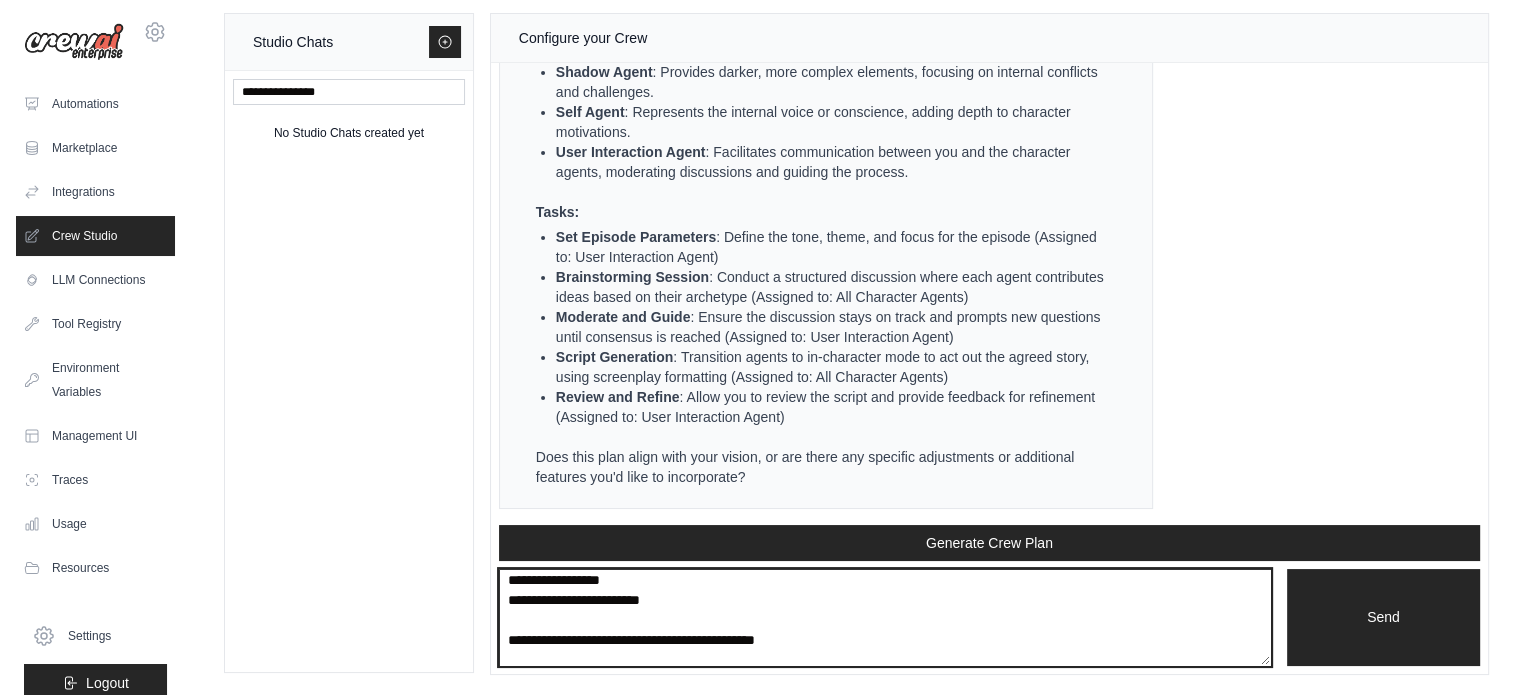 scroll, scrollTop: 1544, scrollLeft: 0, axis: vertical 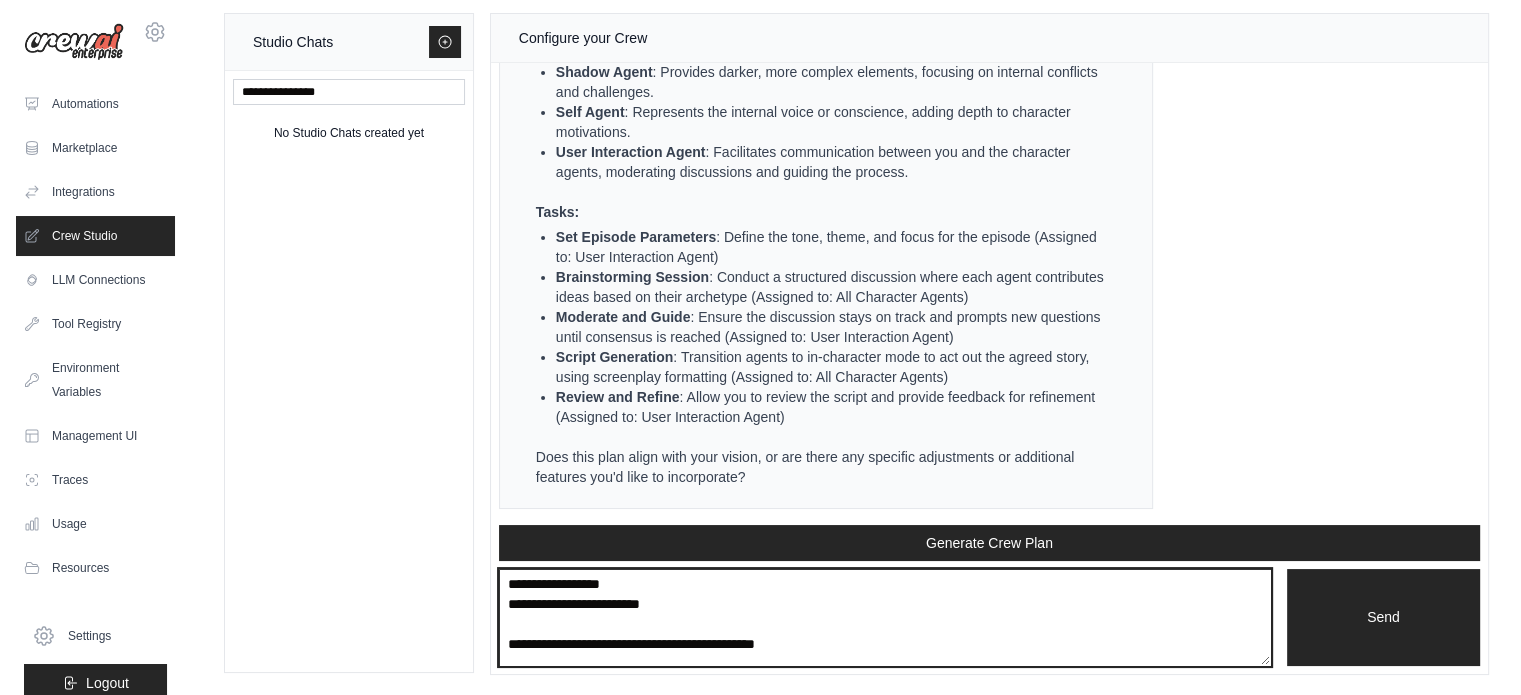 drag, startPoint x: 1158, startPoint y: 607, endPoint x: 538, endPoint y: 596, distance: 620.0976 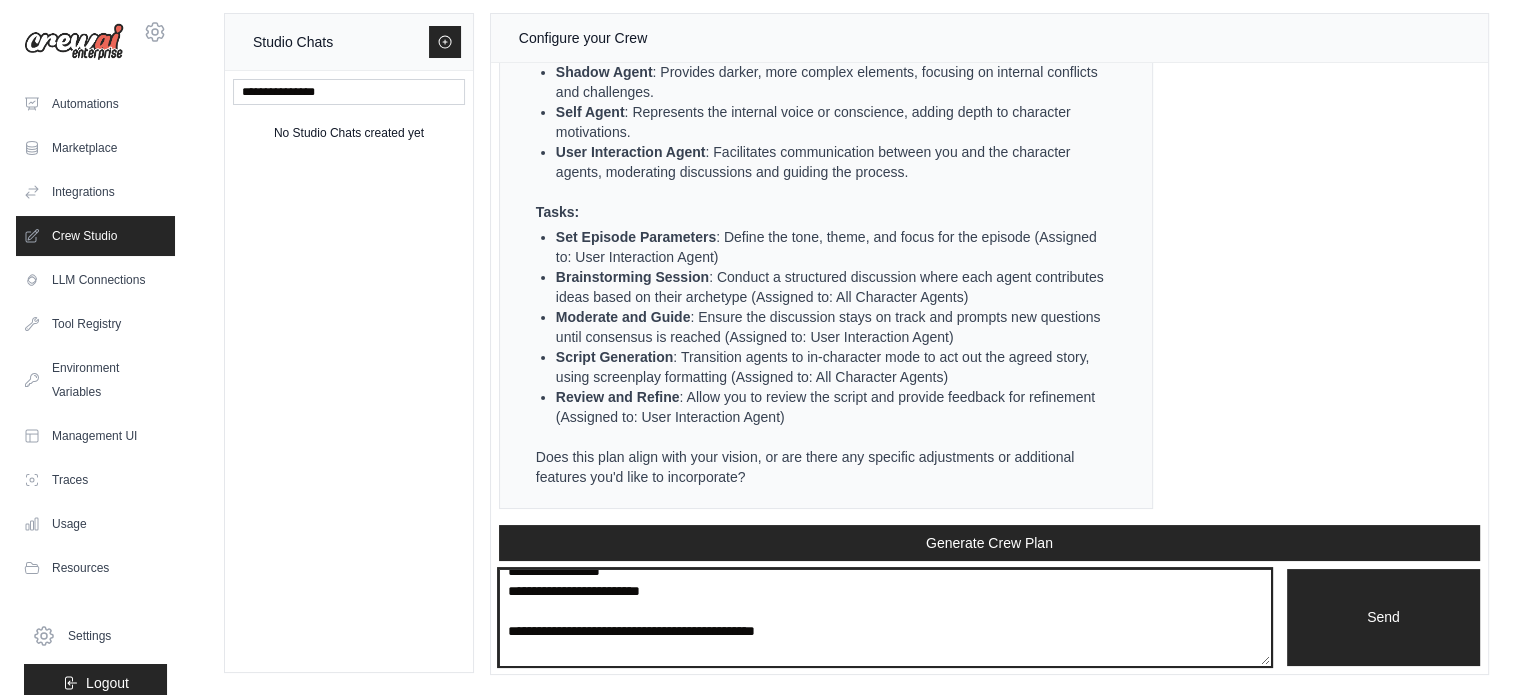 scroll, scrollTop: 1559, scrollLeft: 0, axis: vertical 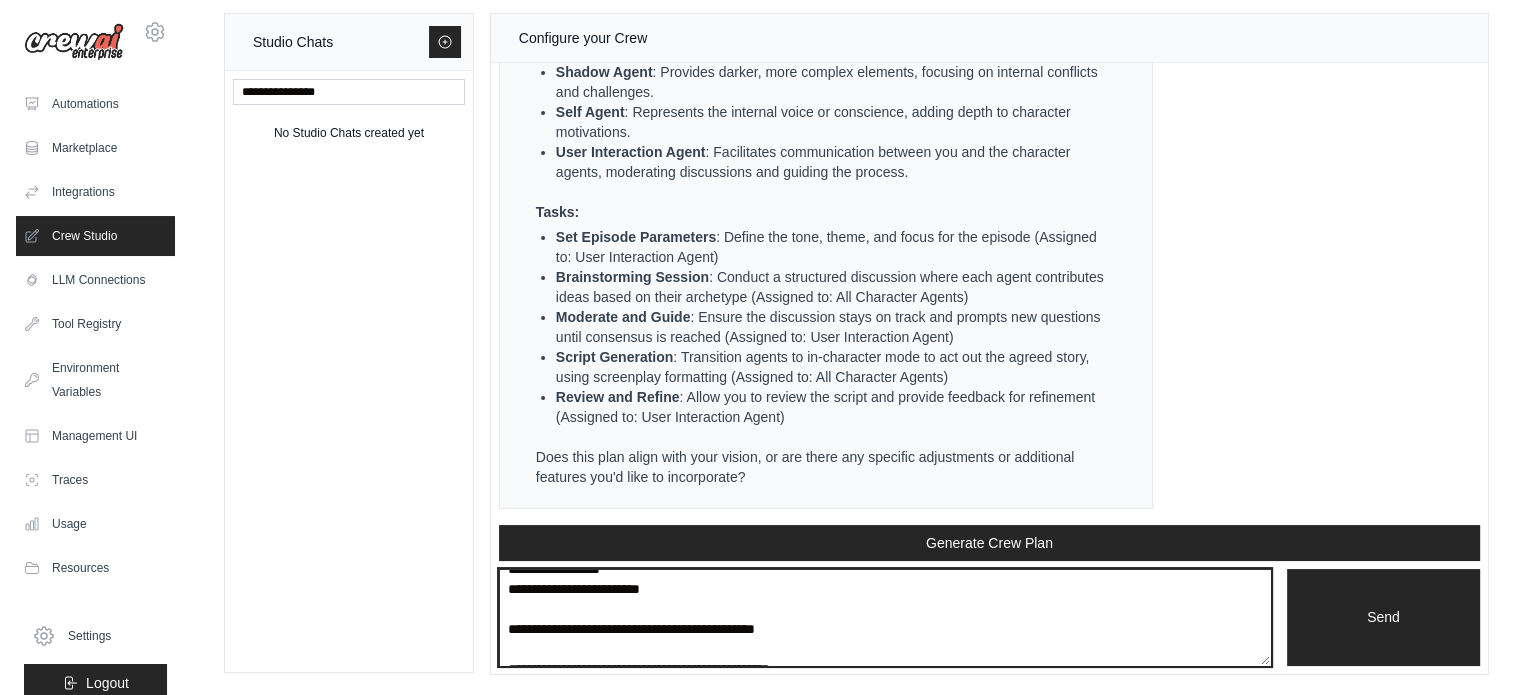 click at bounding box center (885, 618) 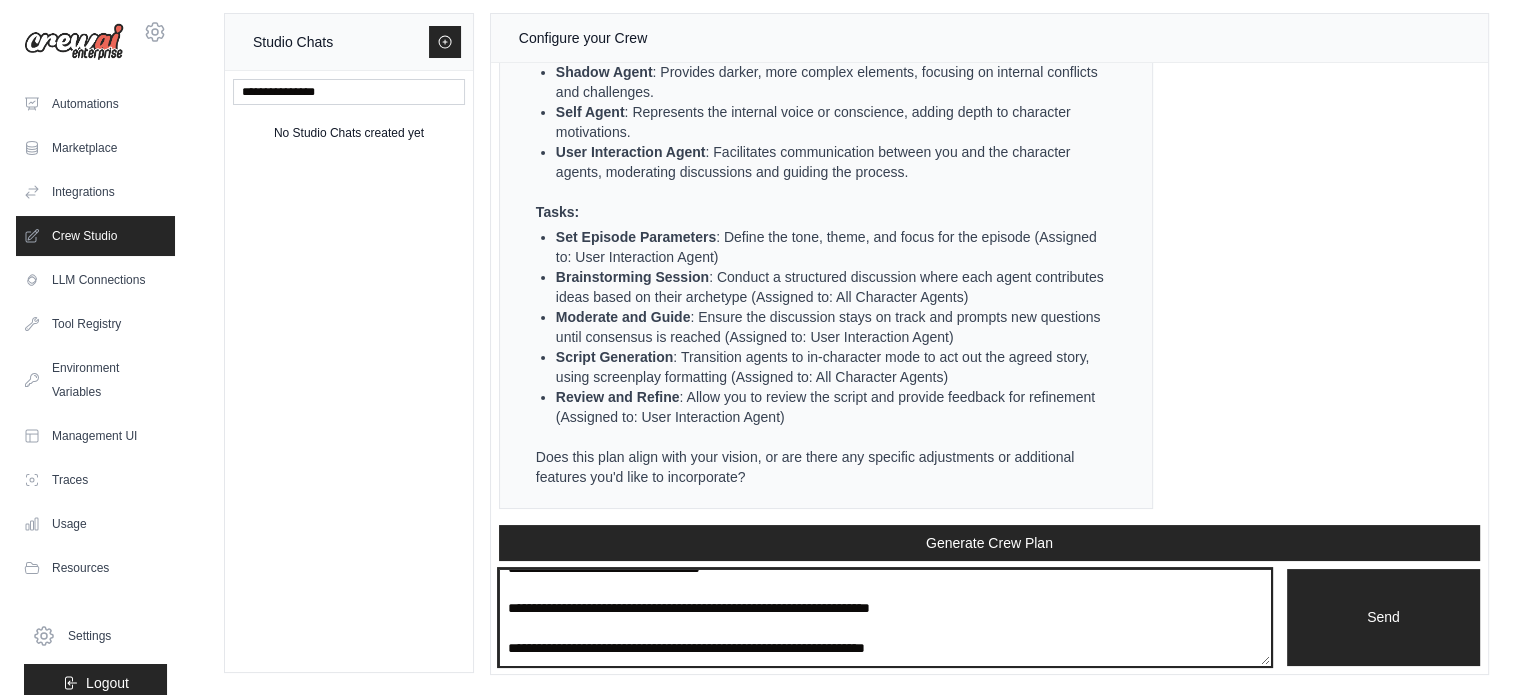 scroll, scrollTop: 1840, scrollLeft: 0, axis: vertical 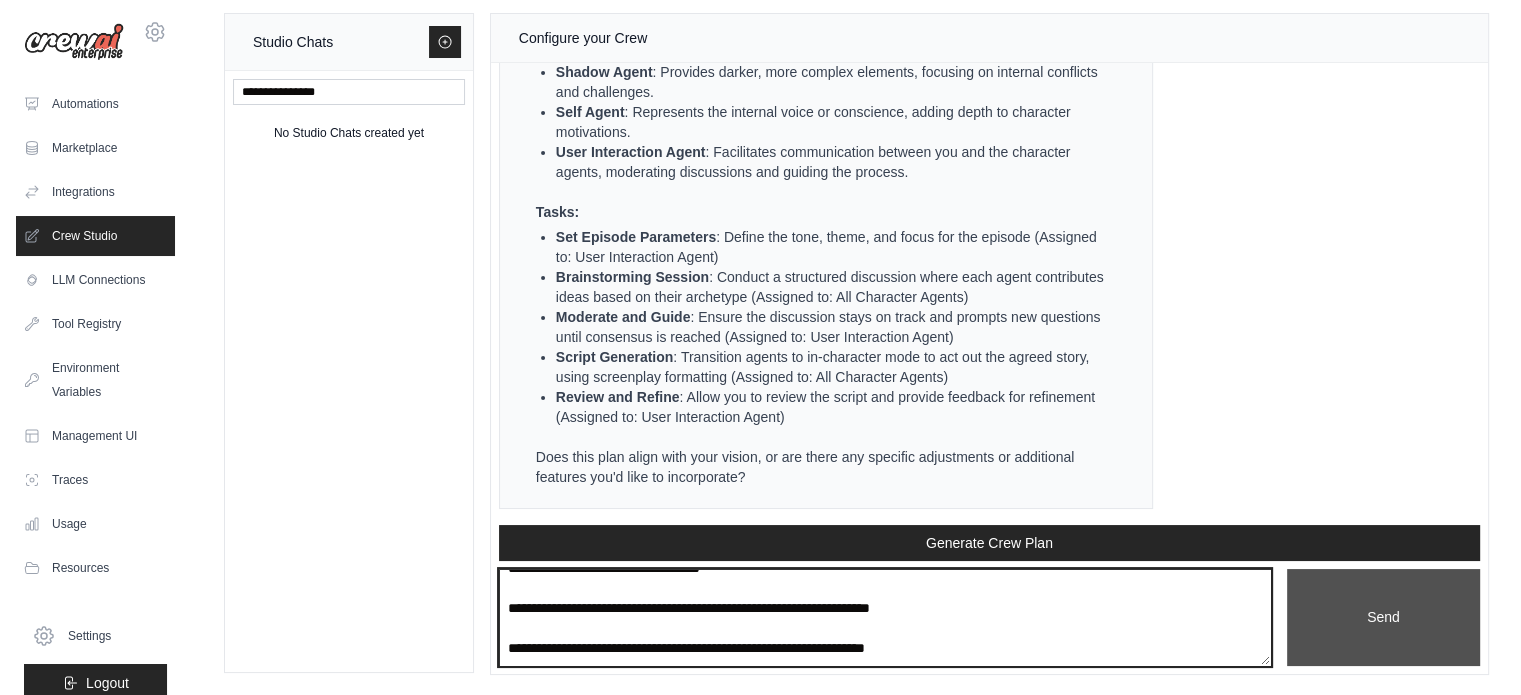 type on "**********" 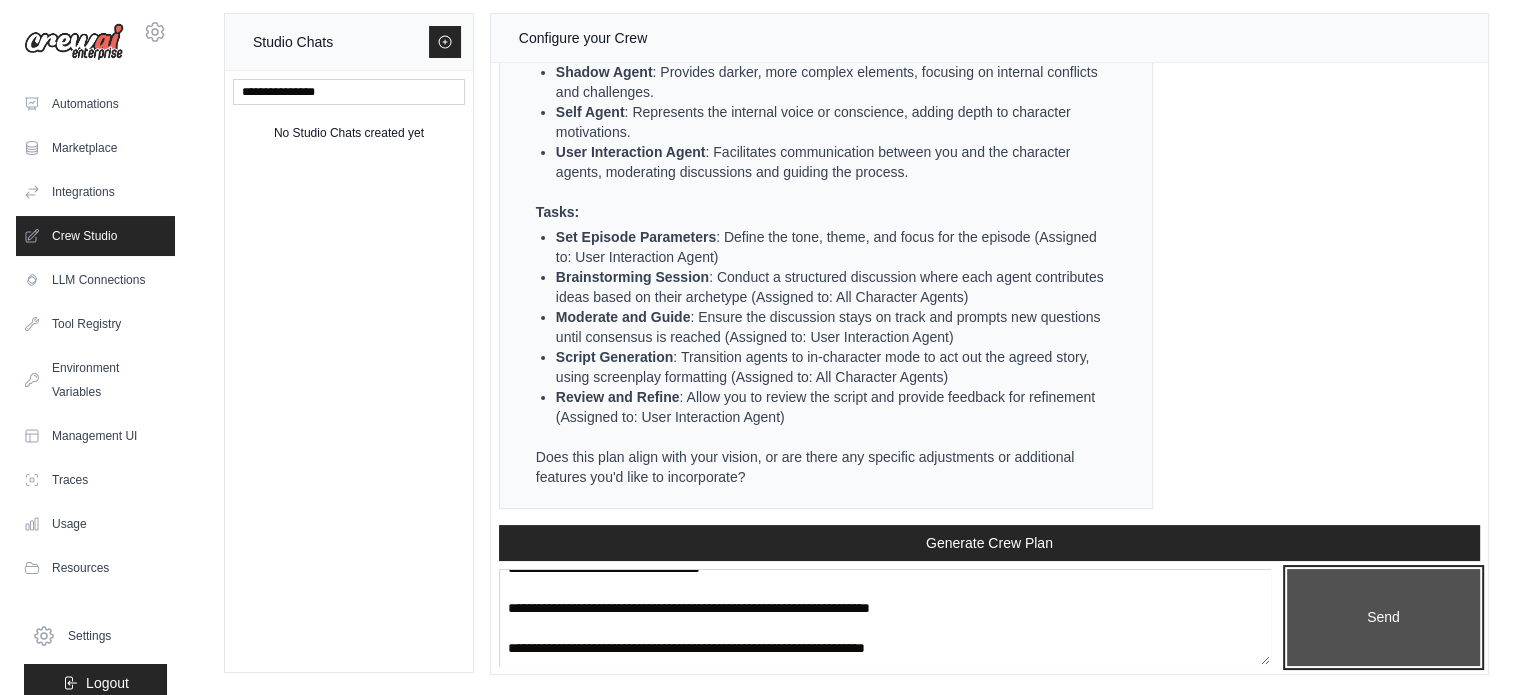 click on "Send" at bounding box center [1383, 618] 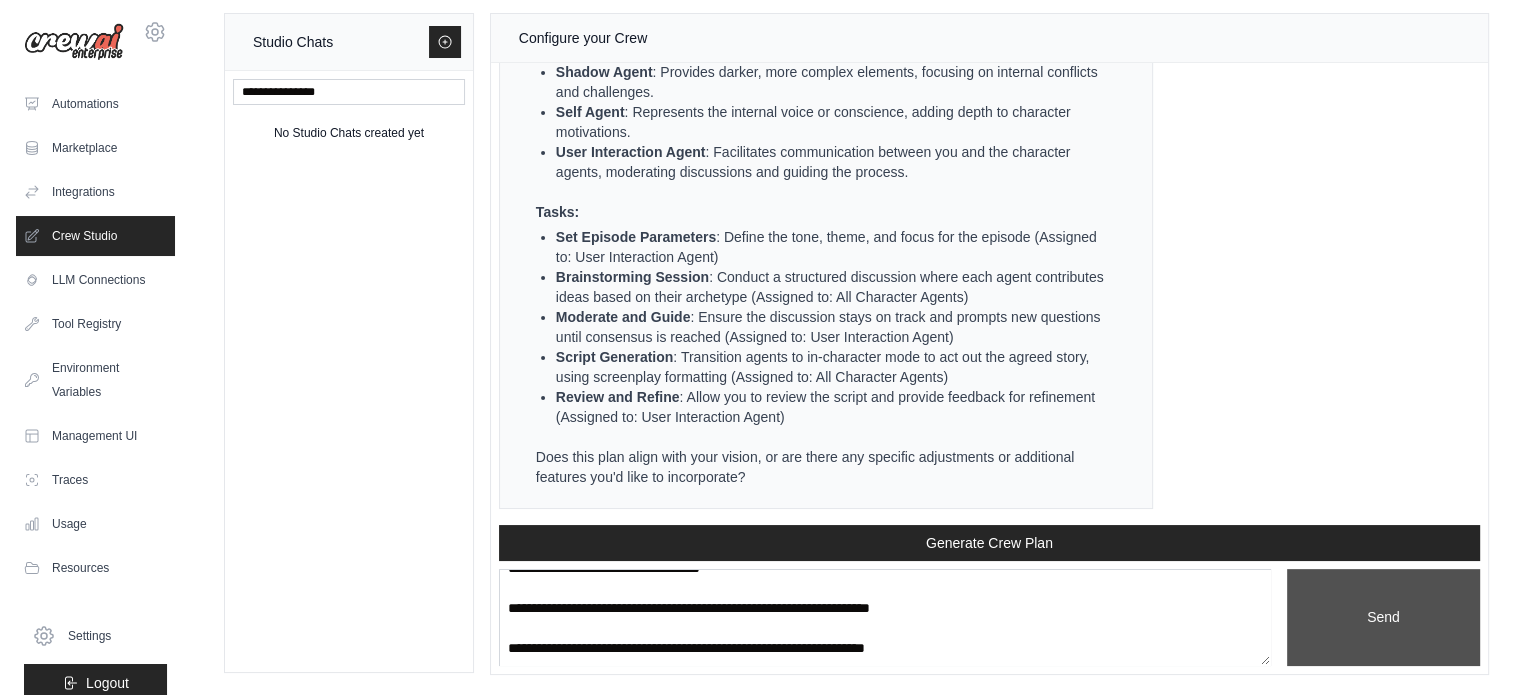 scroll, scrollTop: 0, scrollLeft: 0, axis: both 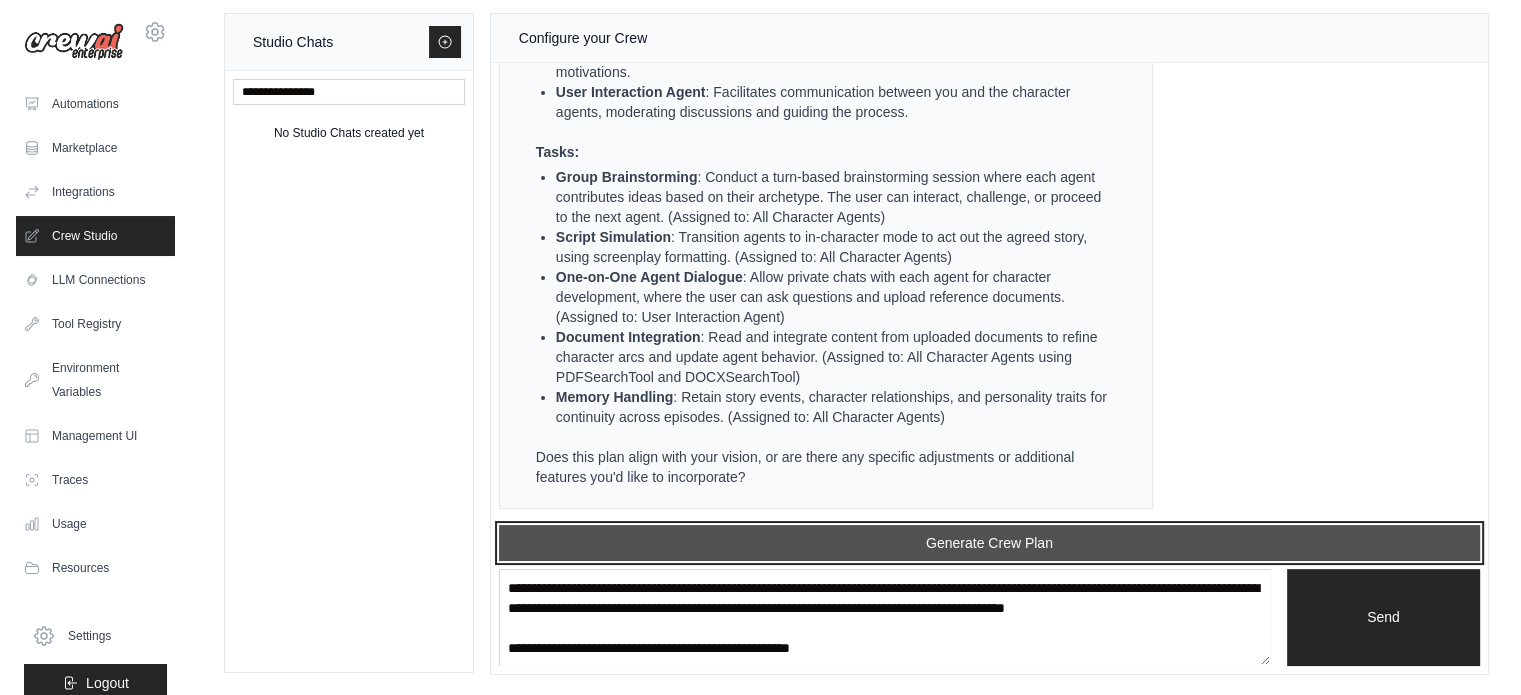 click on "Generate Crew Plan" at bounding box center (989, 543) 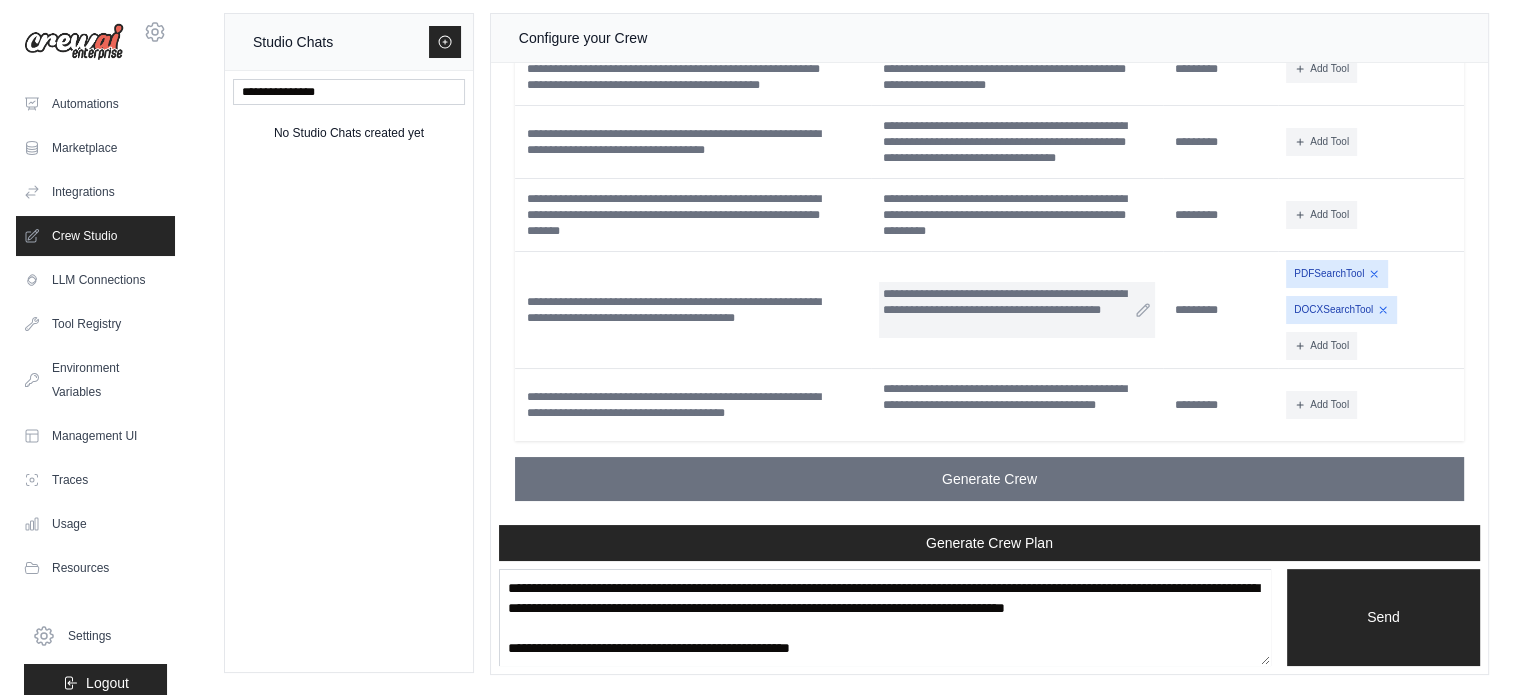 scroll, scrollTop: 7311, scrollLeft: 0, axis: vertical 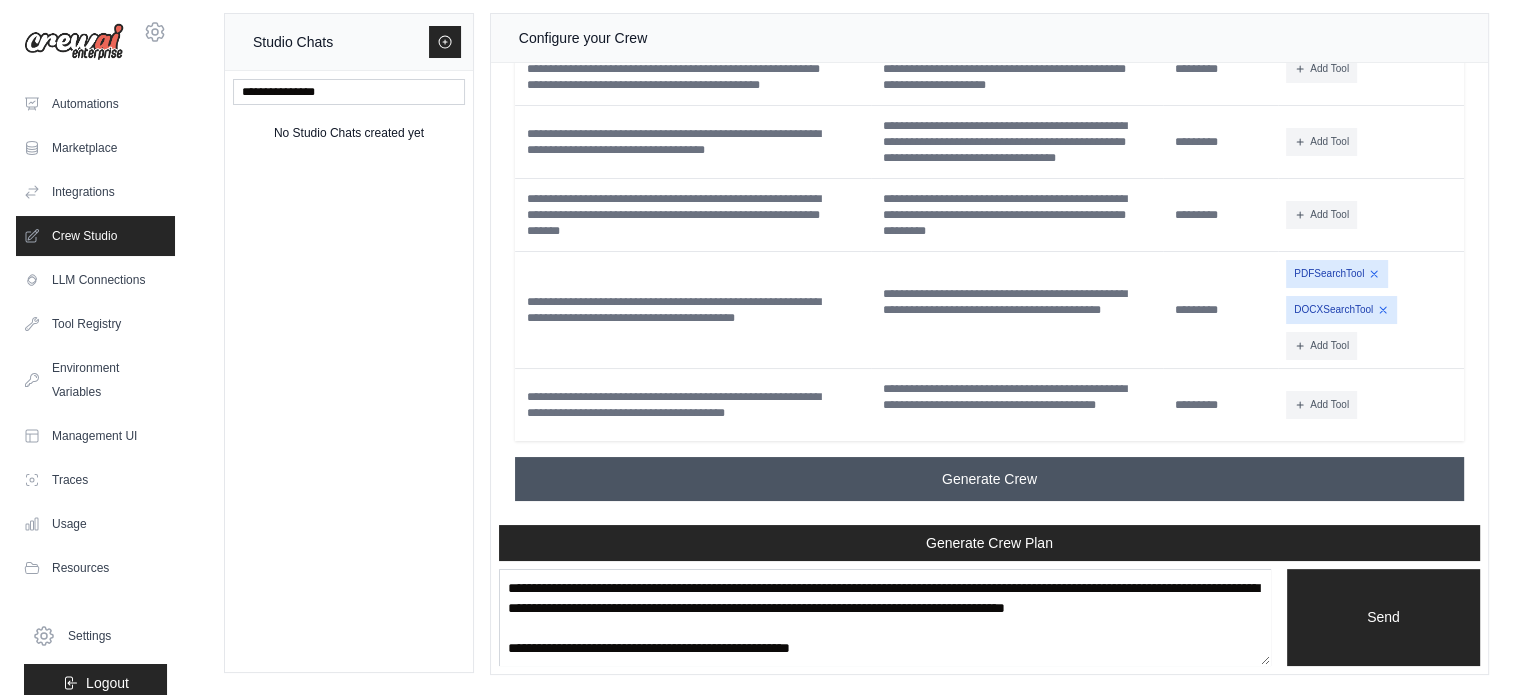 click on "Generate Crew" at bounding box center [989, 479] 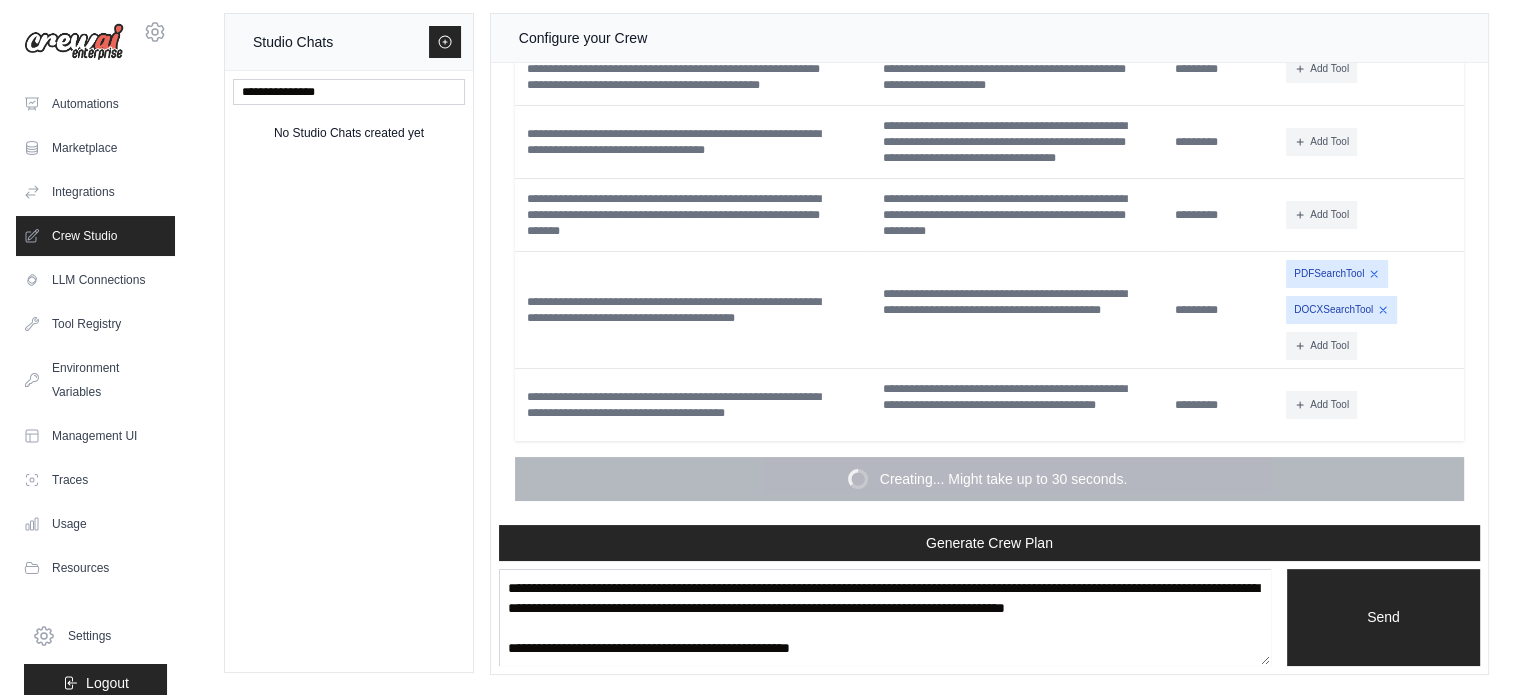 scroll, scrollTop: 7312, scrollLeft: 0, axis: vertical 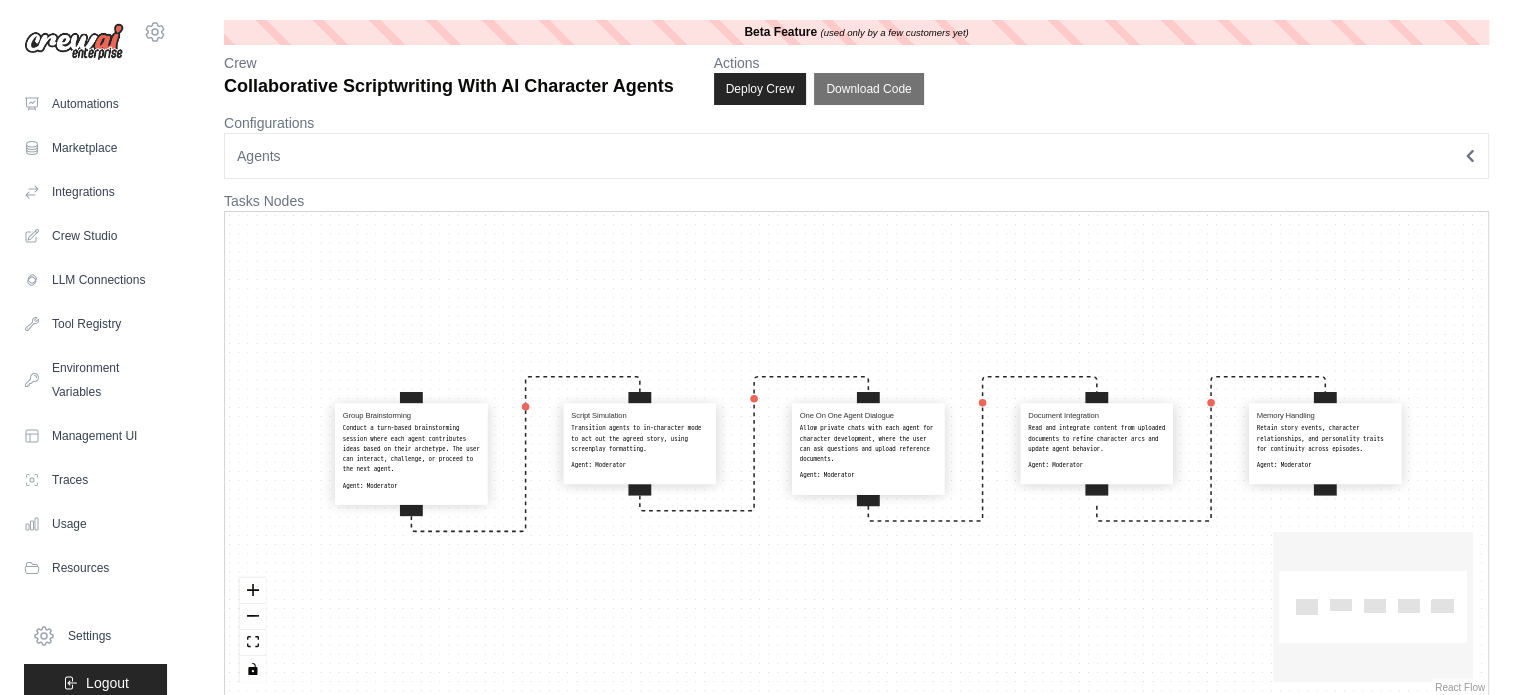 click on "Agent:   Moderator" at bounding box center [411, 486] 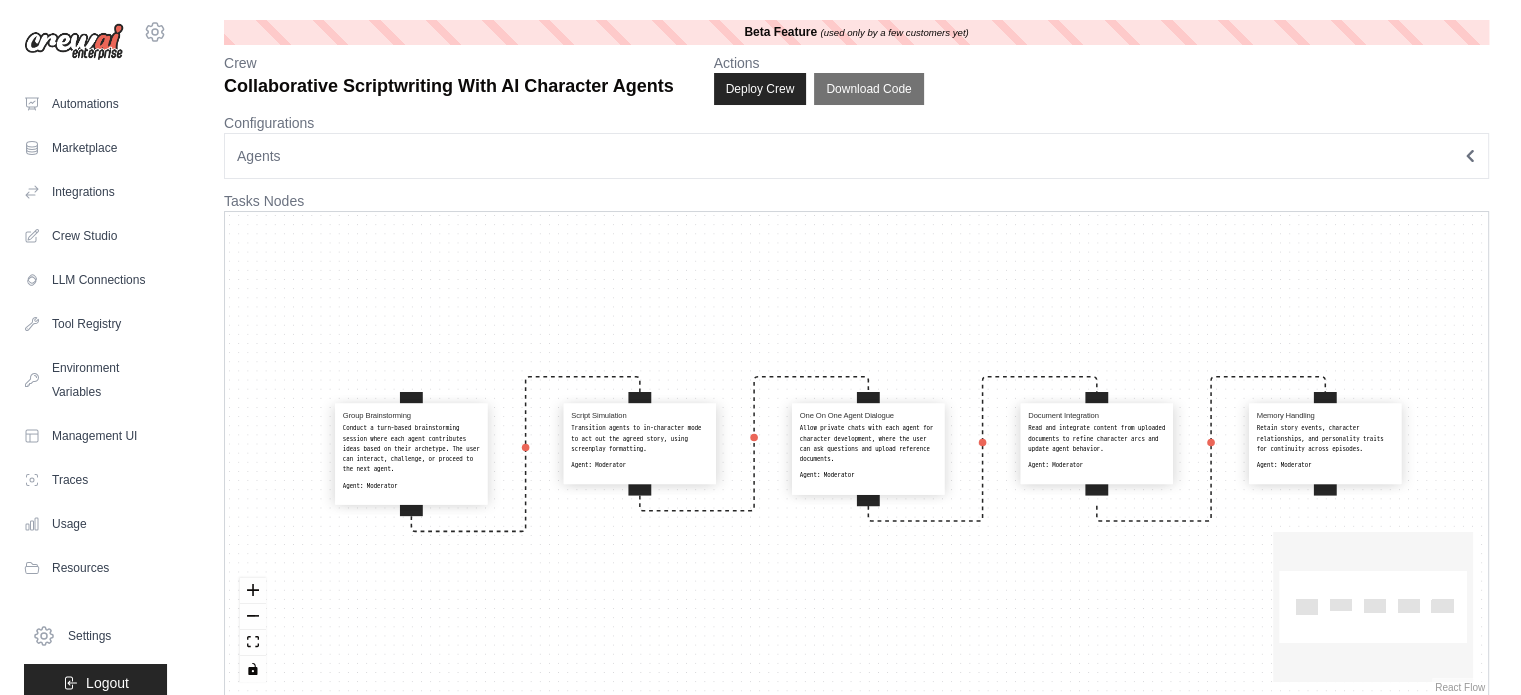 select on "*********" 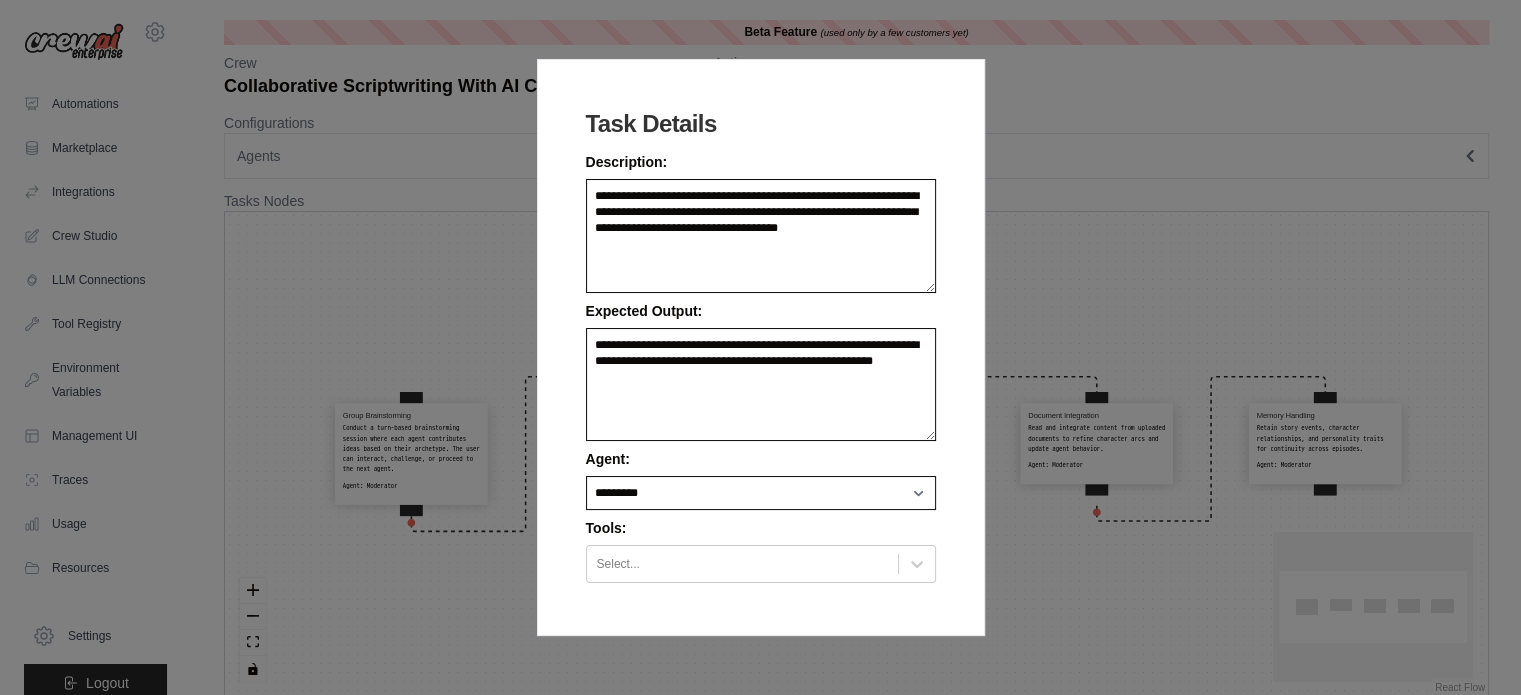 click on "**********" at bounding box center [760, 347] 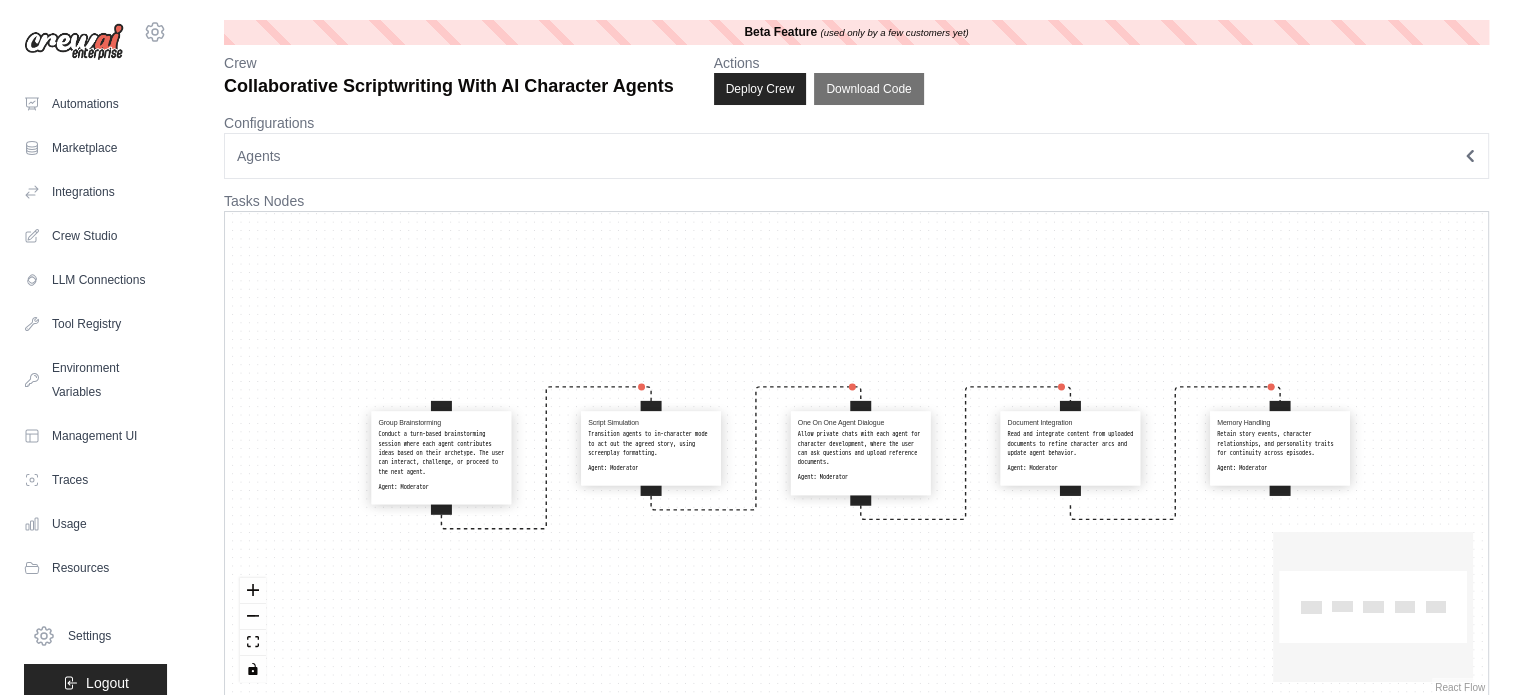 scroll, scrollTop: 21, scrollLeft: 0, axis: vertical 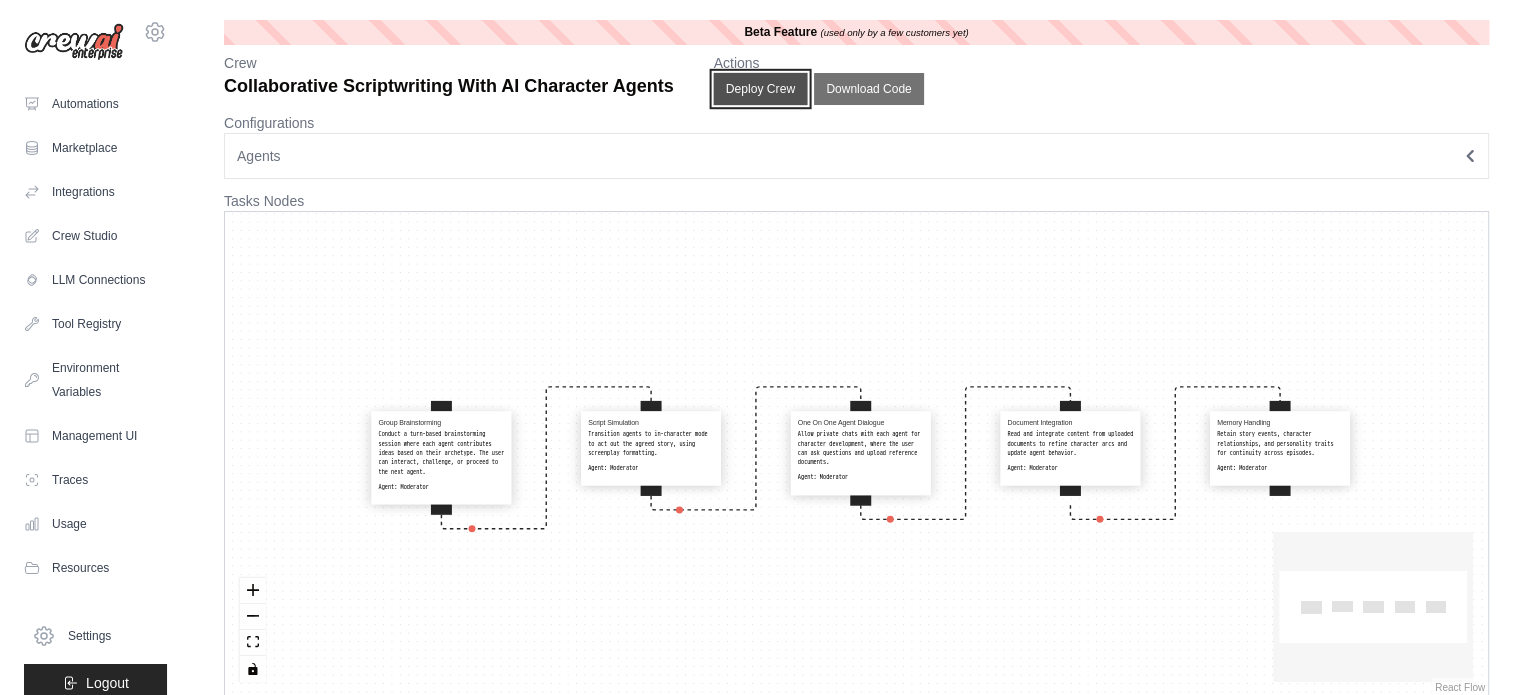 click on "Deploy Crew" at bounding box center (760, 89) 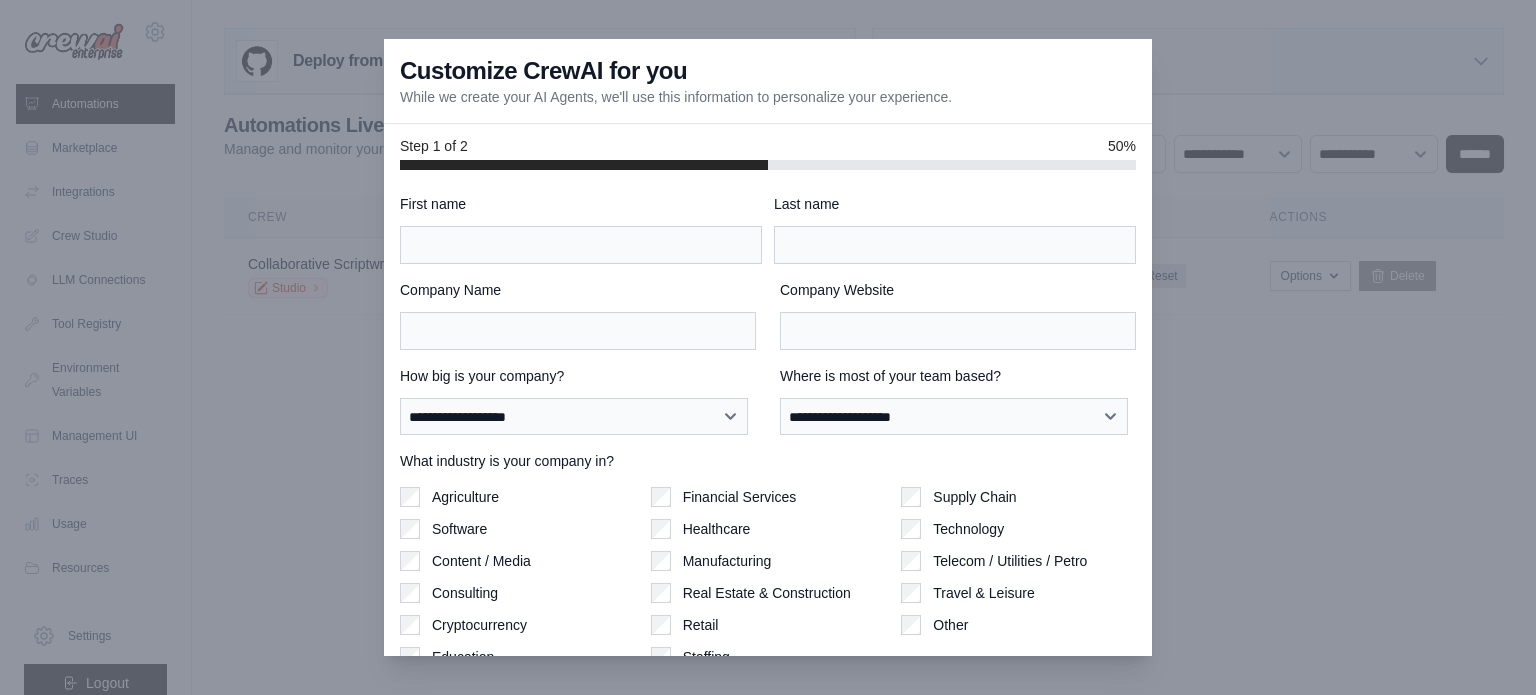 scroll, scrollTop: 0, scrollLeft: 0, axis: both 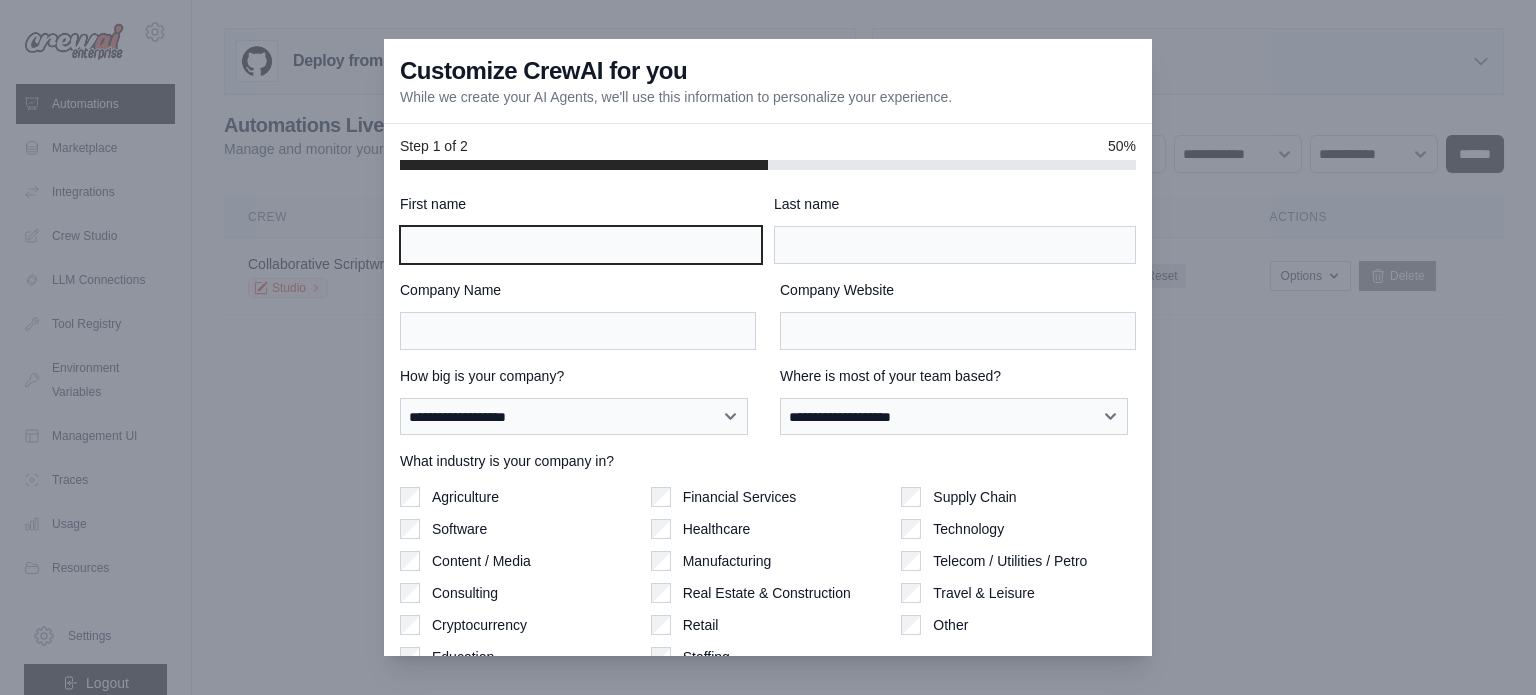 click on "First name" at bounding box center (581, 245) 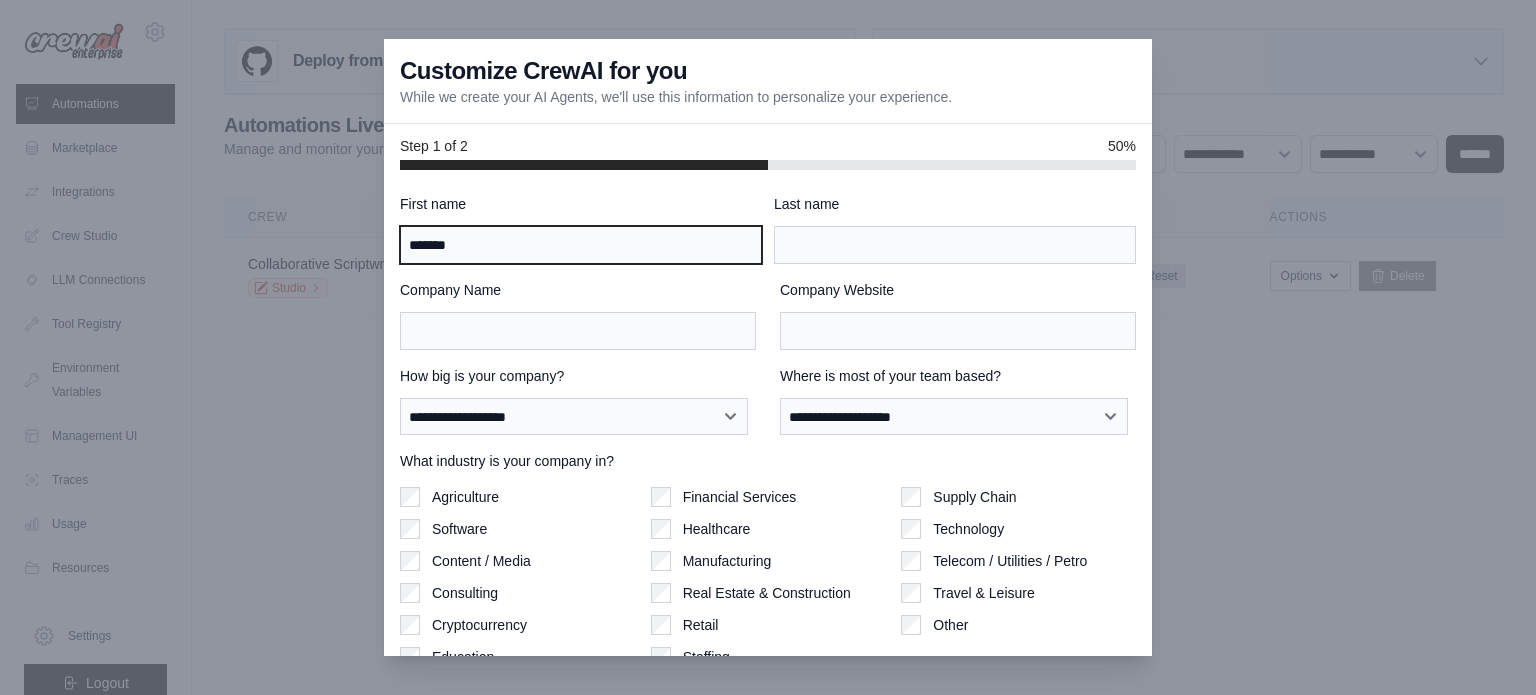 type on "*******" 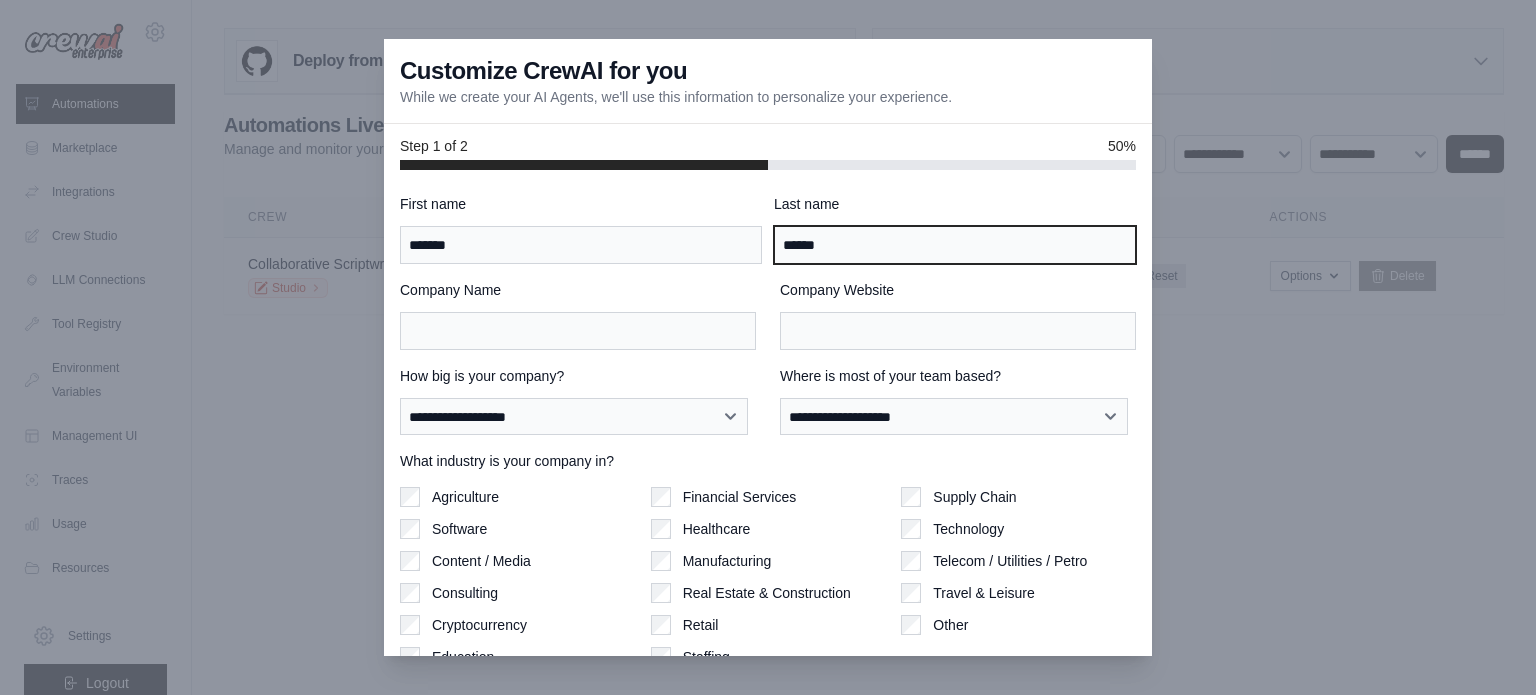 type on "******" 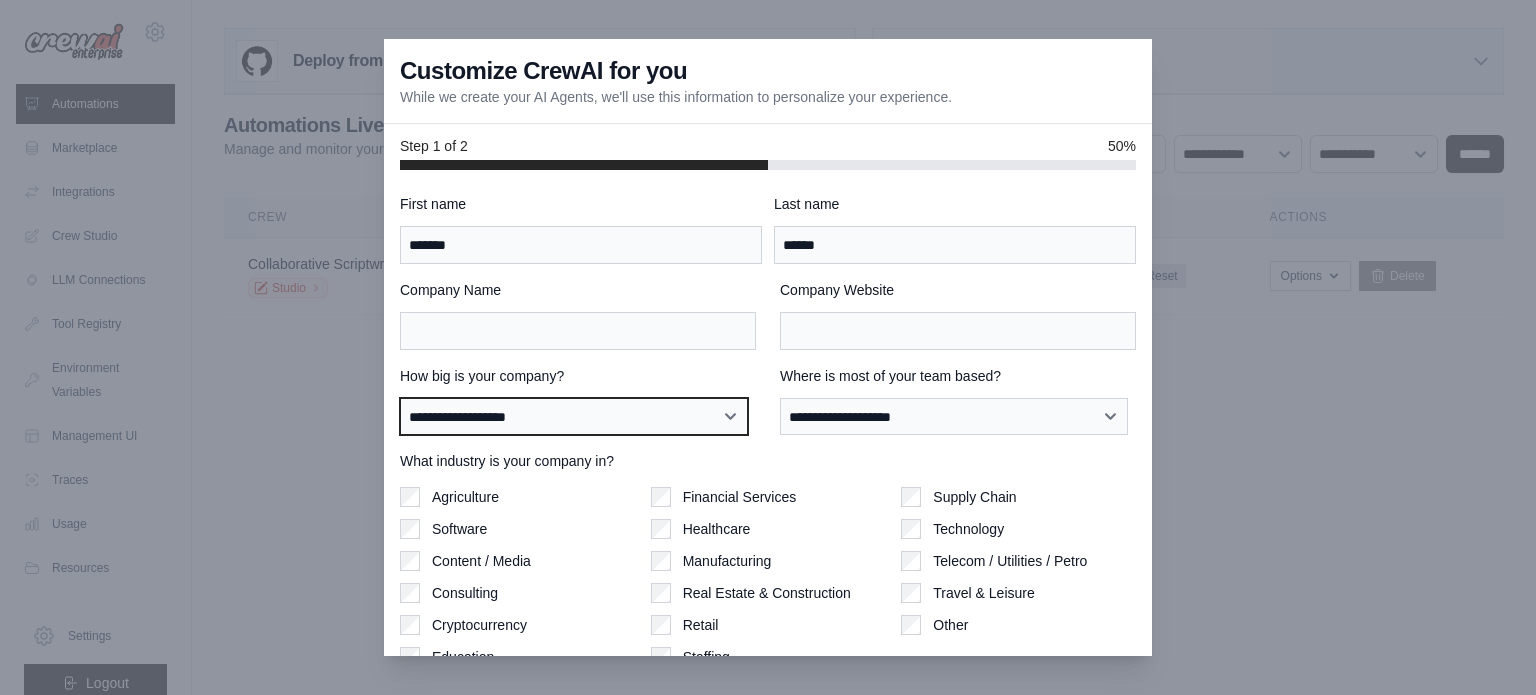 click on "**********" at bounding box center (574, 417) 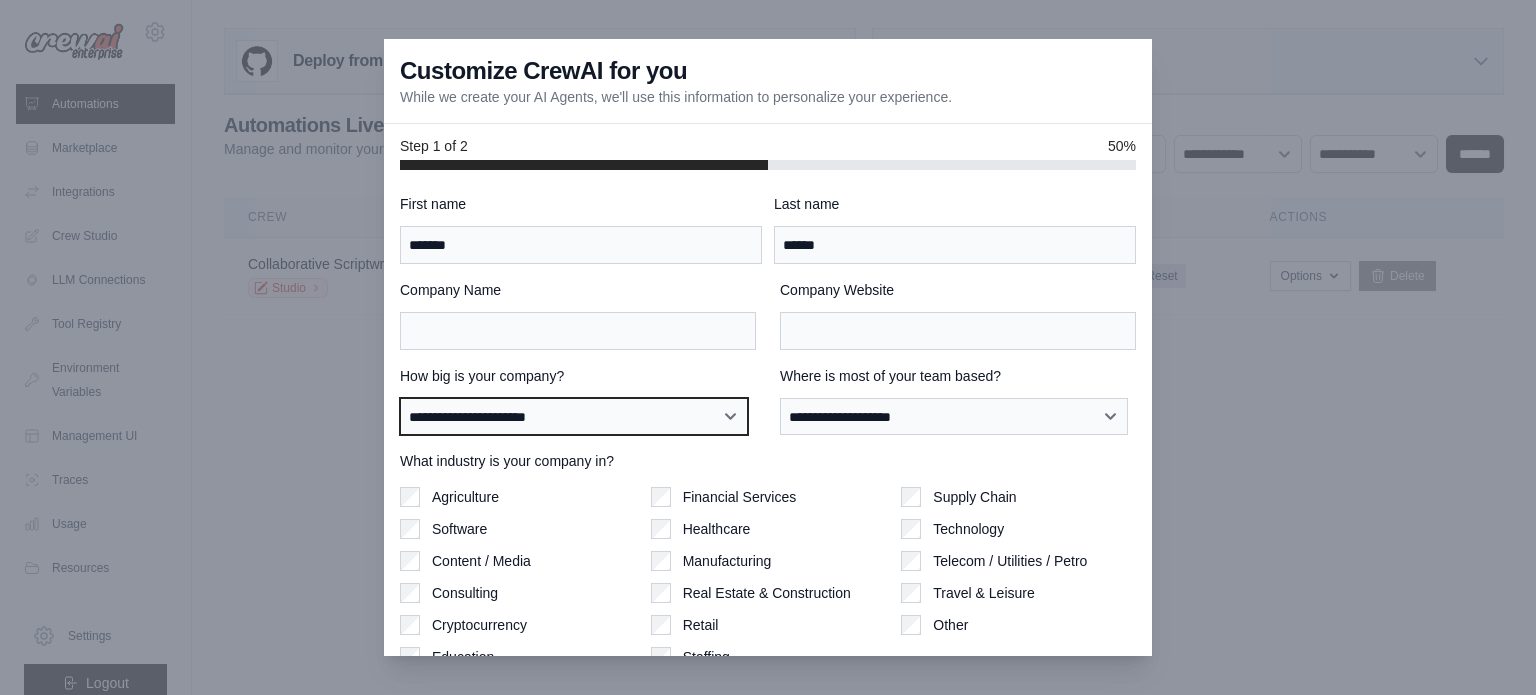 click on "**********" at bounding box center (574, 417) 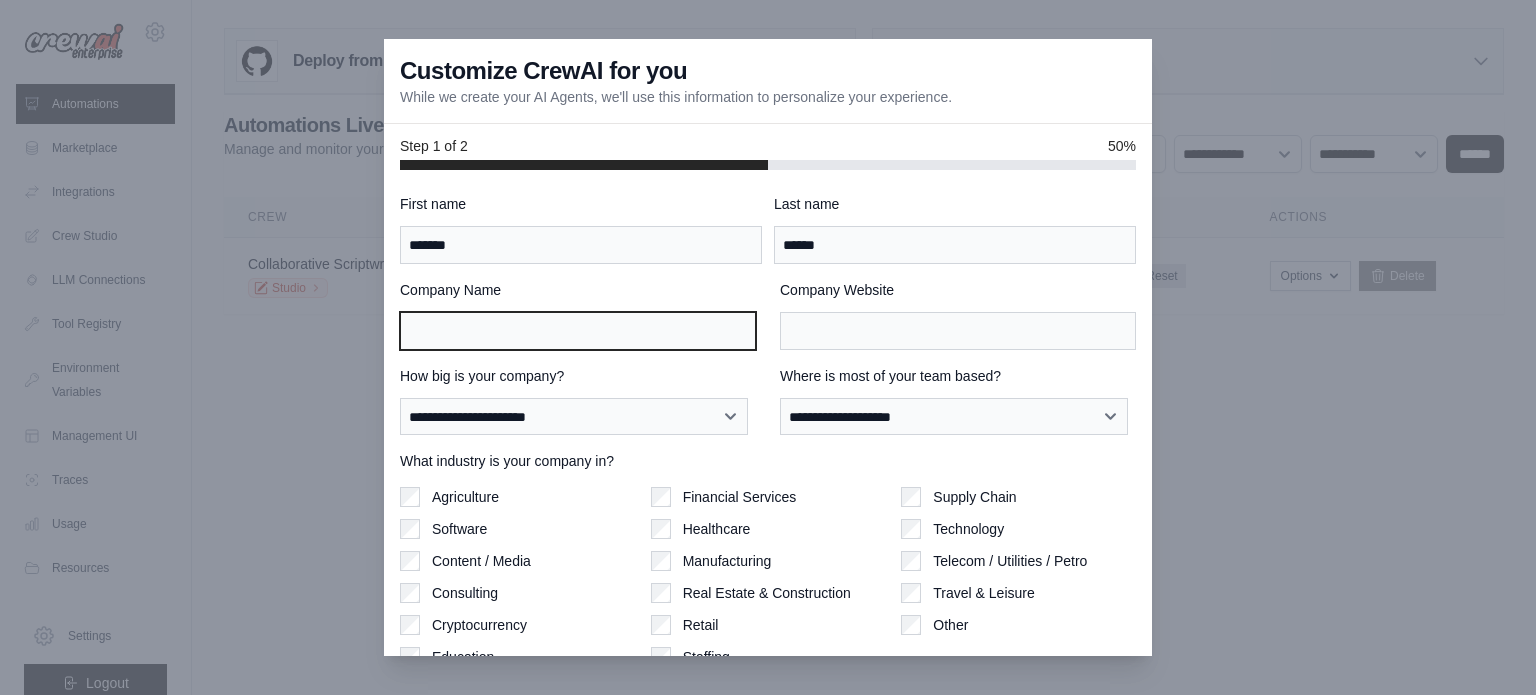 click on "Company Name" at bounding box center [578, 331] 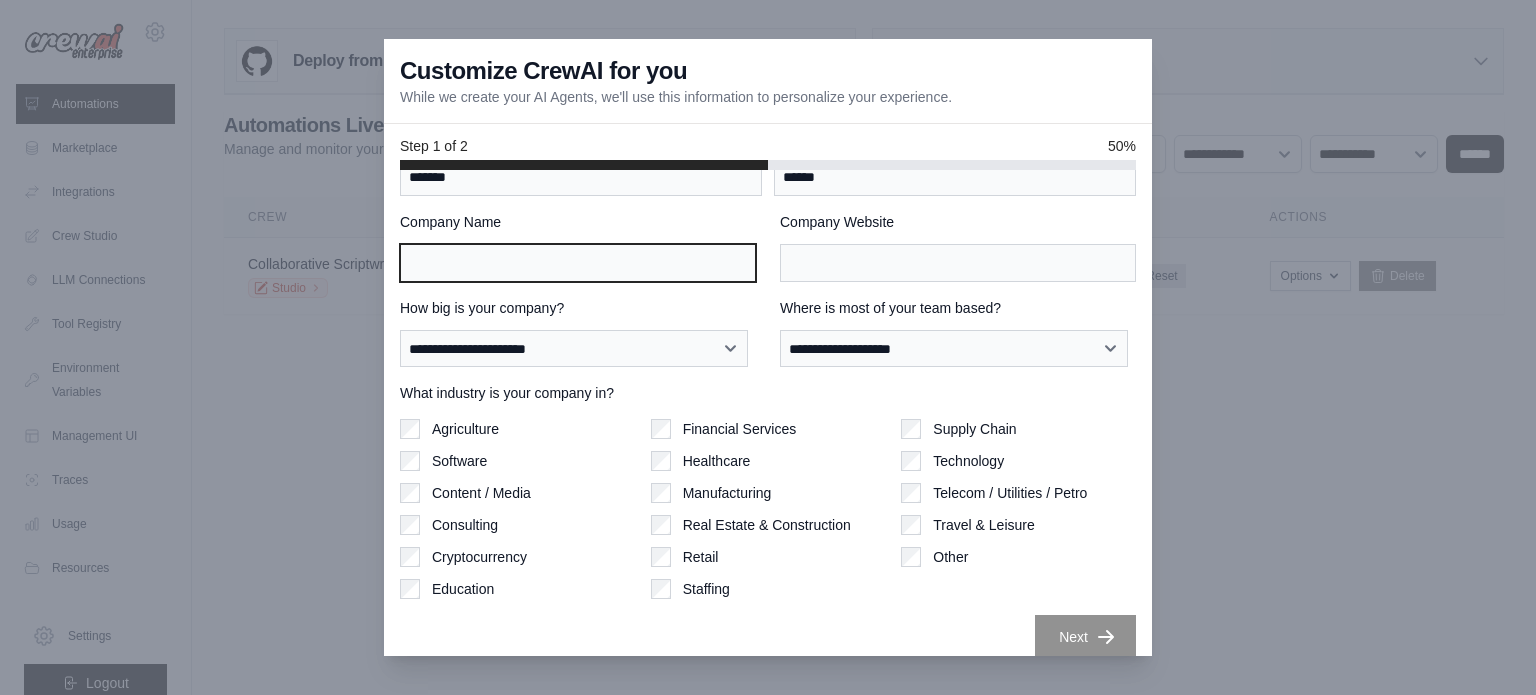 scroll, scrollTop: 86, scrollLeft: 0, axis: vertical 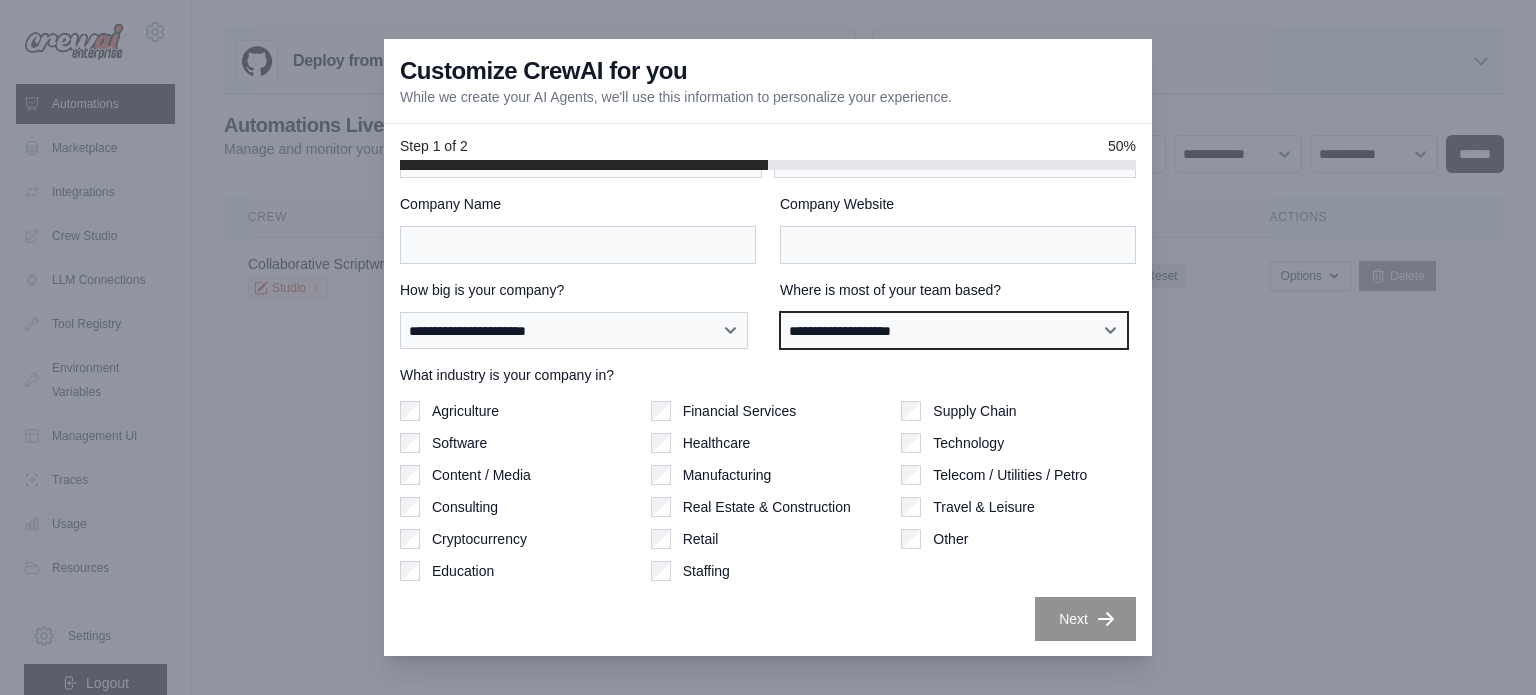 click on "**********" at bounding box center [954, 331] 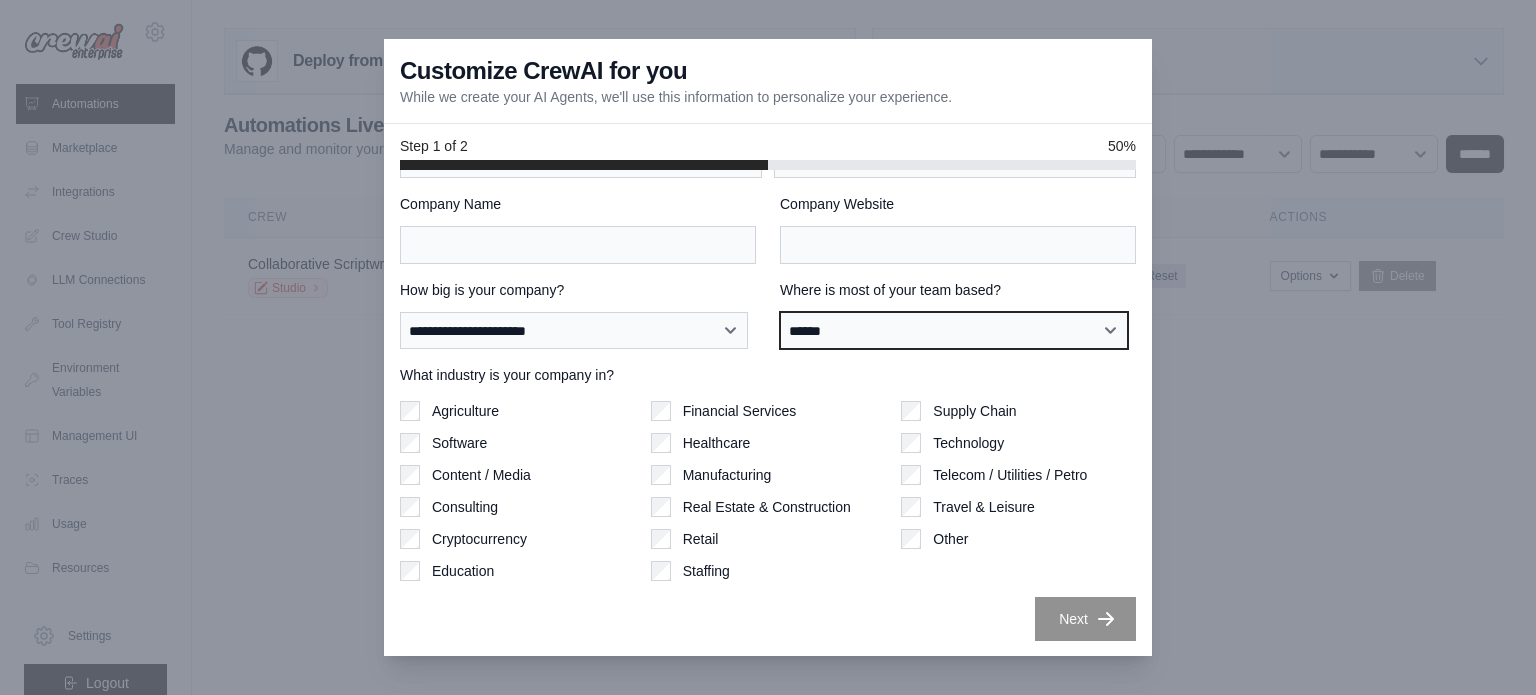 click on "**********" at bounding box center [954, 331] 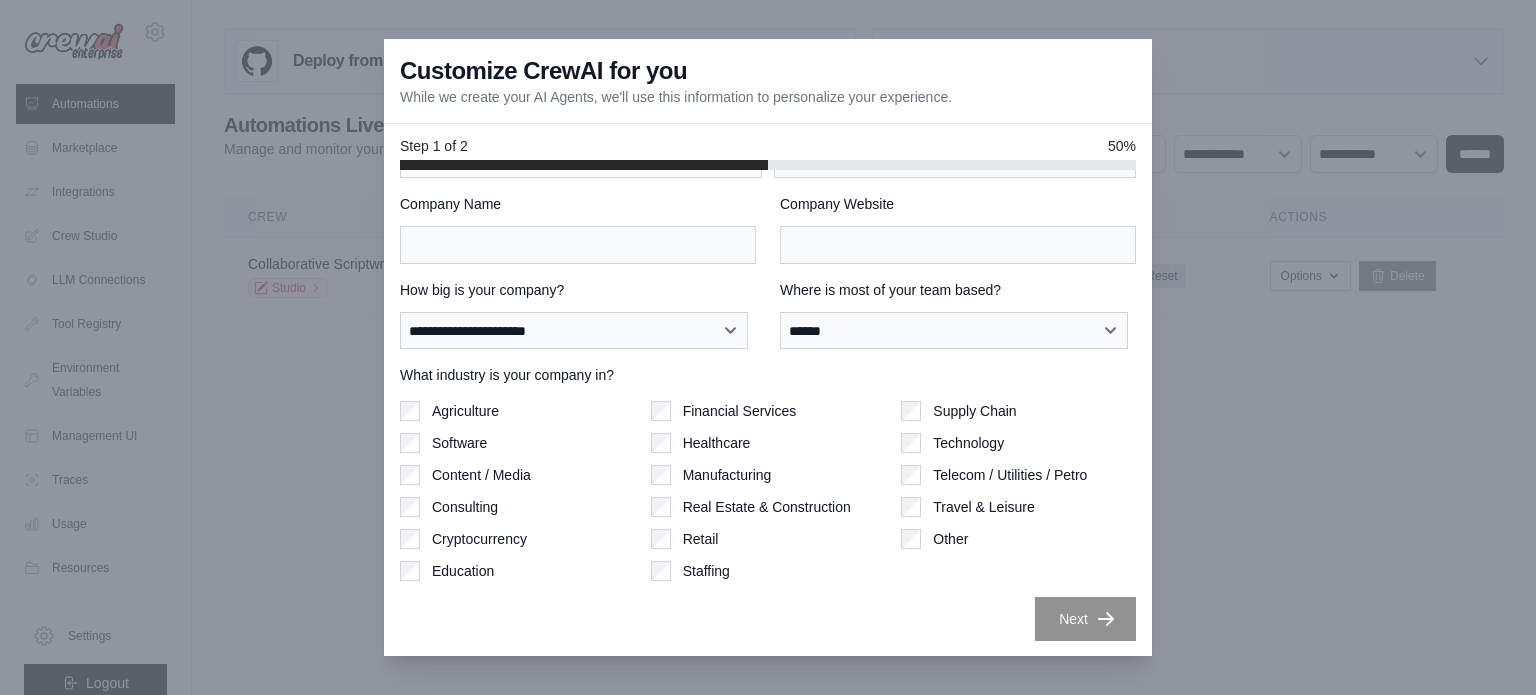 click on "Content / Media" at bounding box center (481, 475) 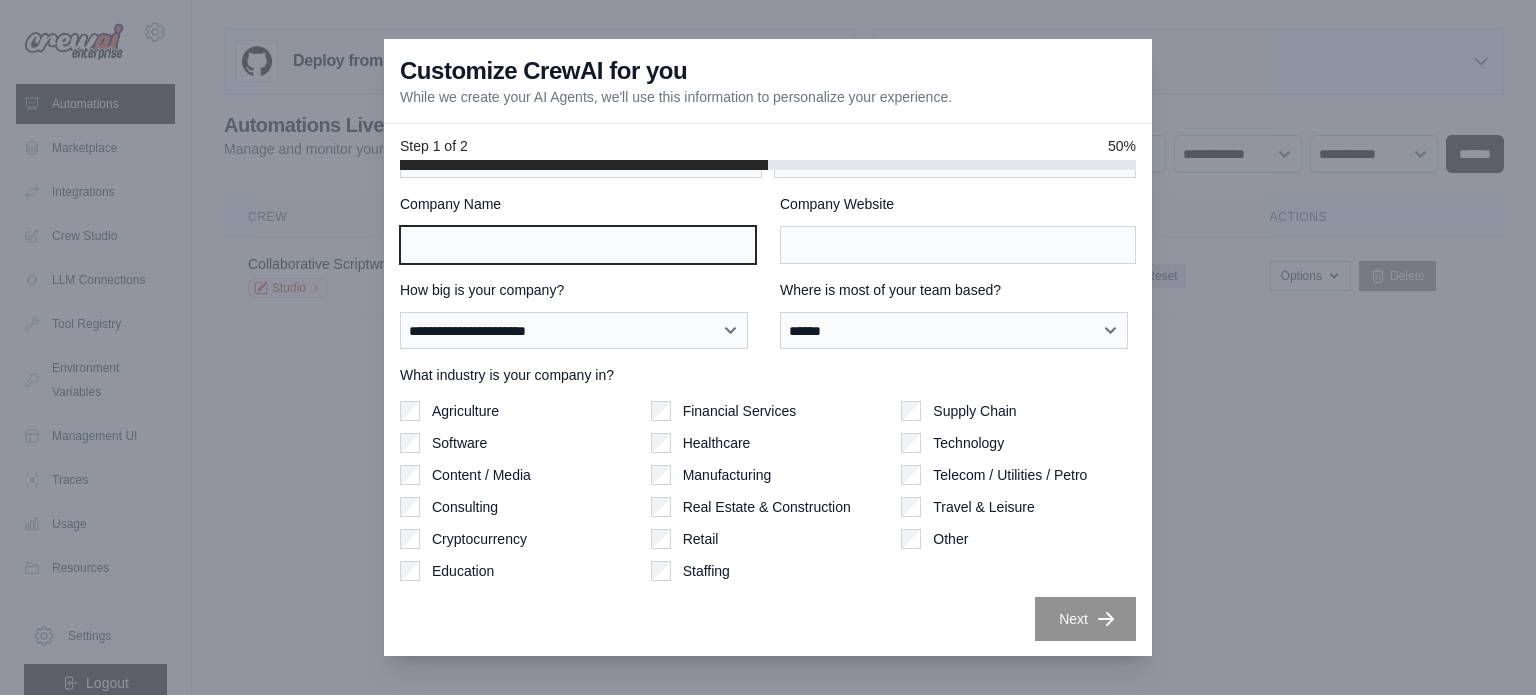 click on "Company Name" at bounding box center [578, 245] 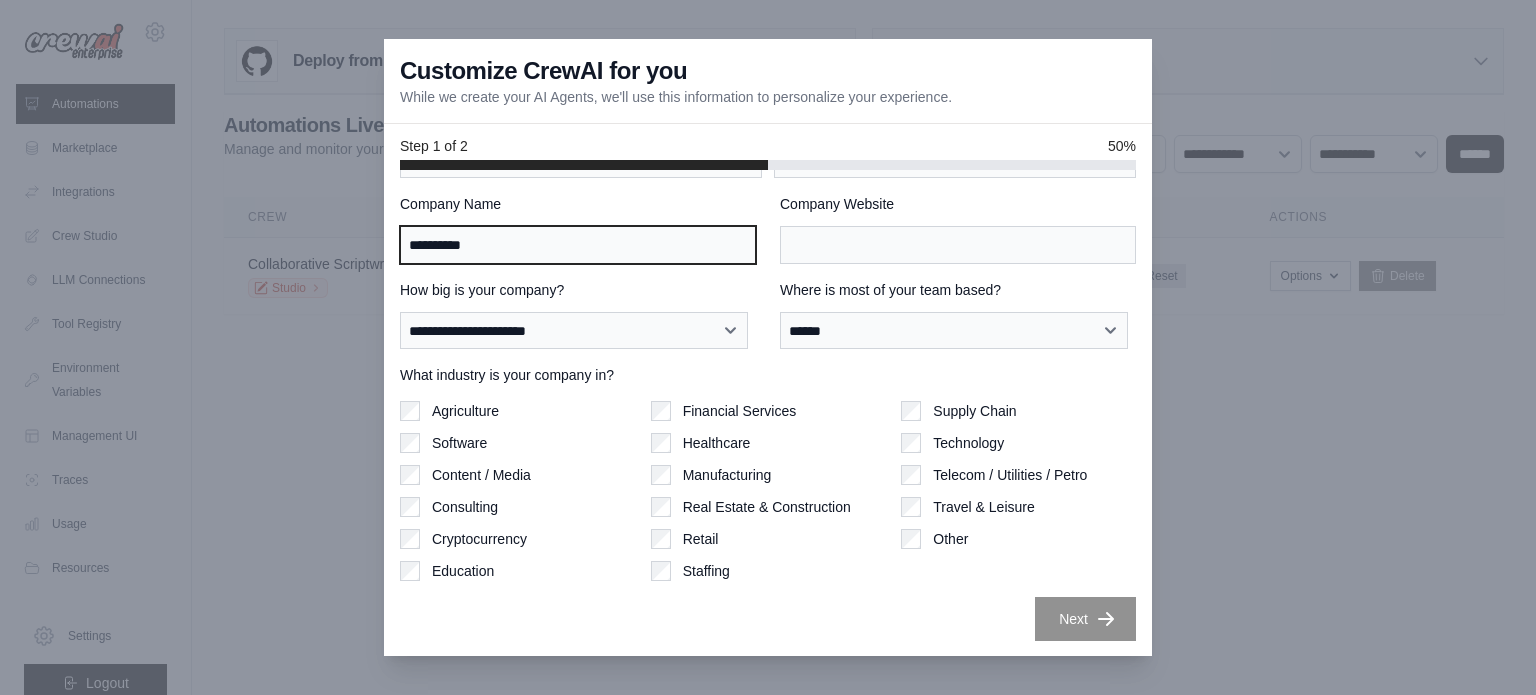 type on "**********" 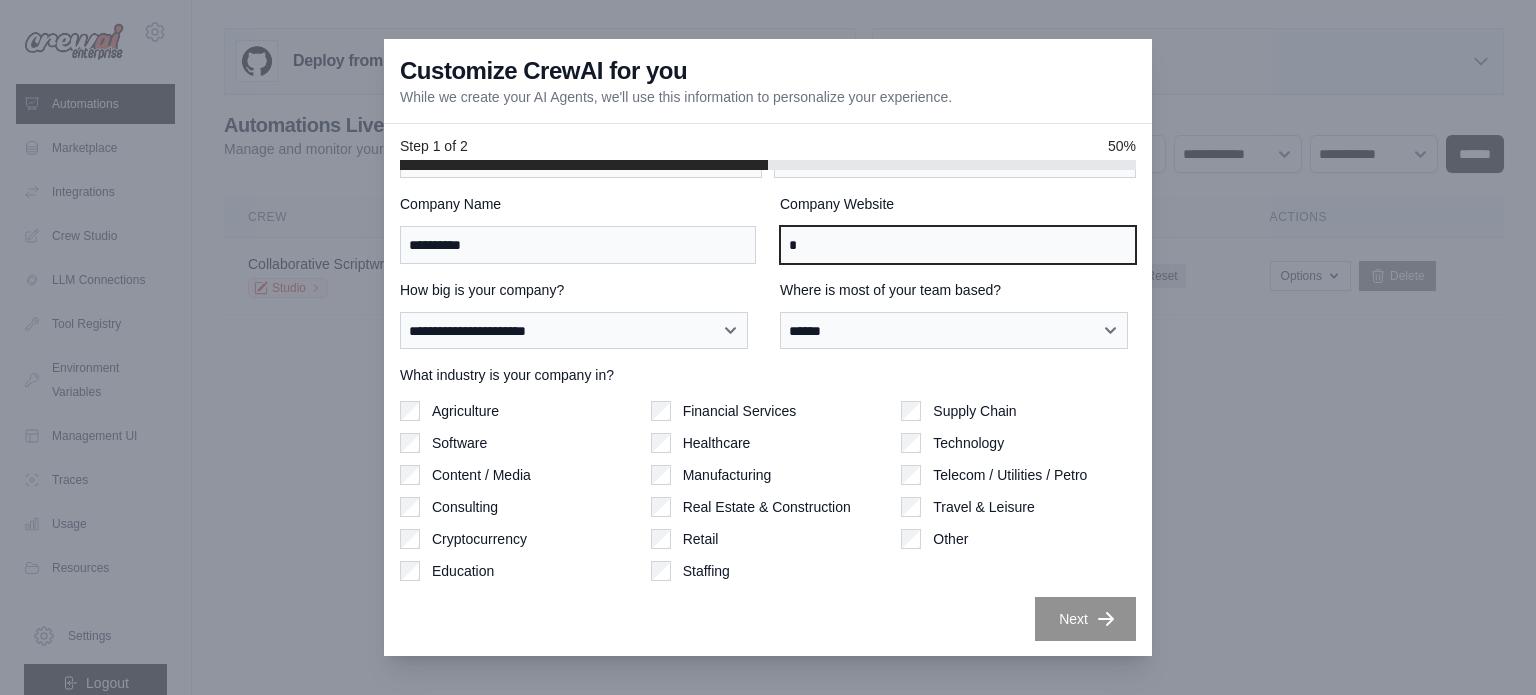 click on "*" at bounding box center [958, 245] 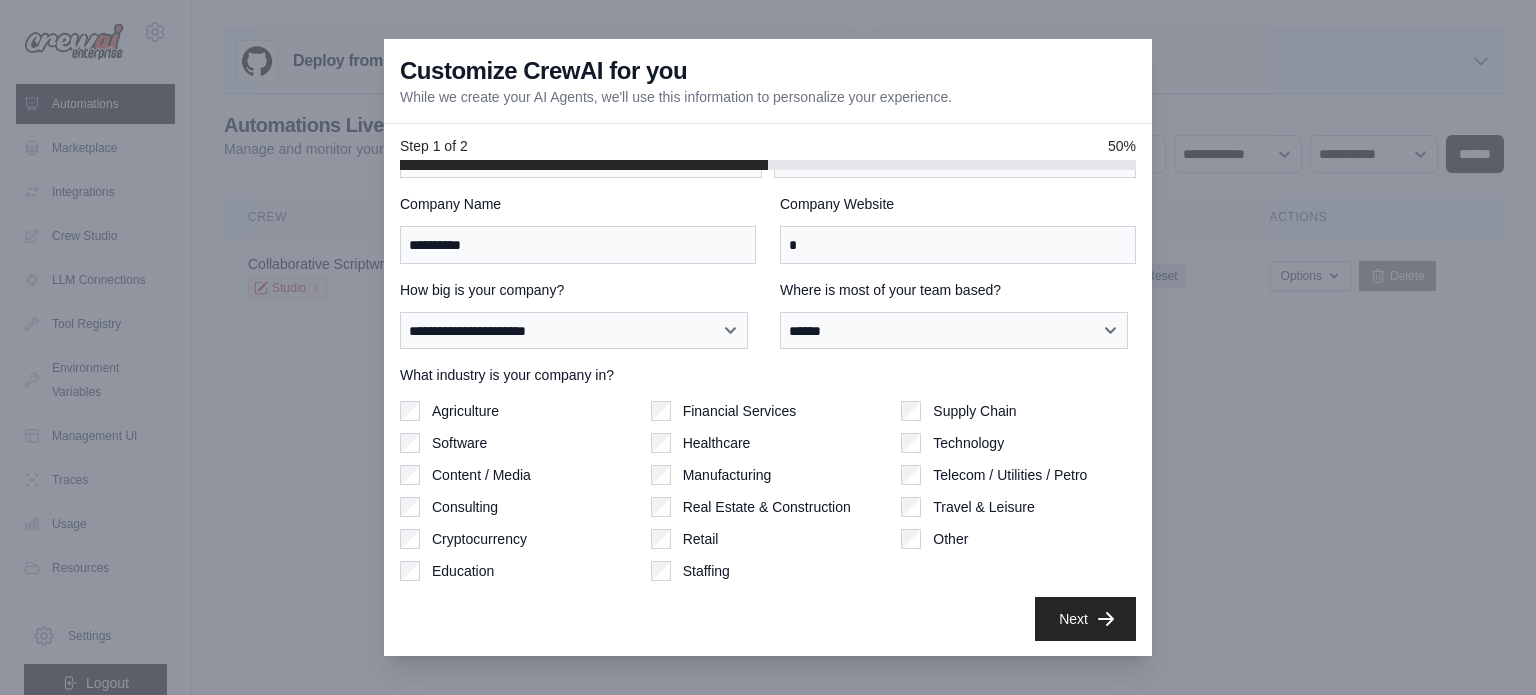 click on "Next" at bounding box center [1085, 619] 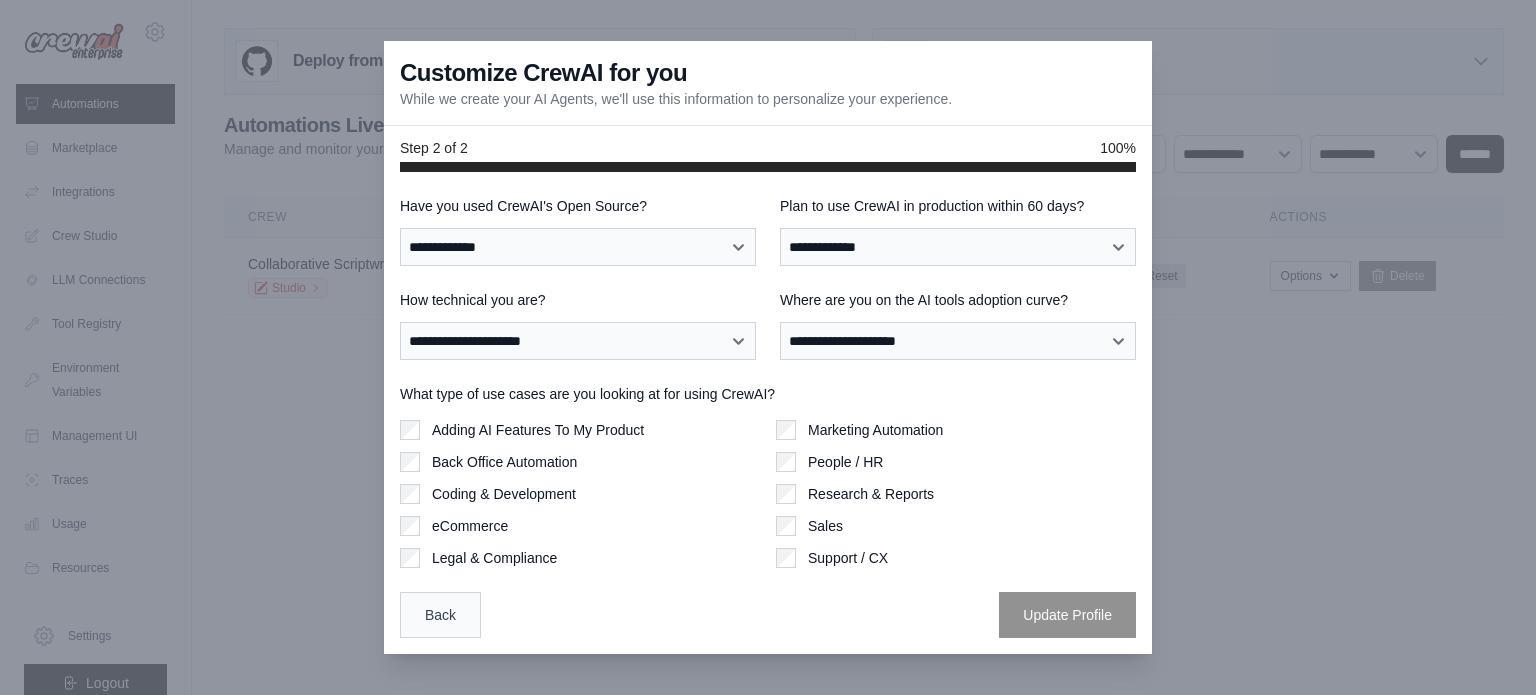click on "Back" at bounding box center [440, 615] 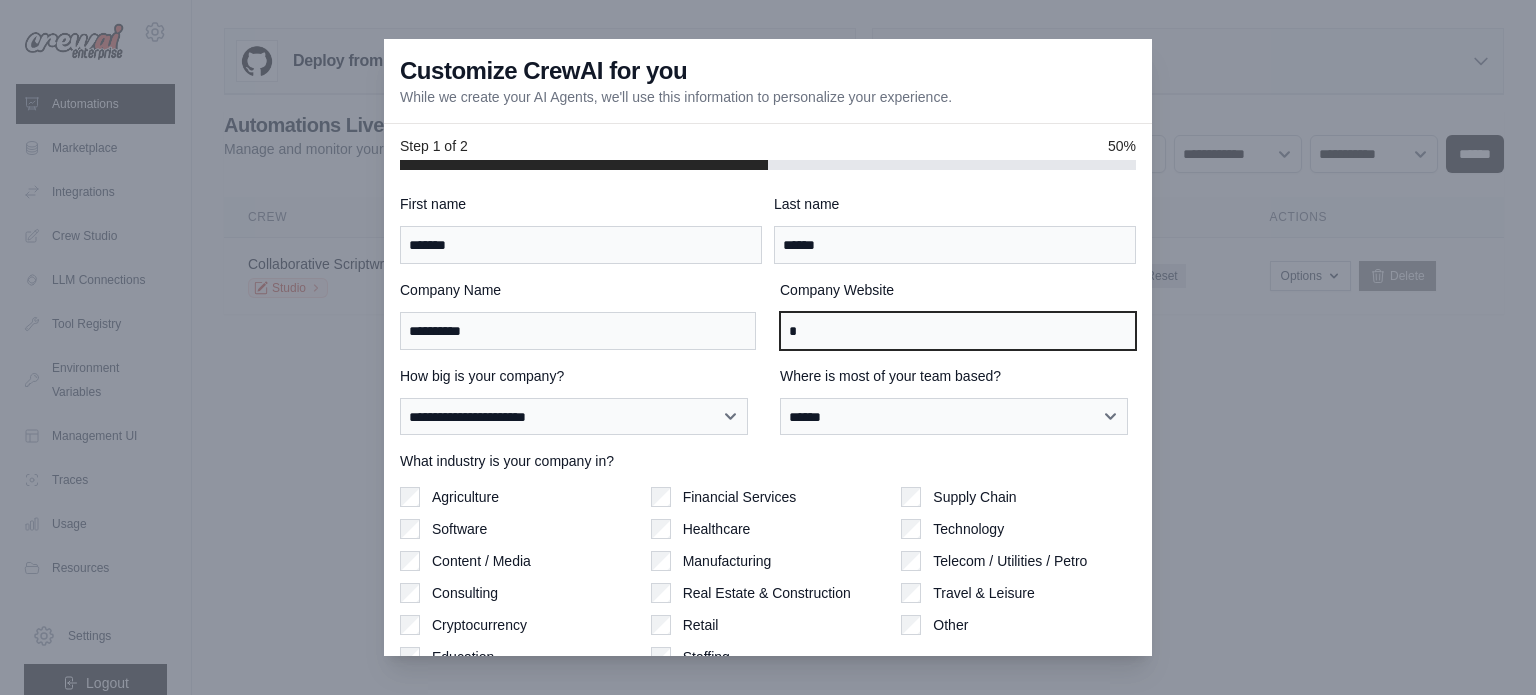 click on "*" at bounding box center [958, 331] 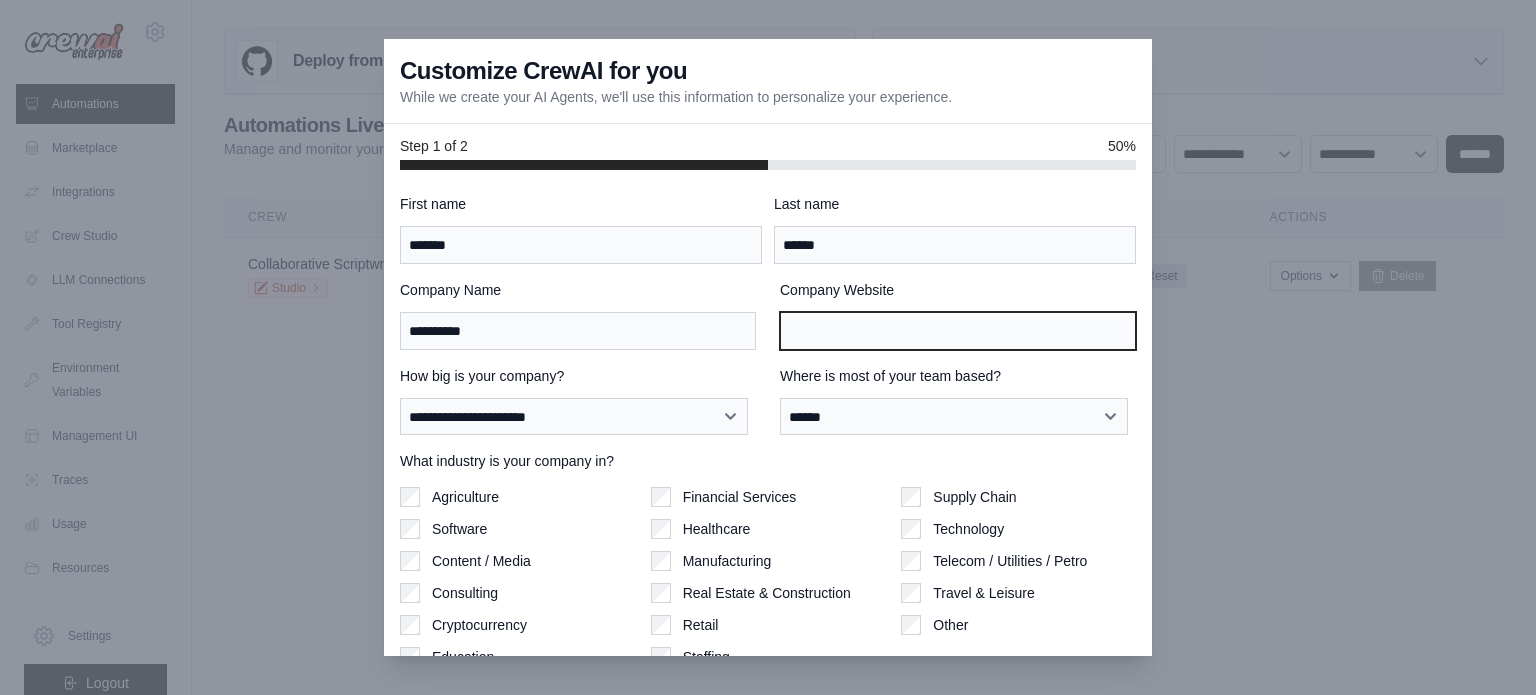 type 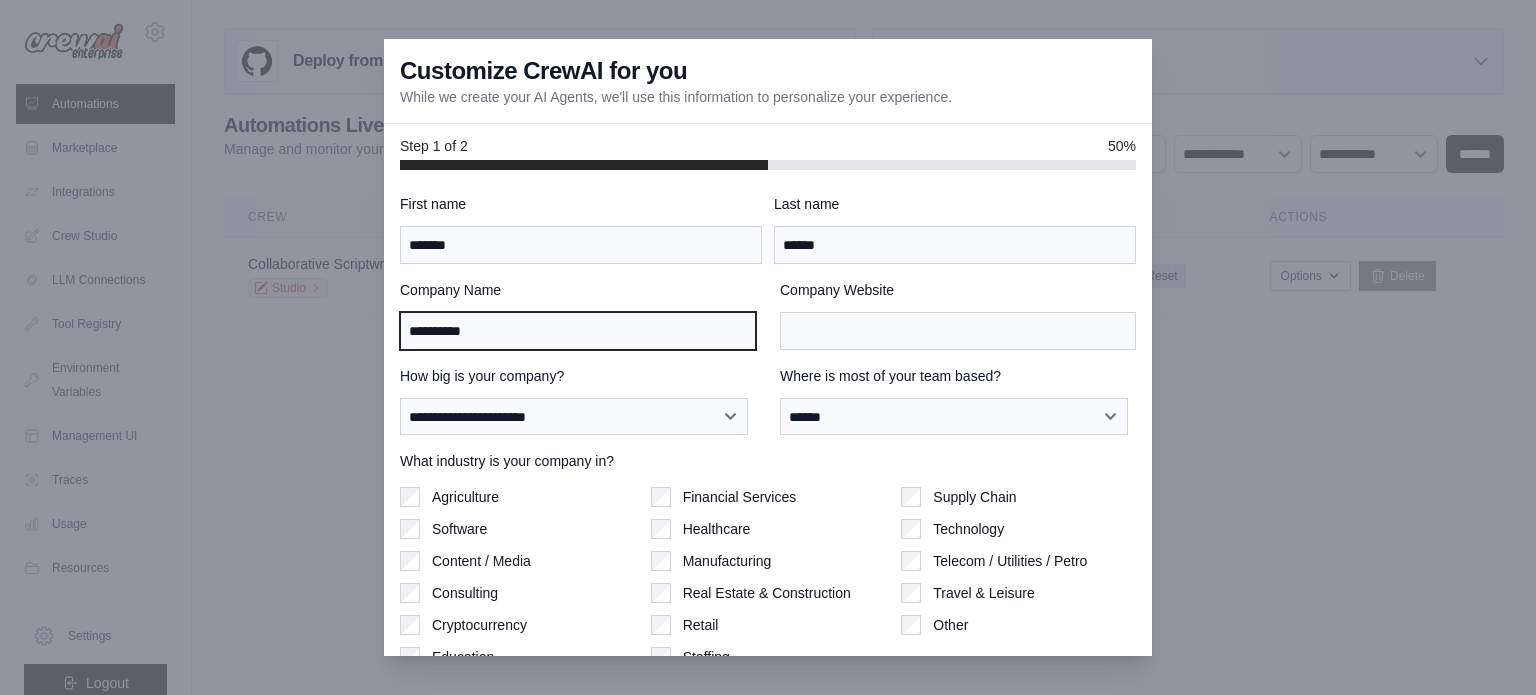 click on "**********" at bounding box center [578, 331] 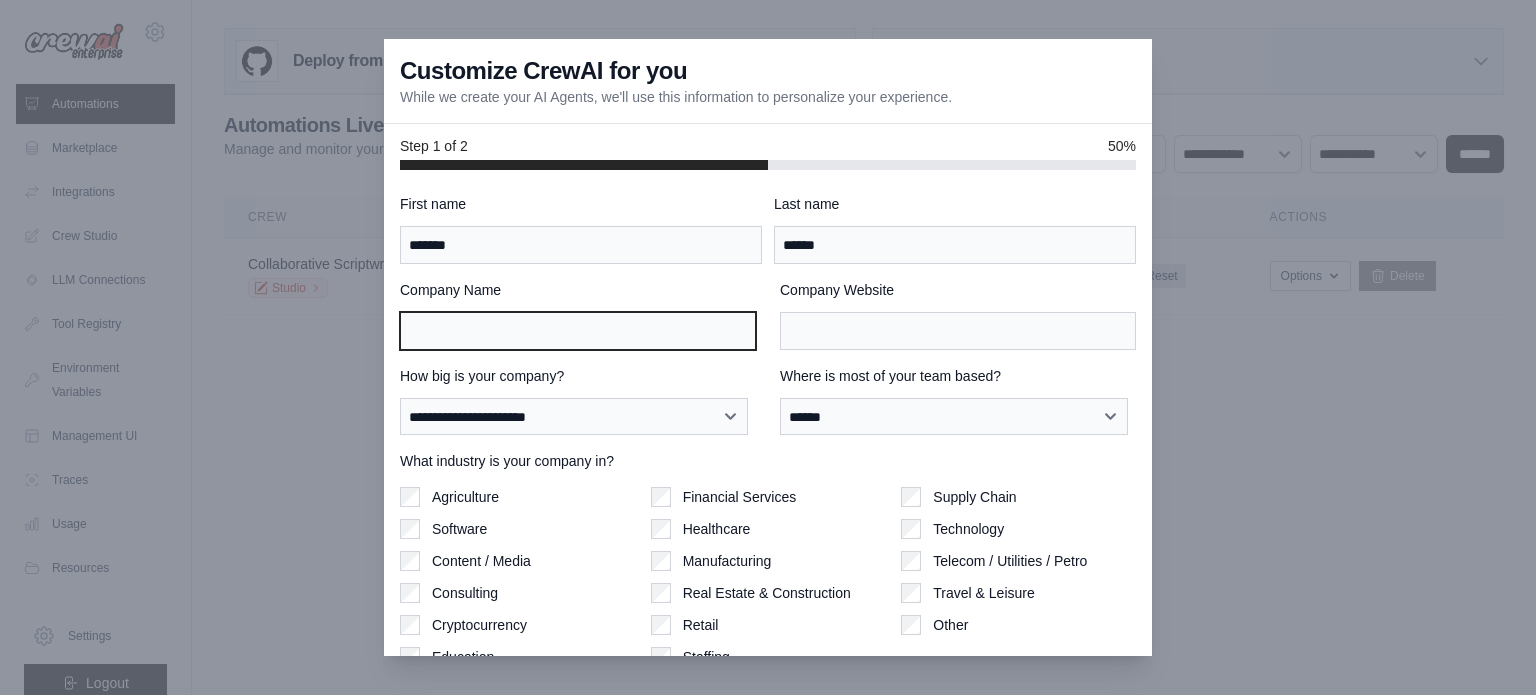 scroll, scrollTop: 86, scrollLeft: 0, axis: vertical 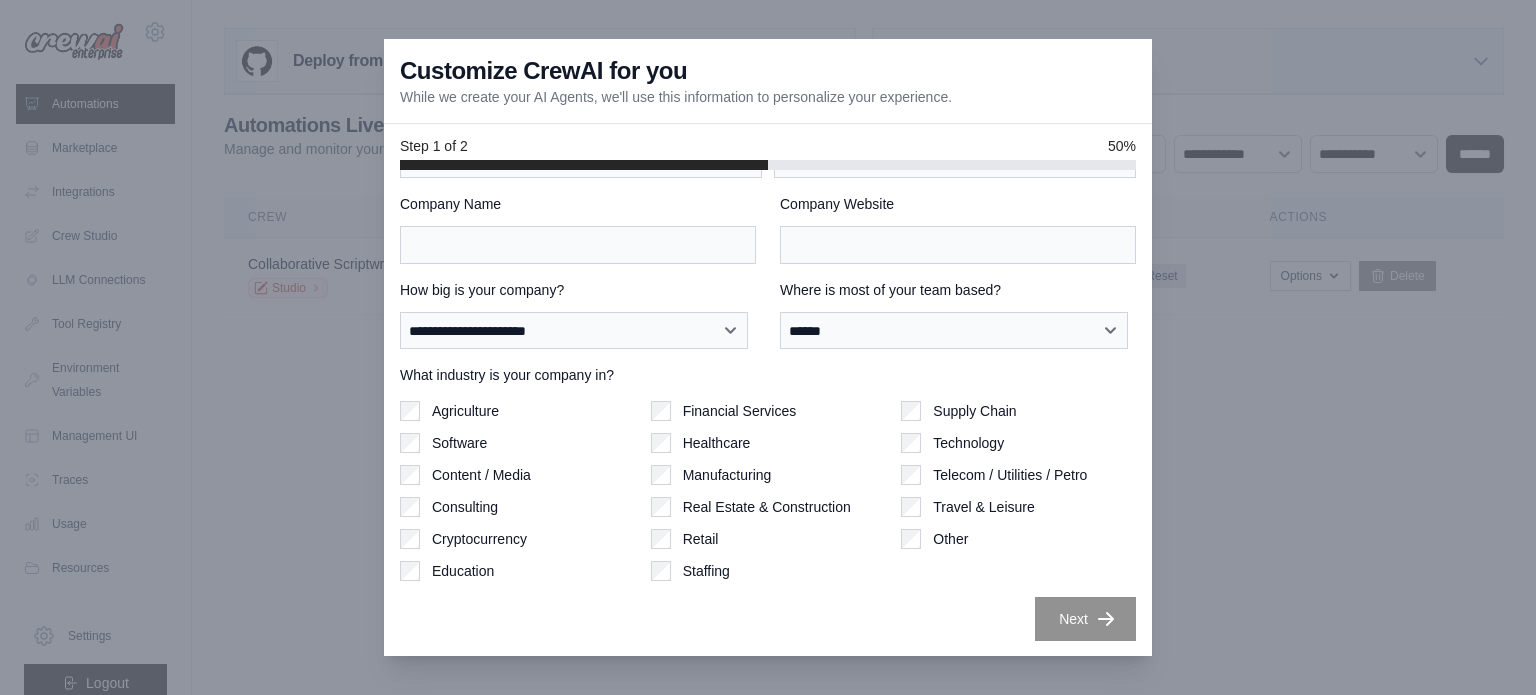 click on "First name
[FIRST]
Last name
[LAST]
Company Name
[MASKED]
Company Website
[MASKED]
How big is your company?
[MASKED]
[MASKED]
[MASKED]
[MASKED]
[MASKED]
Where is most of your team based?
[MASKED]
[MASKED]
[MASKED]
[MASKED]
[MASKED]
[MASKED]
[MASKED]
[MASKED]
What industry is your company in?
Agriculture" at bounding box center [768, 375] 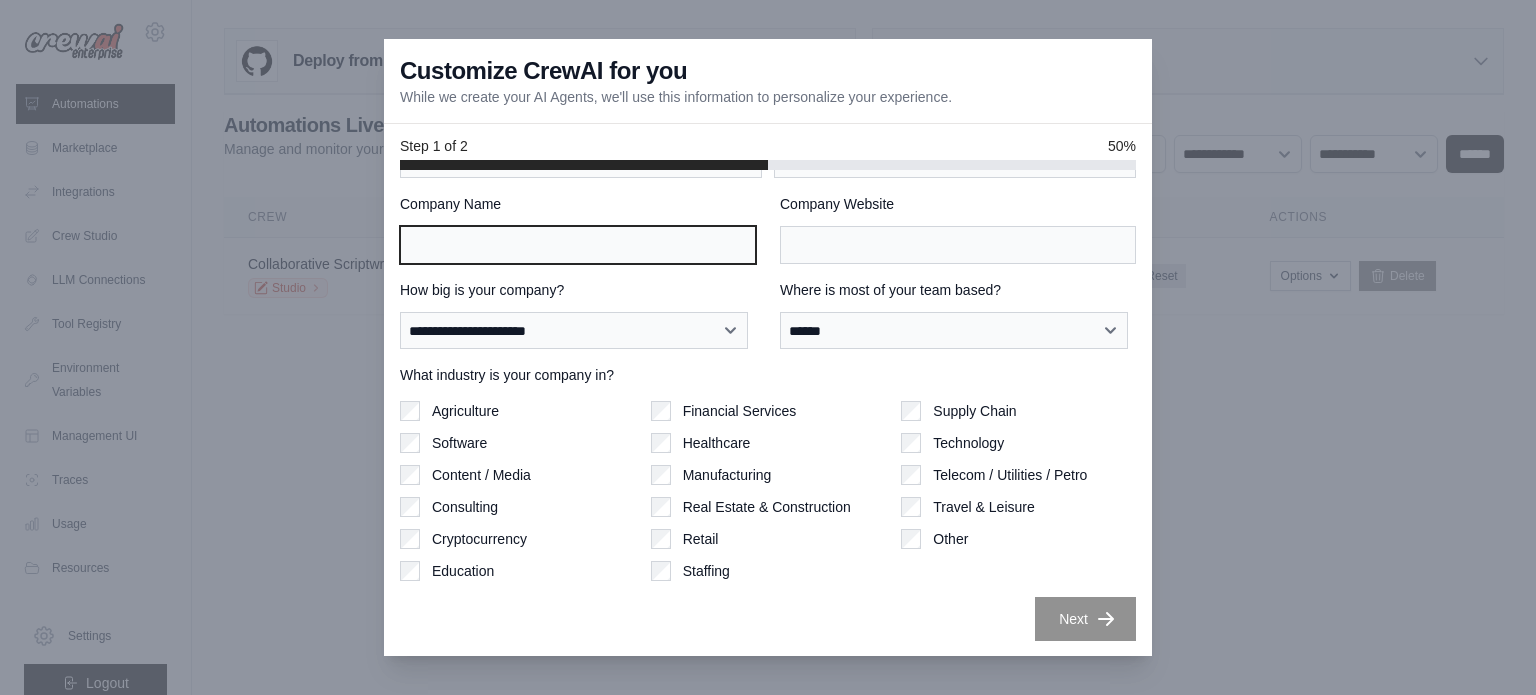 click on "Company Name" at bounding box center (578, 245) 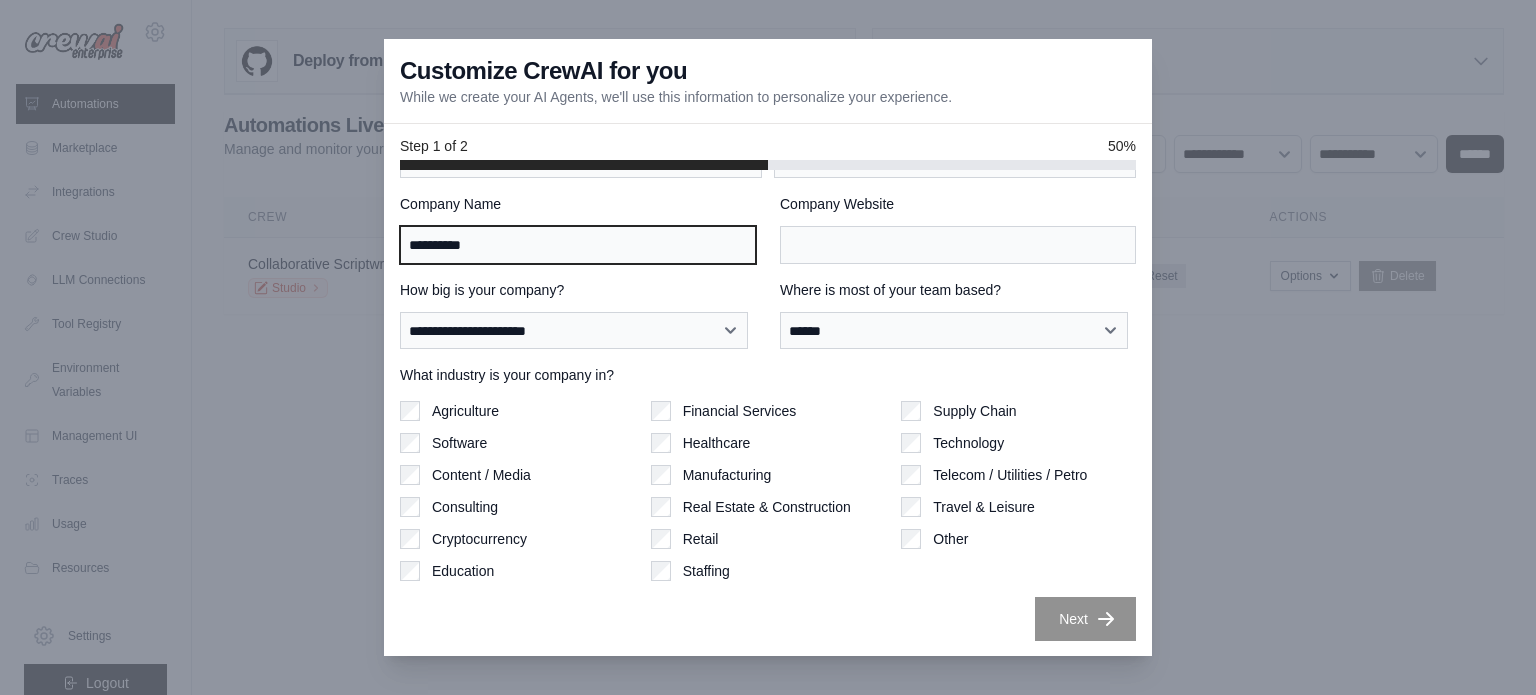 type on "**********" 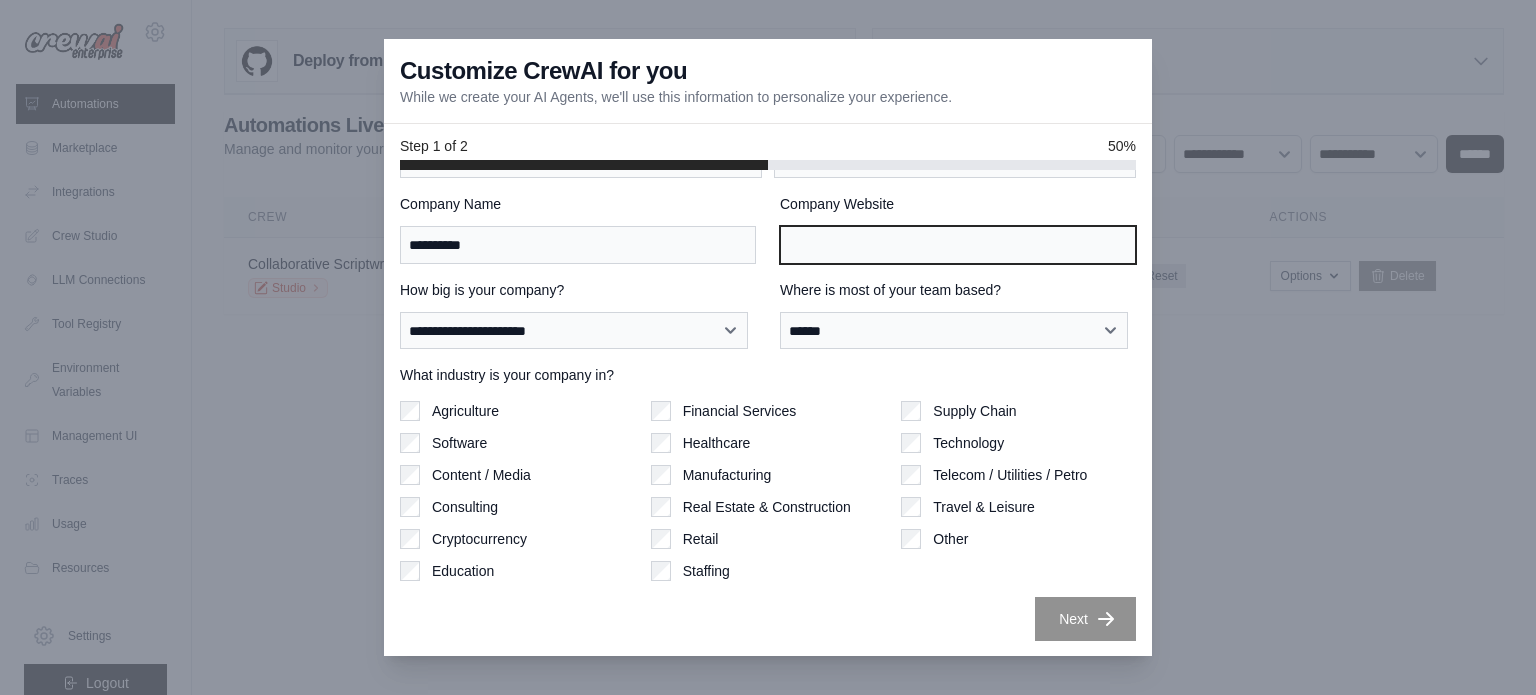 click on "Company Website" at bounding box center (958, 245) 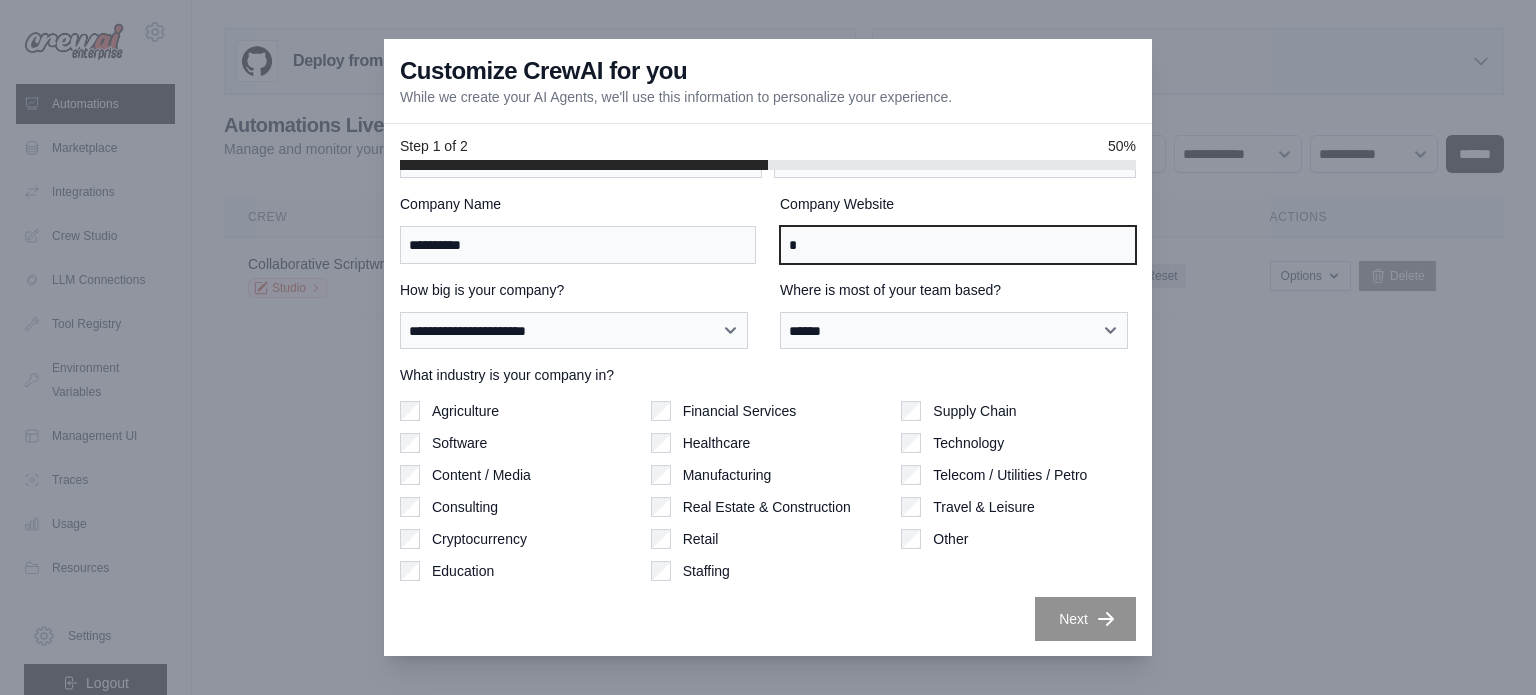 type on "*" 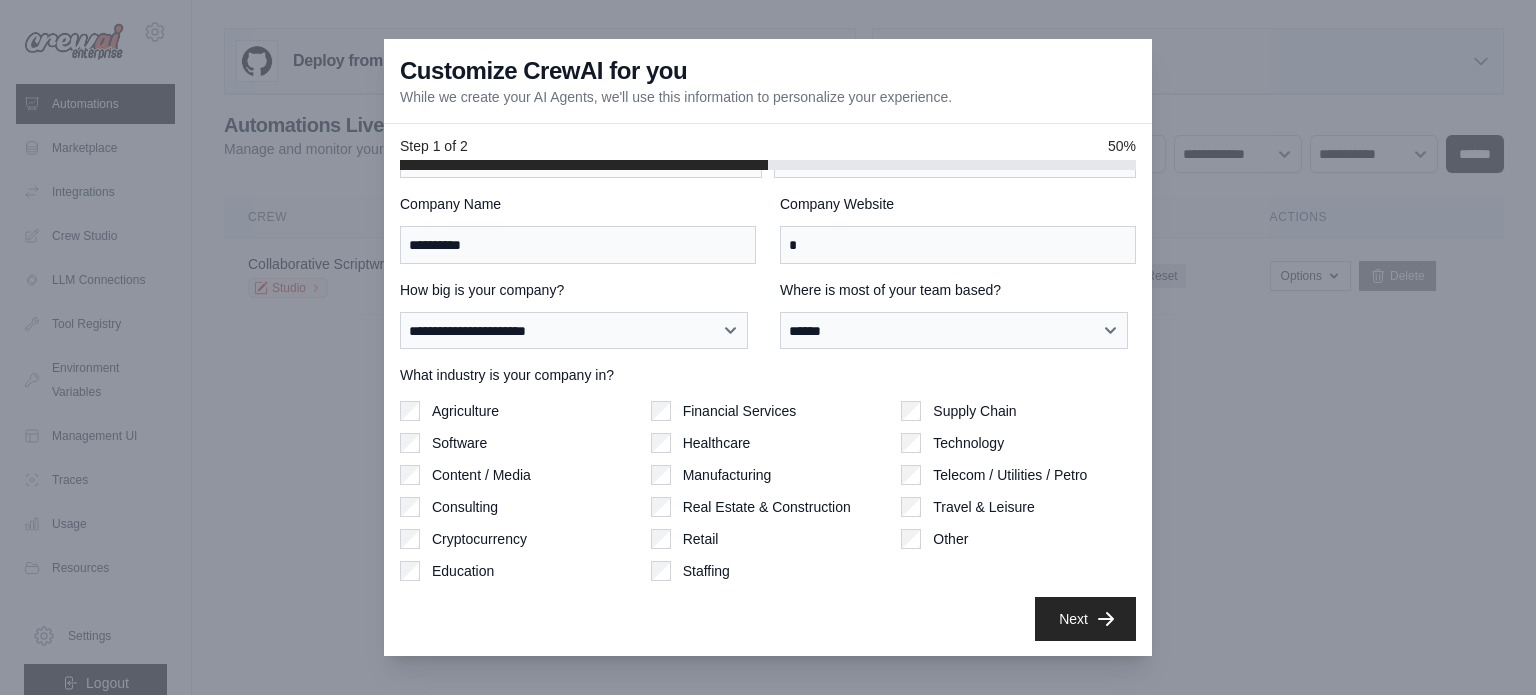 click on "Next" at bounding box center [1085, 619] 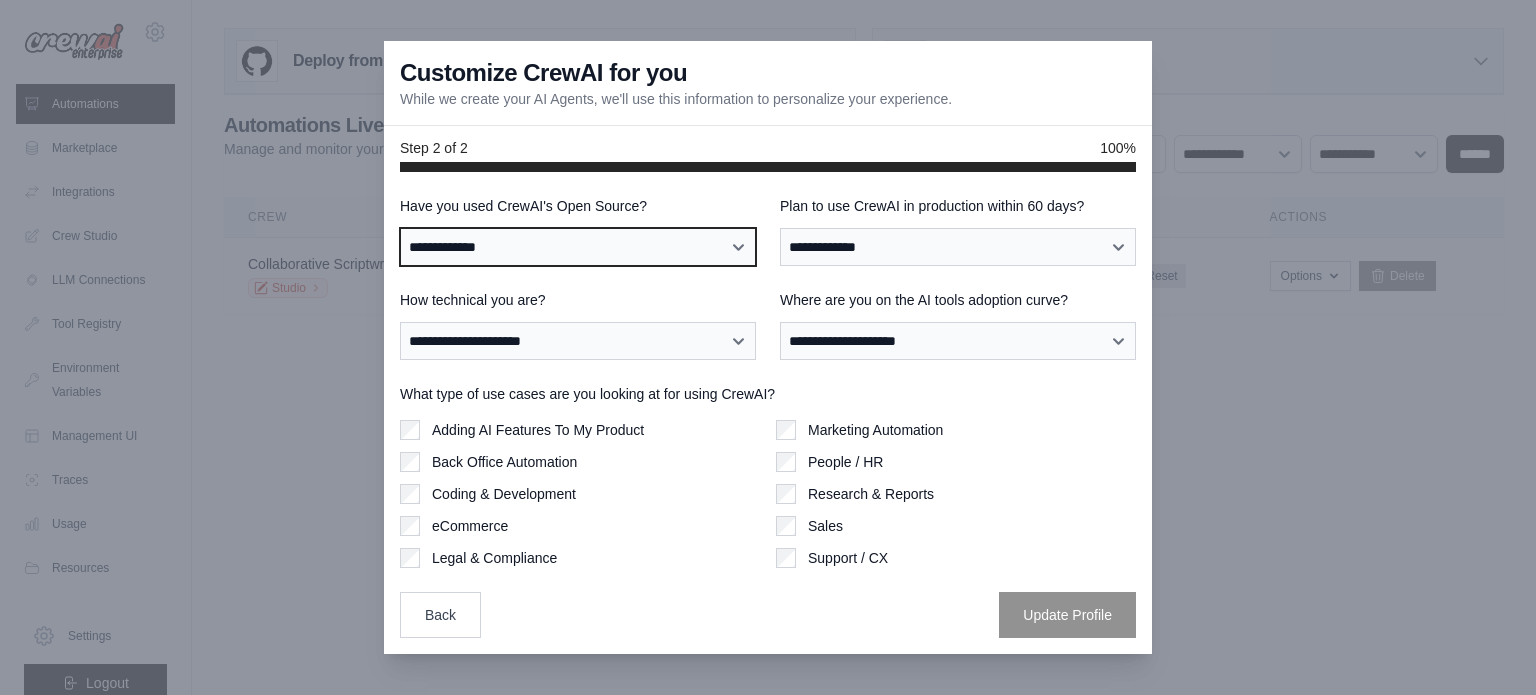 click on "**********" at bounding box center (578, 247) 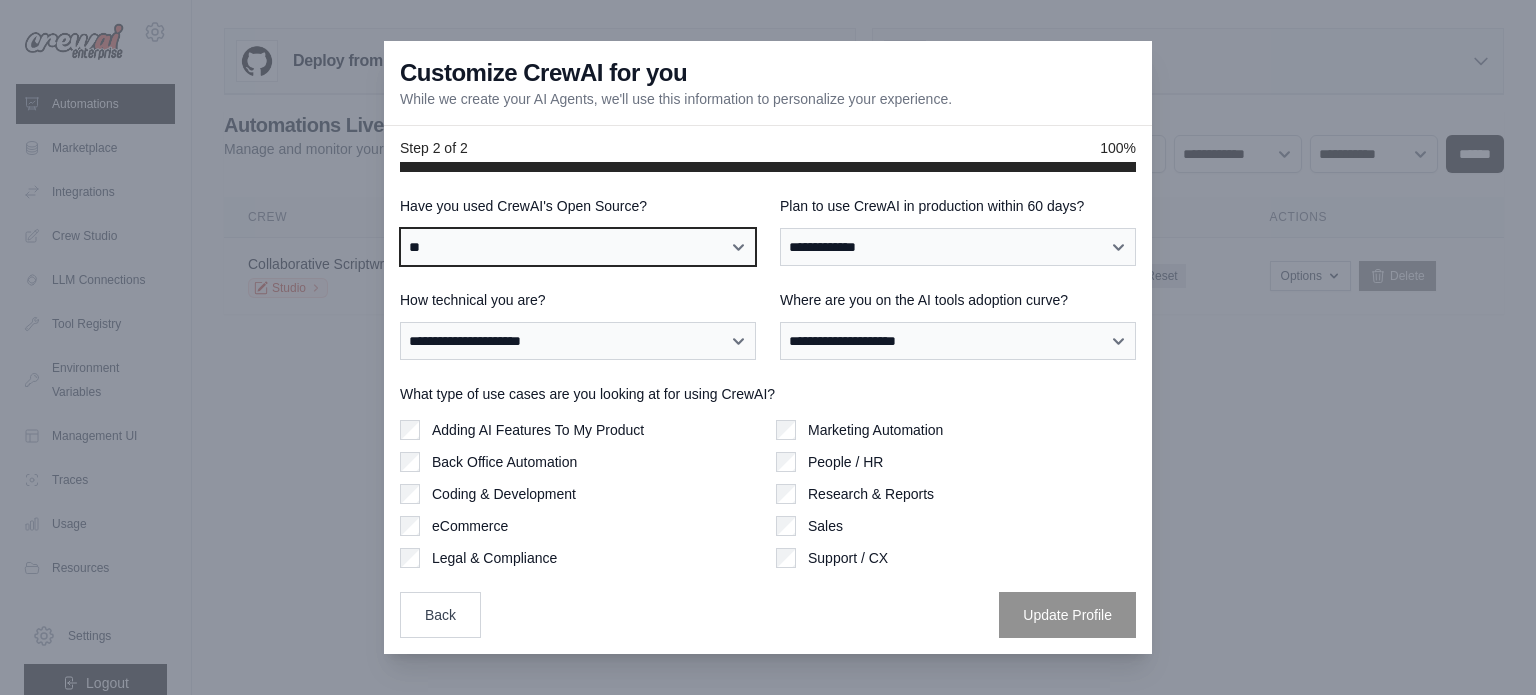 click on "**********" at bounding box center [578, 247] 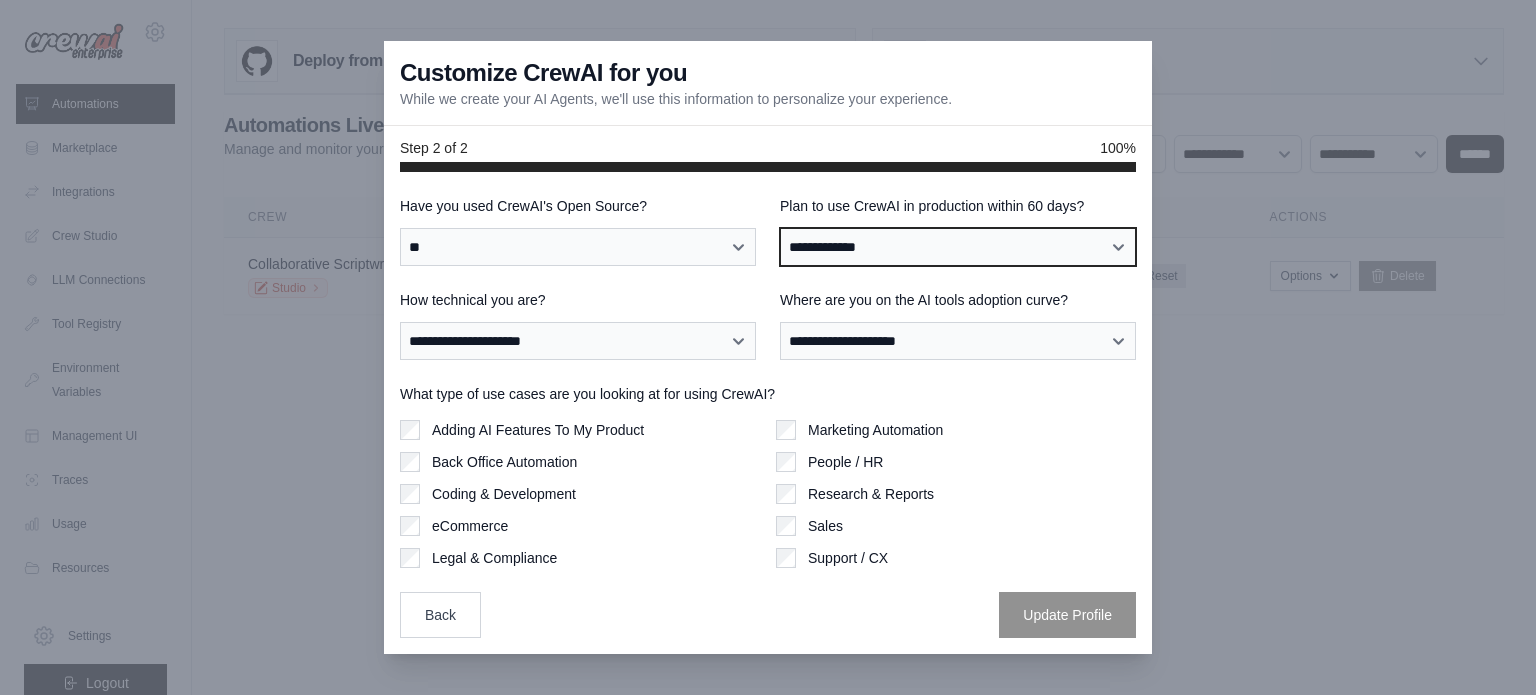 click on "**********" at bounding box center (958, 247) 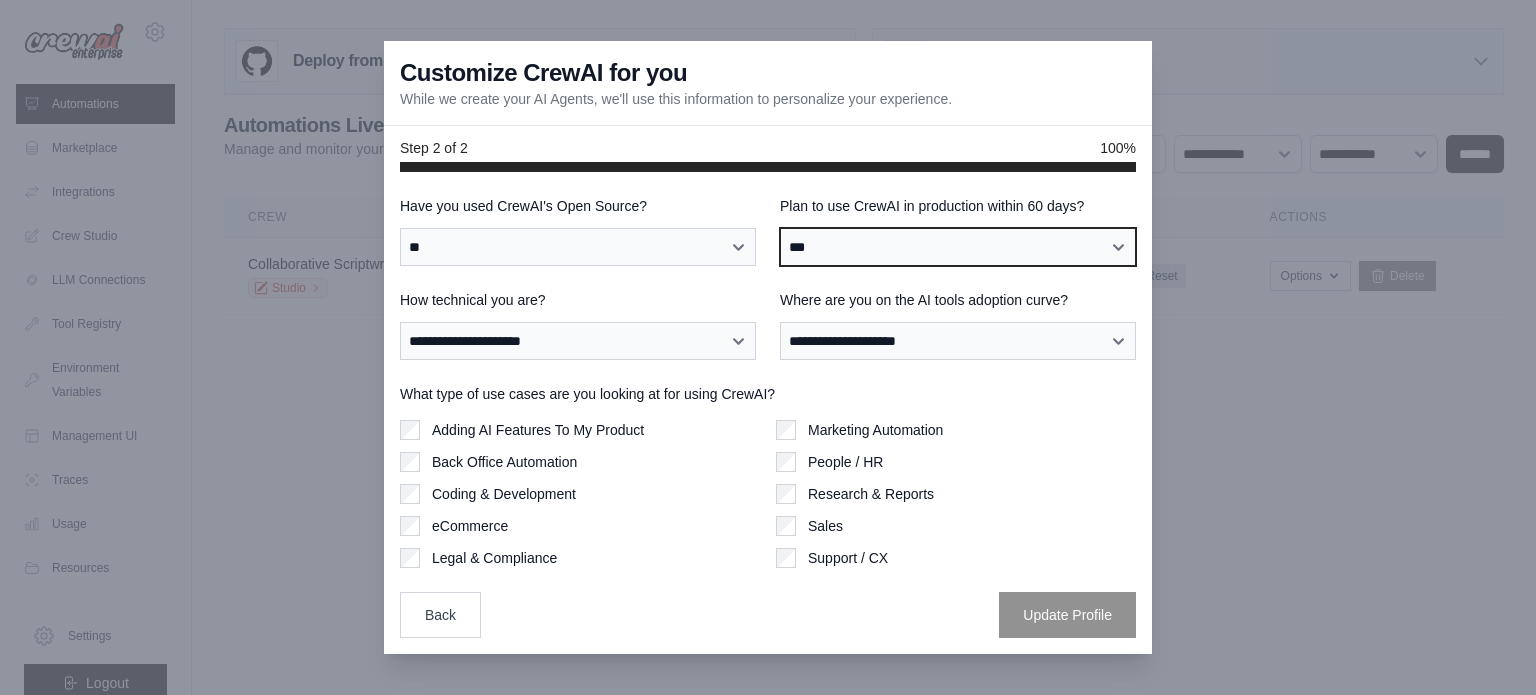 click on "**********" at bounding box center (958, 247) 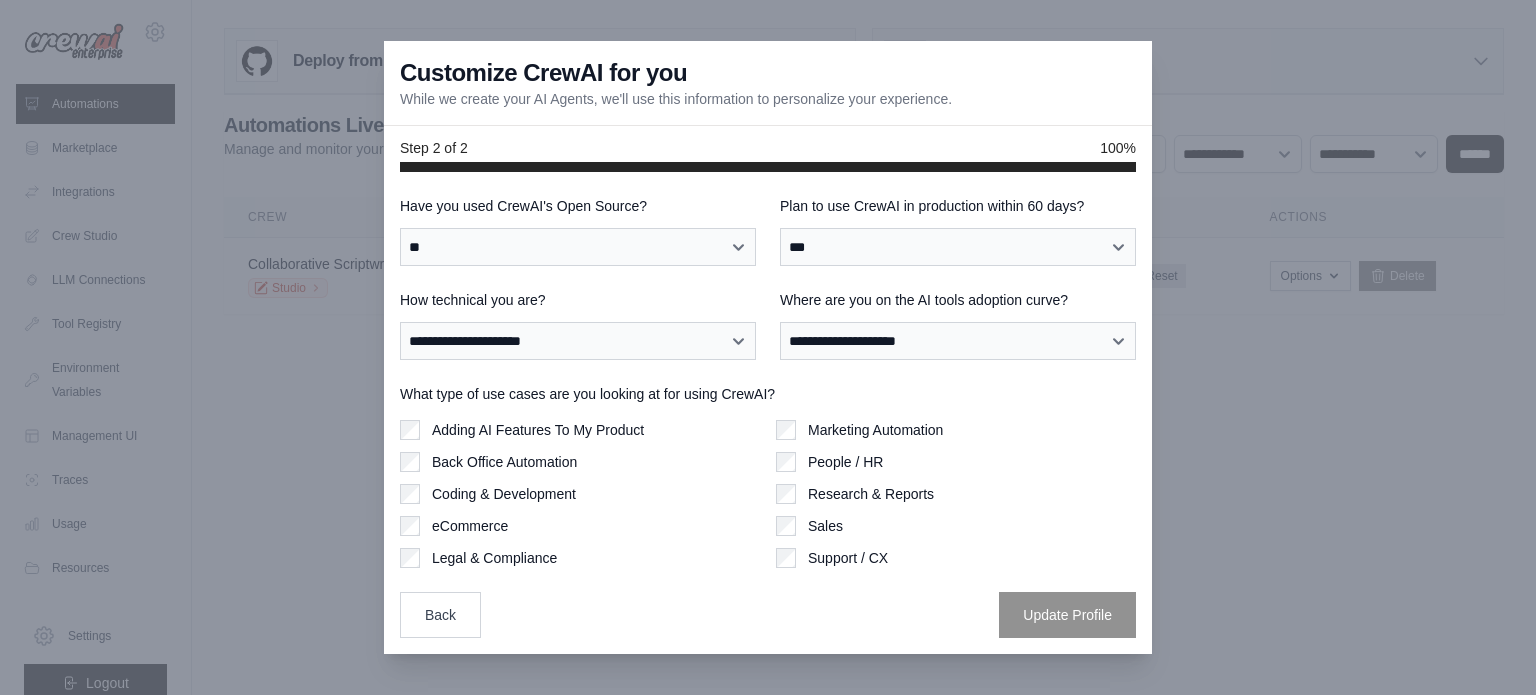 click on "Plan to use CrewAI in production within 60 days?" at bounding box center (958, 206) 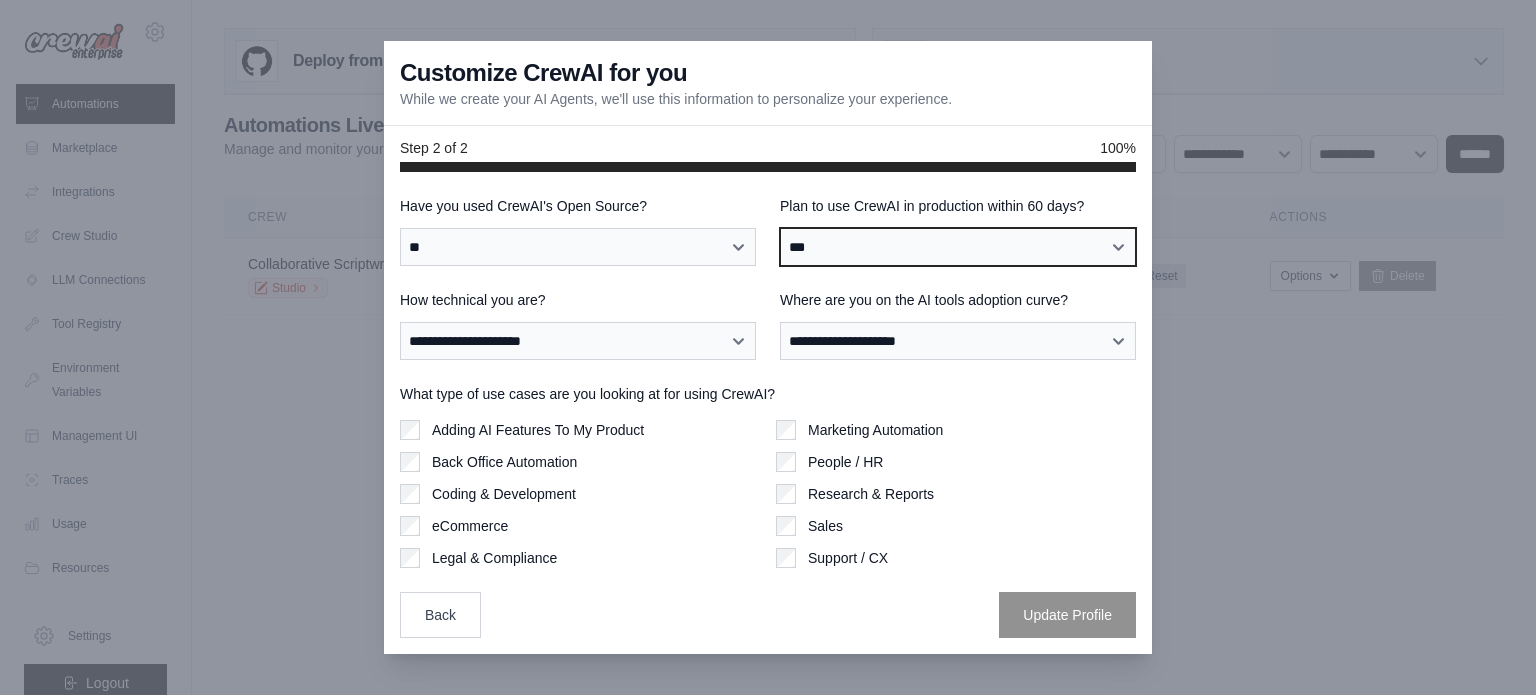 click on "**********" at bounding box center [958, 247] 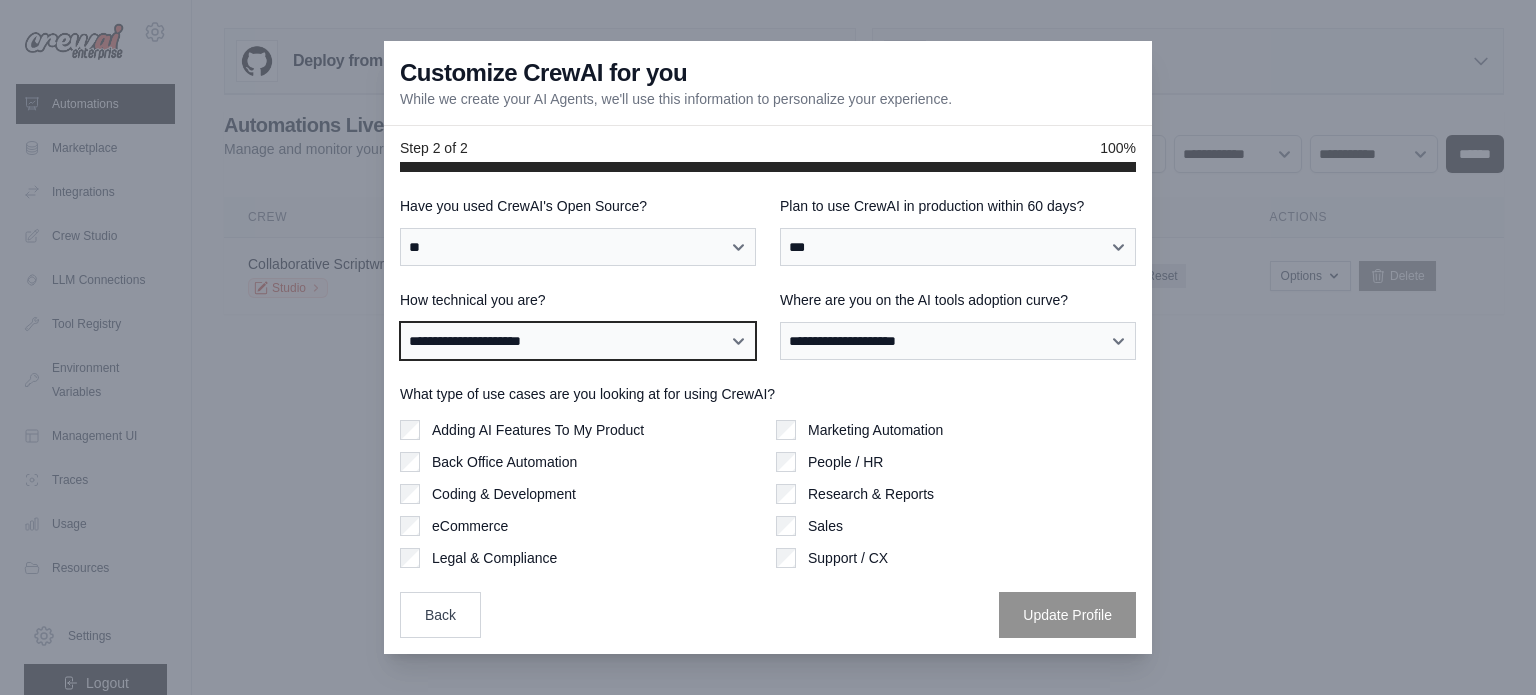 click on "**********" at bounding box center [578, 341] 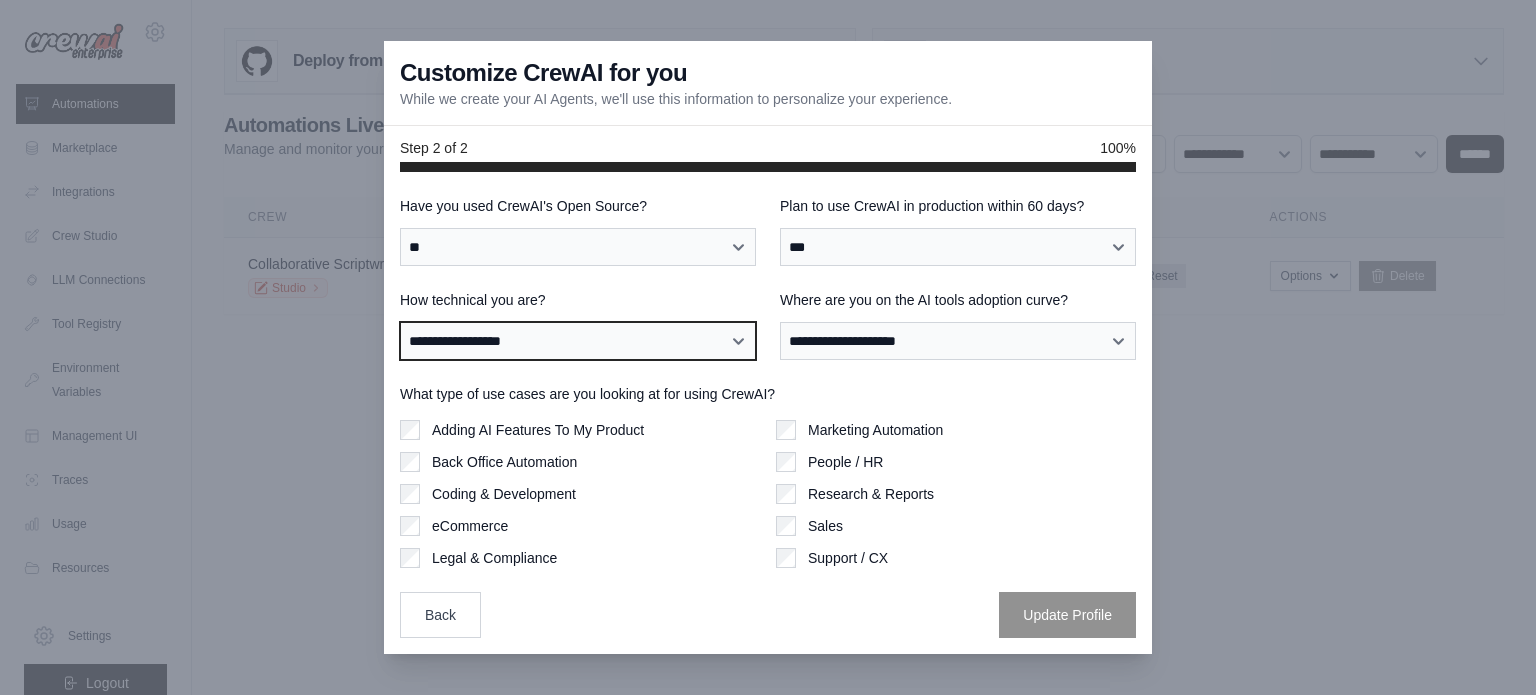 click on "**********" at bounding box center [578, 341] 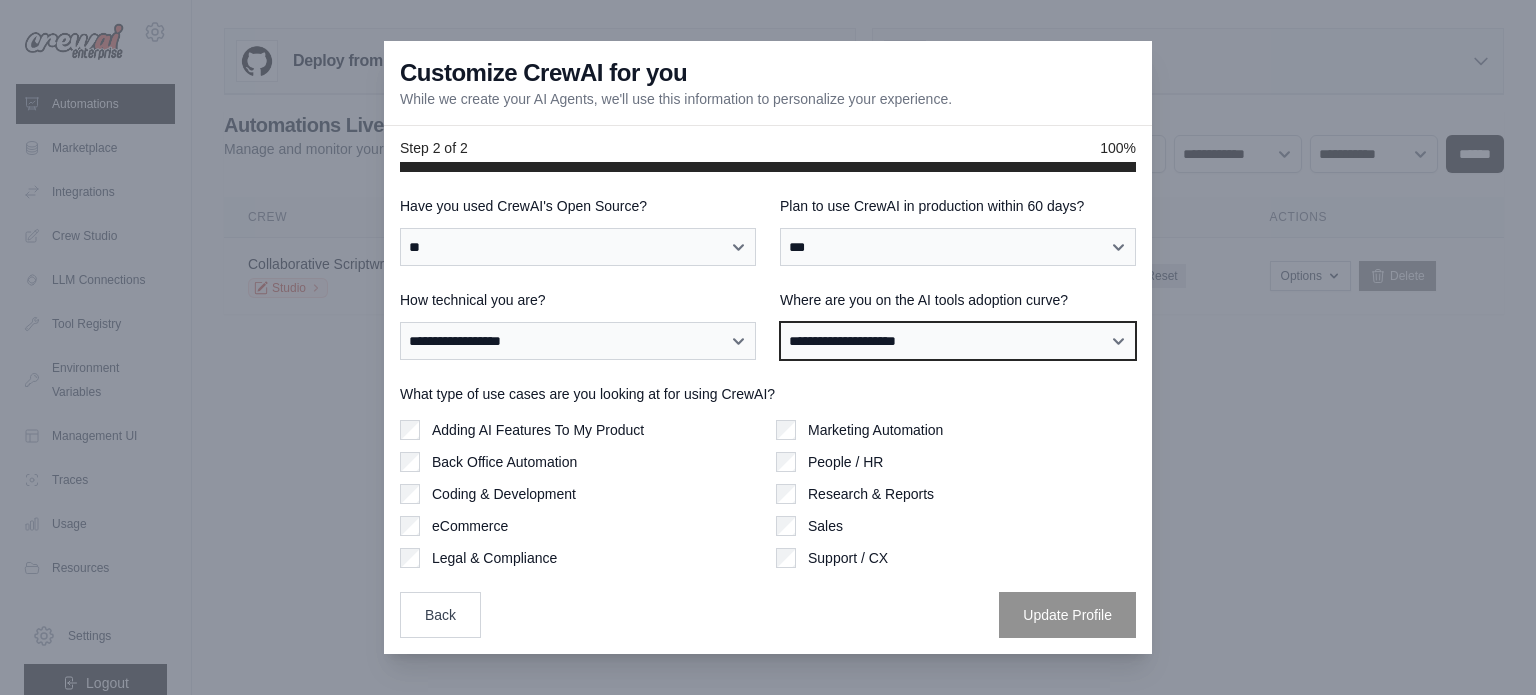 click on "**********" at bounding box center [958, 341] 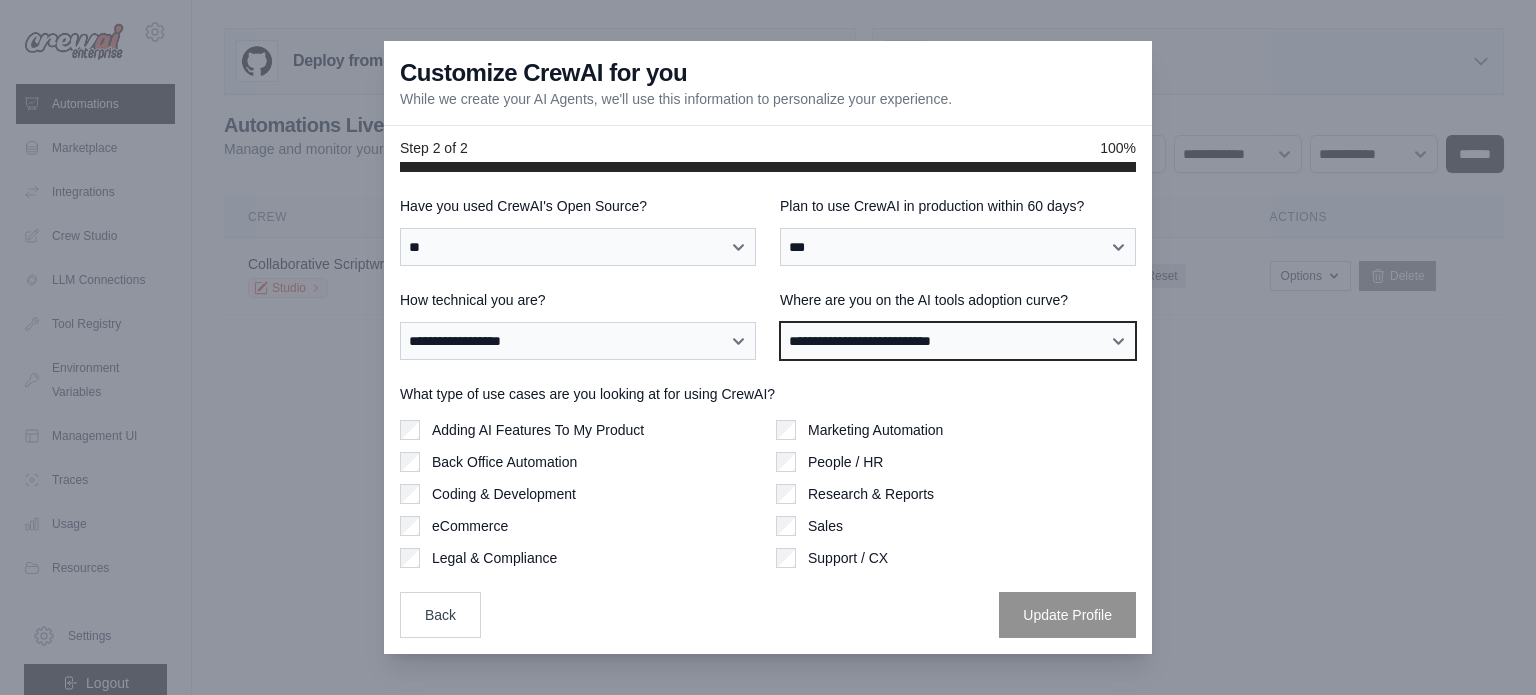 click on "**********" at bounding box center (958, 341) 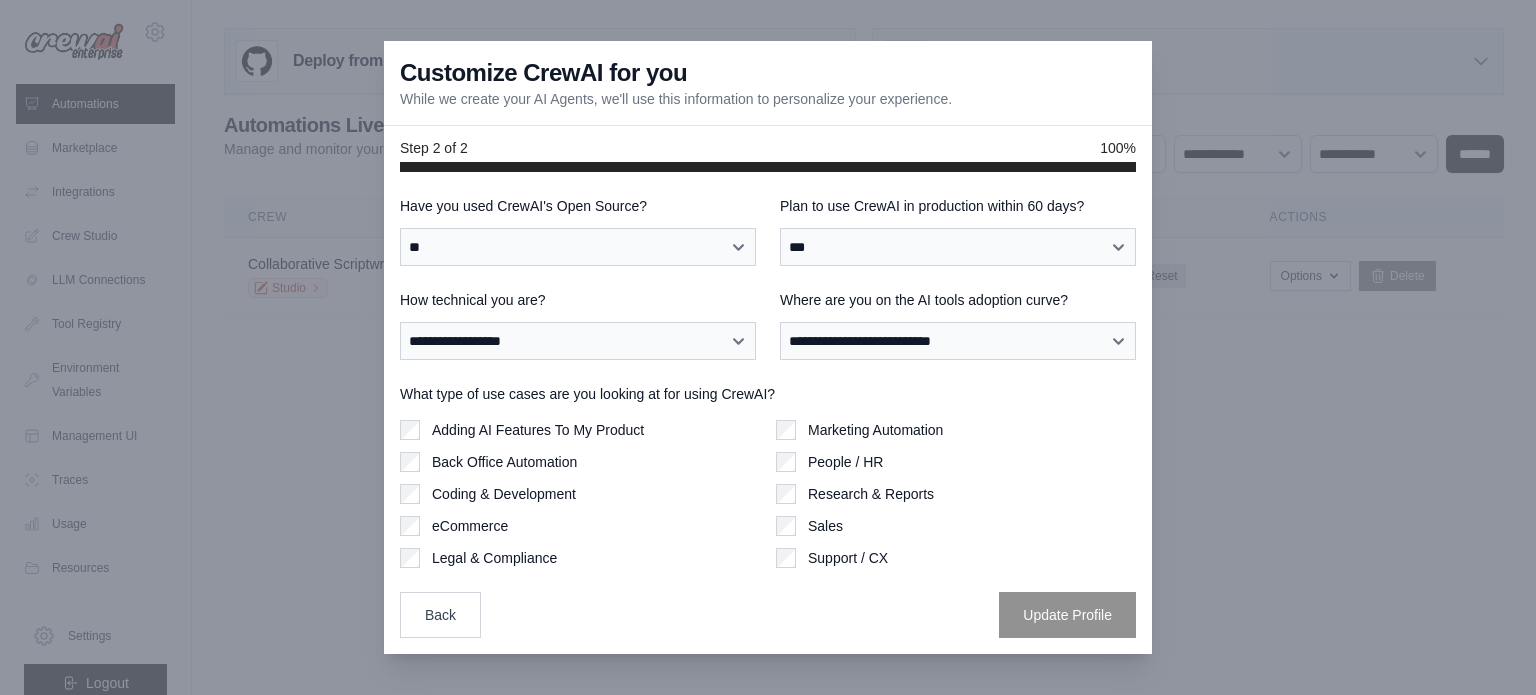 click on "Back Office Automation" at bounding box center [504, 462] 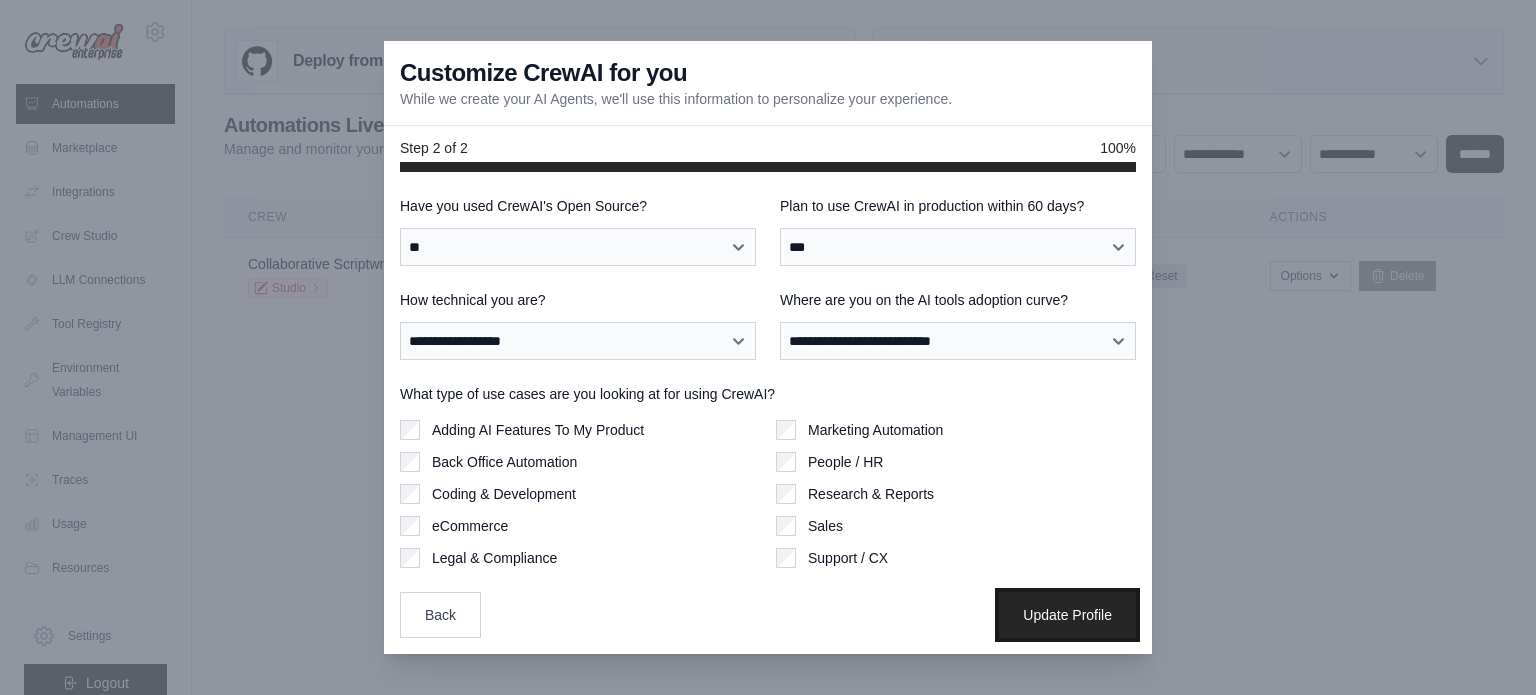 click on "Update Profile" at bounding box center [1067, 615] 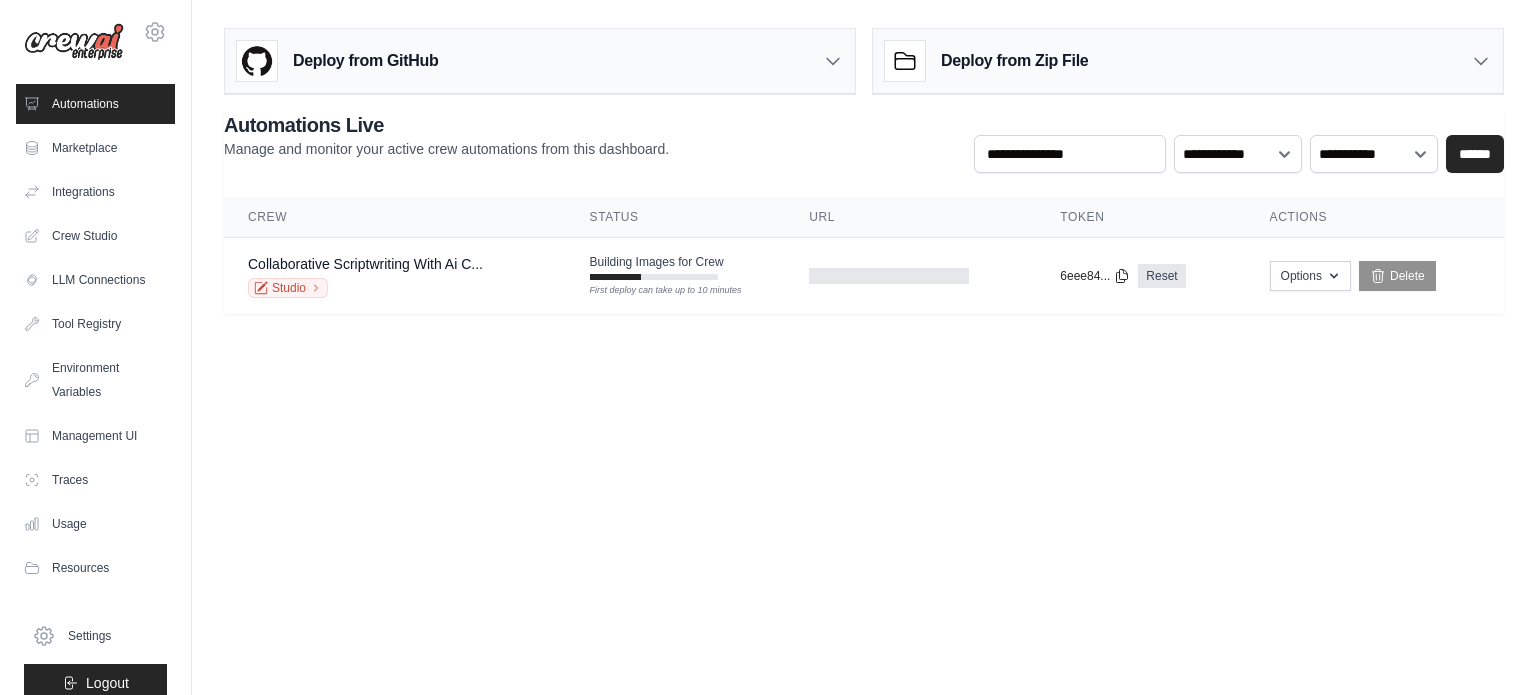 scroll, scrollTop: 0, scrollLeft: 0, axis: both 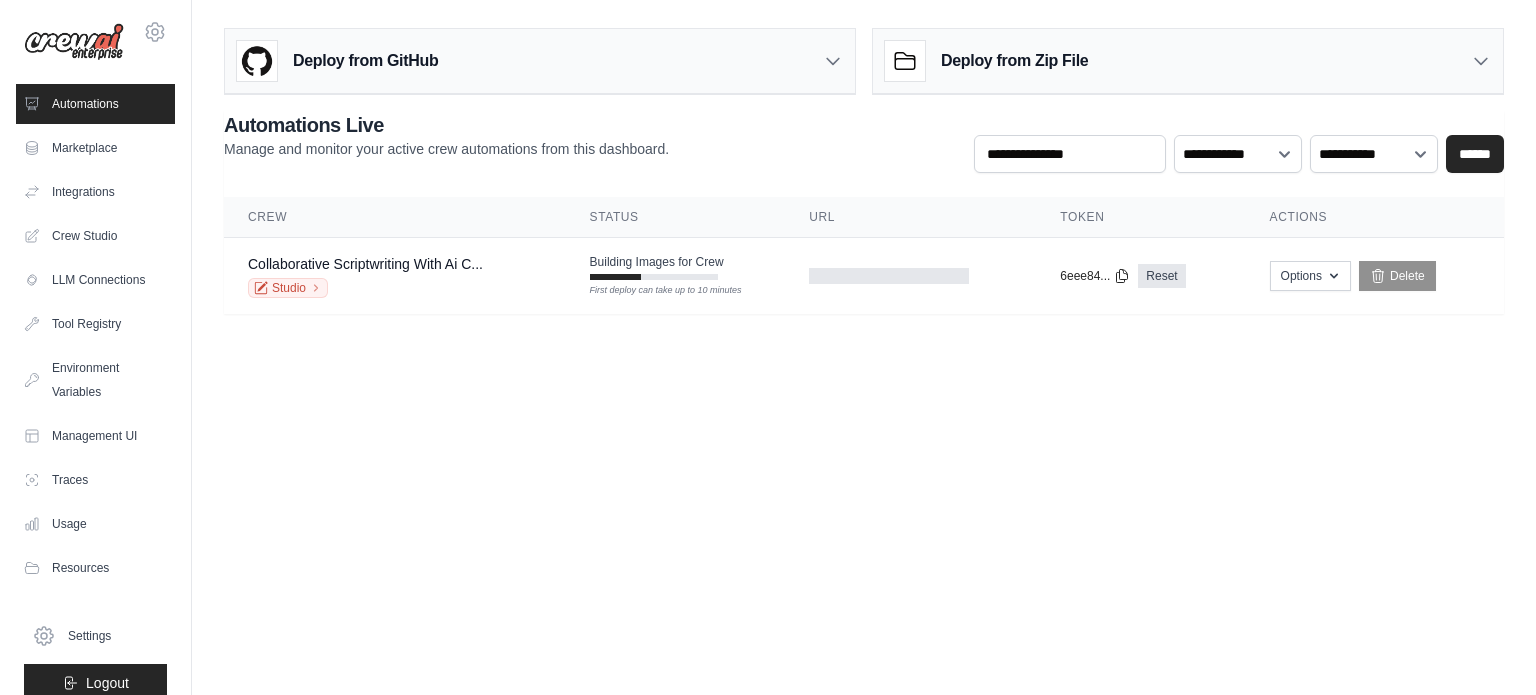 click on "42869@ufp.edu.pt
Settings
Automations
Marketplace
Integrations
Blog" at bounding box center (768, 347) 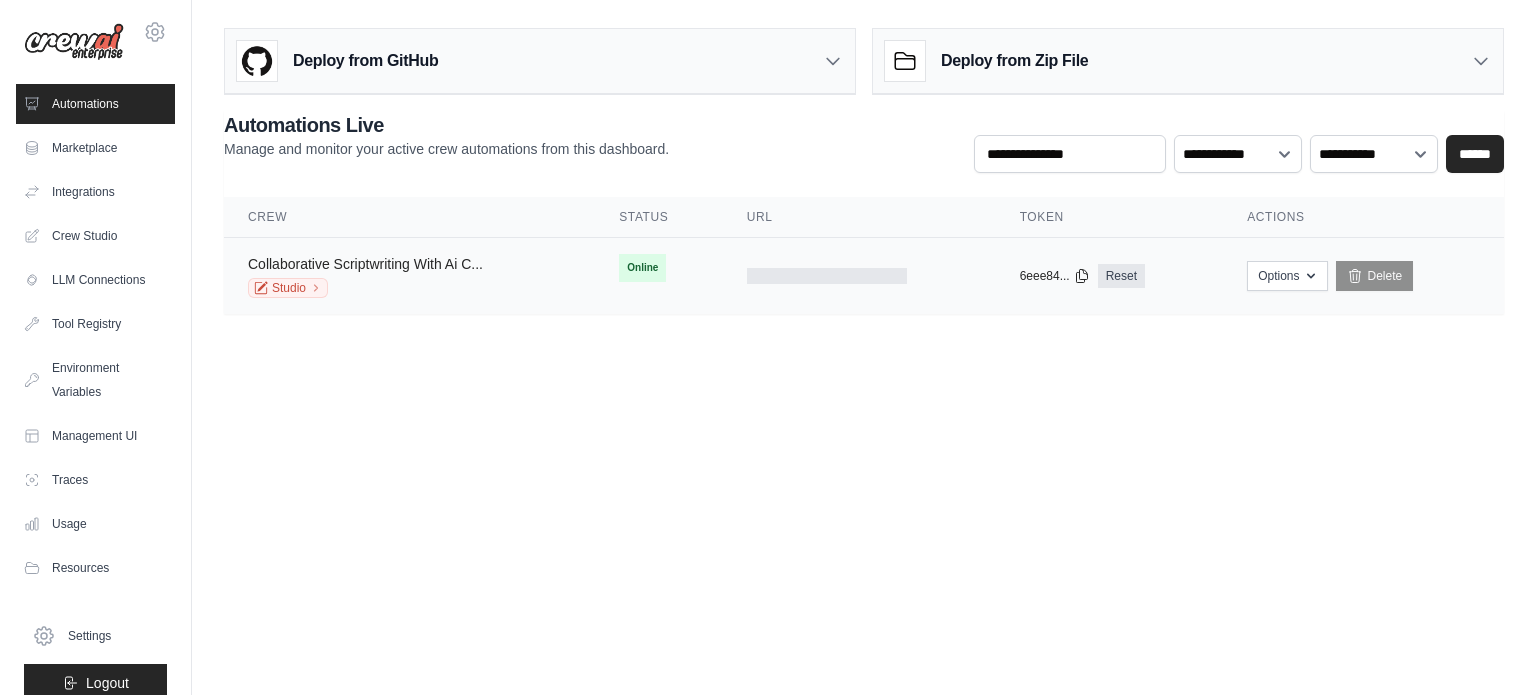 click on "Collaborative Scriptwriting With Ai C..." at bounding box center [365, 264] 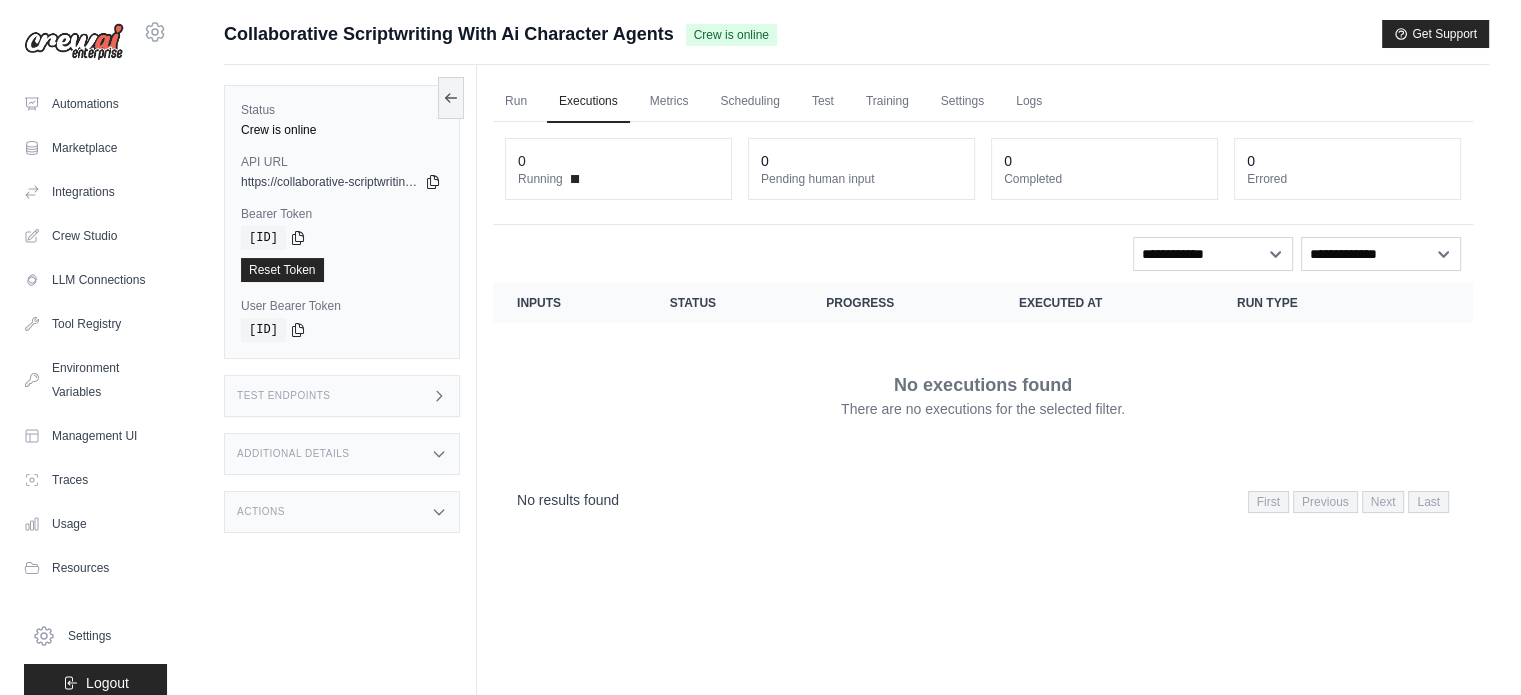 click on "Run
Executions
Metrics
Scheduling
Test
Training
Settings
Logs
0
Running
0
Pending human input
0" at bounding box center [983, 412] 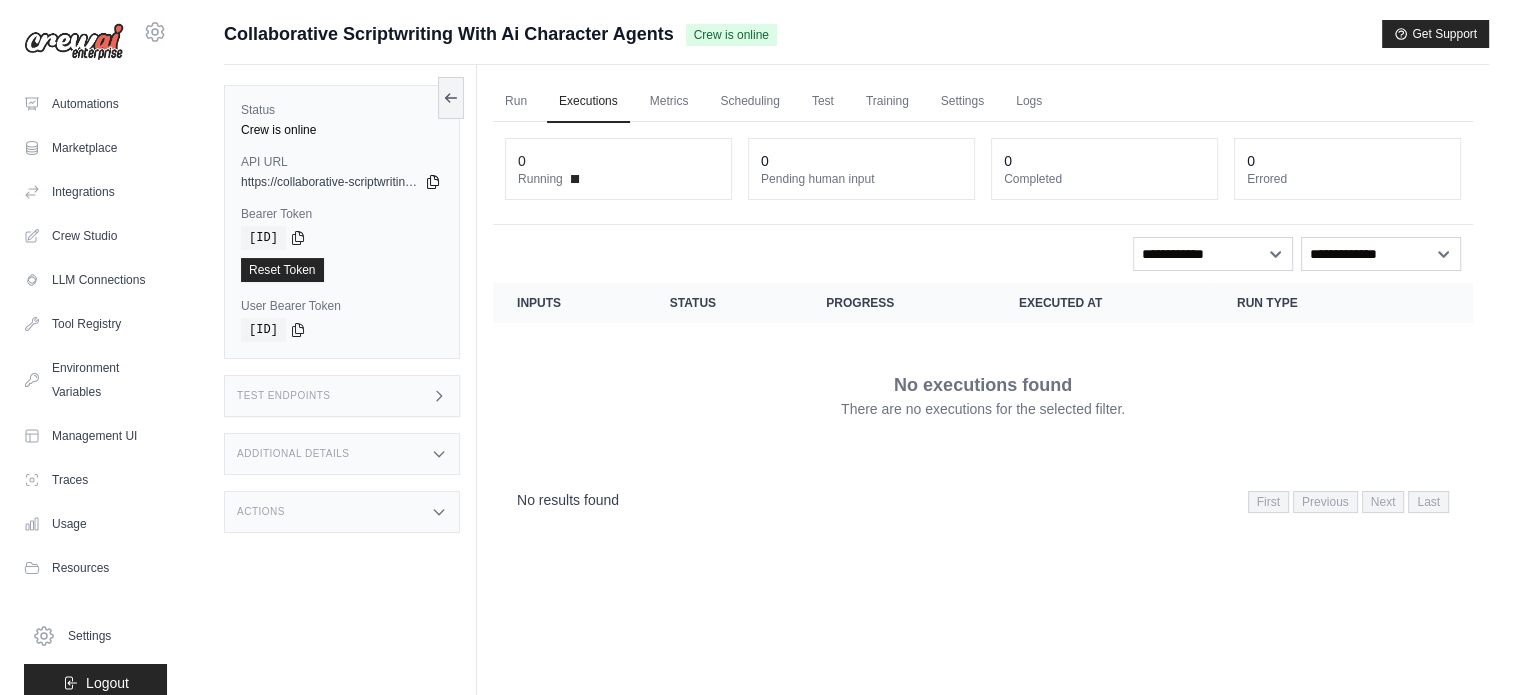 click 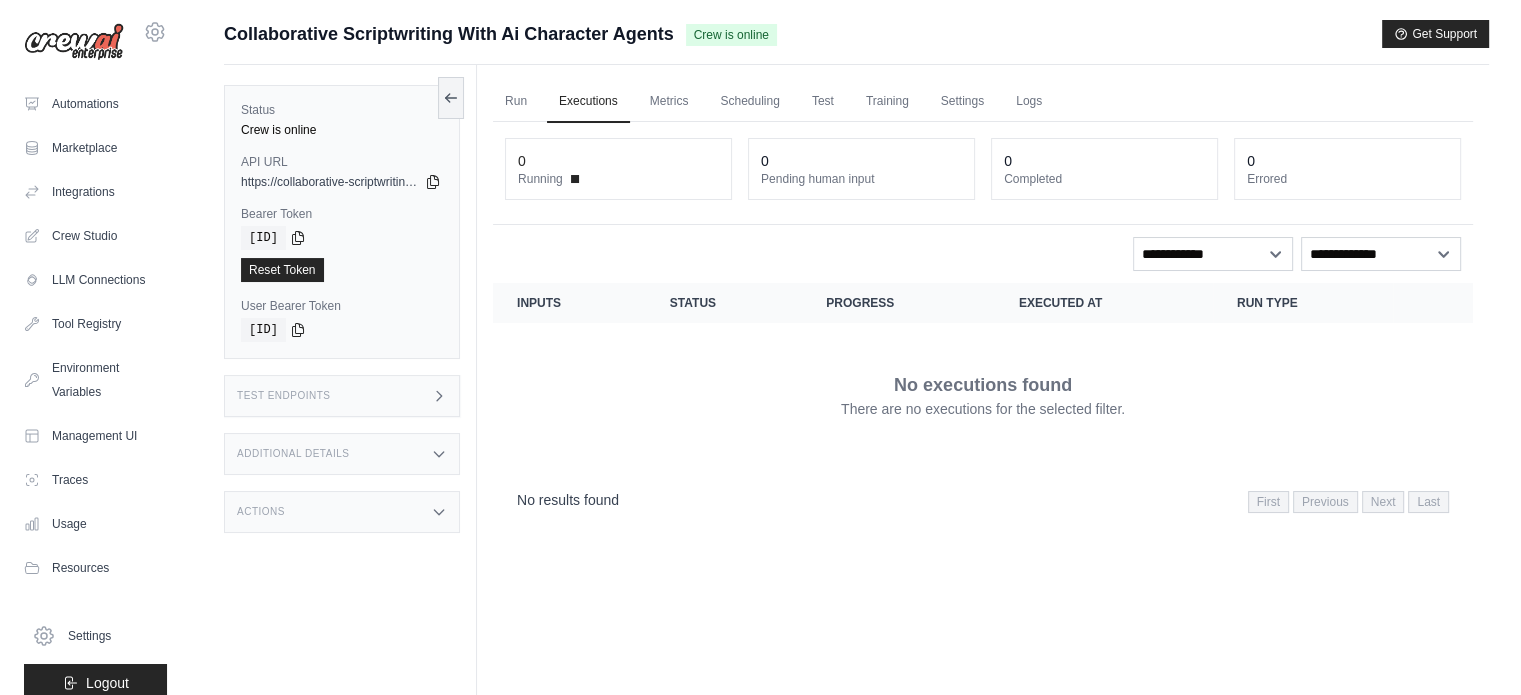 click on "Test Endpoints" at bounding box center [342, 396] 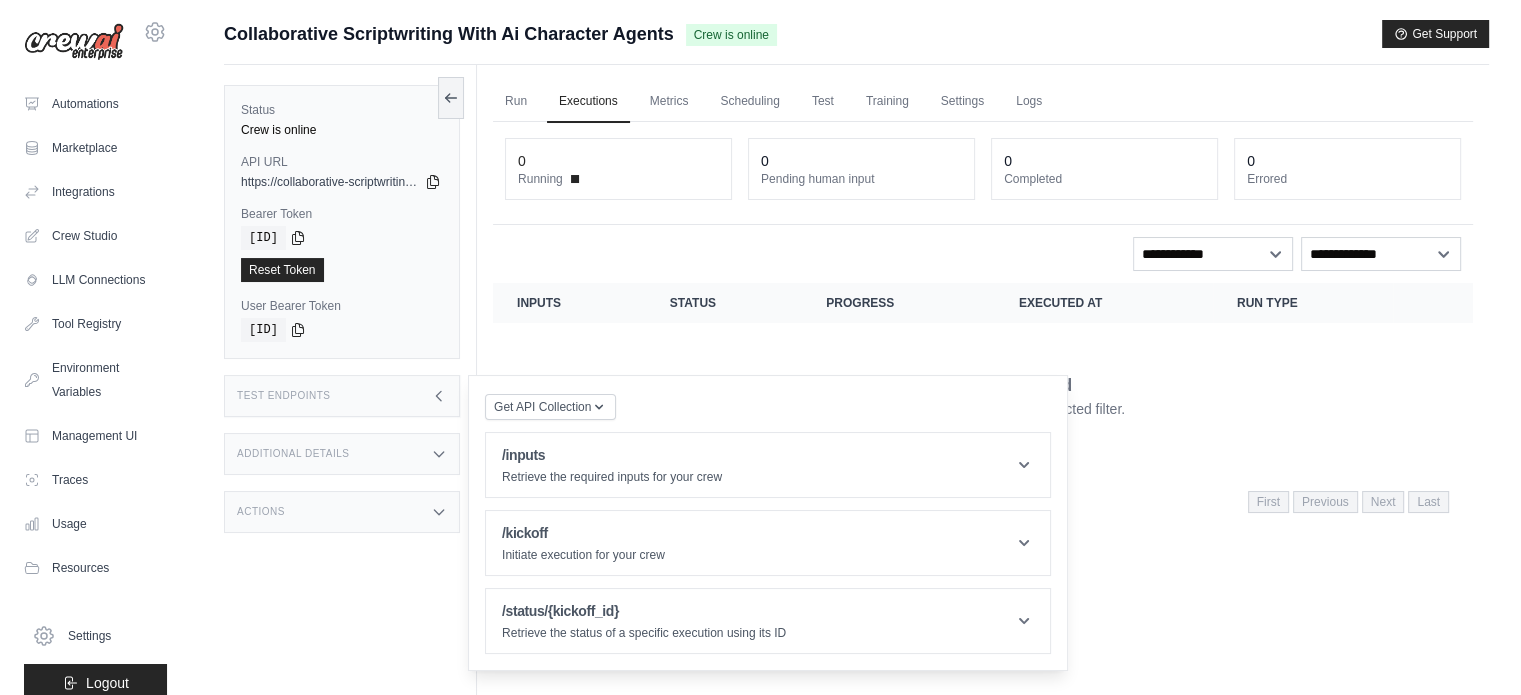 click on "Test Endpoints" at bounding box center [342, 396] 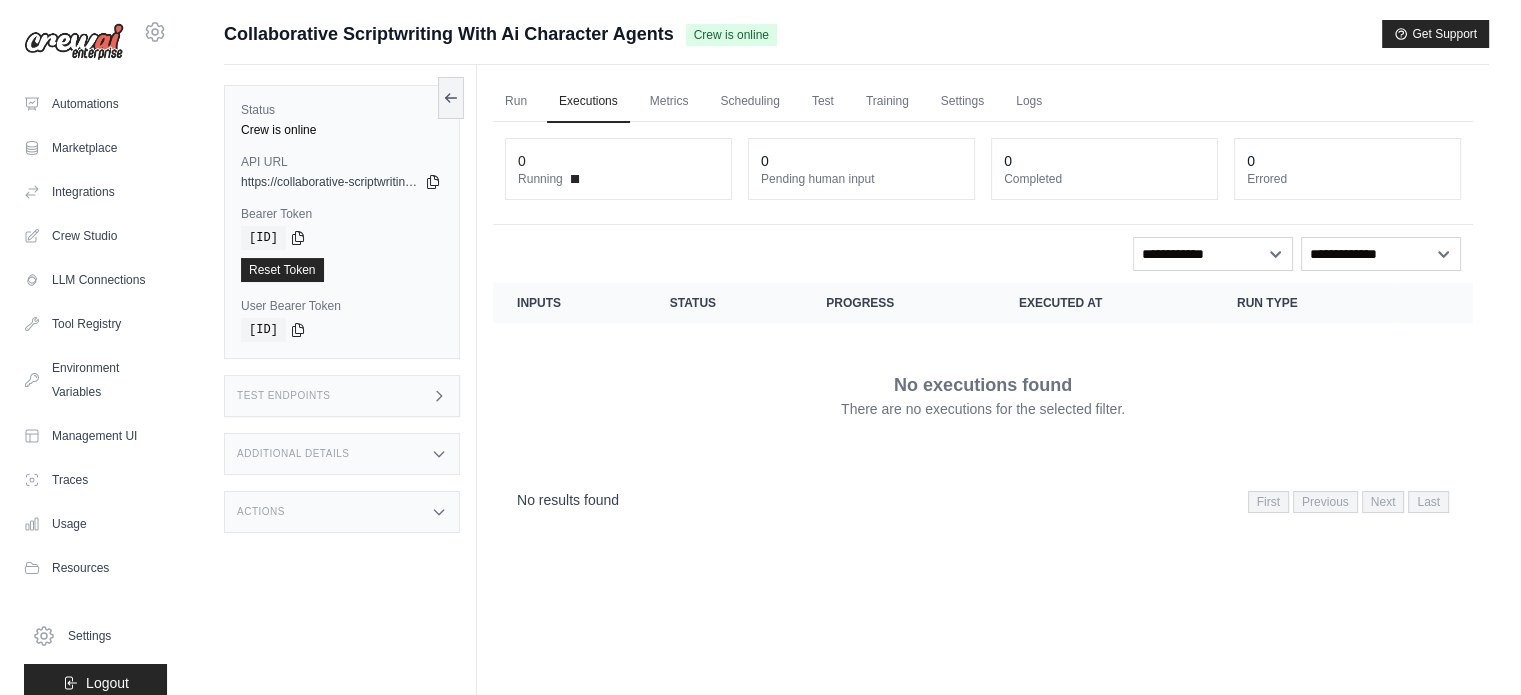 click on "0" at bounding box center (861, 161) 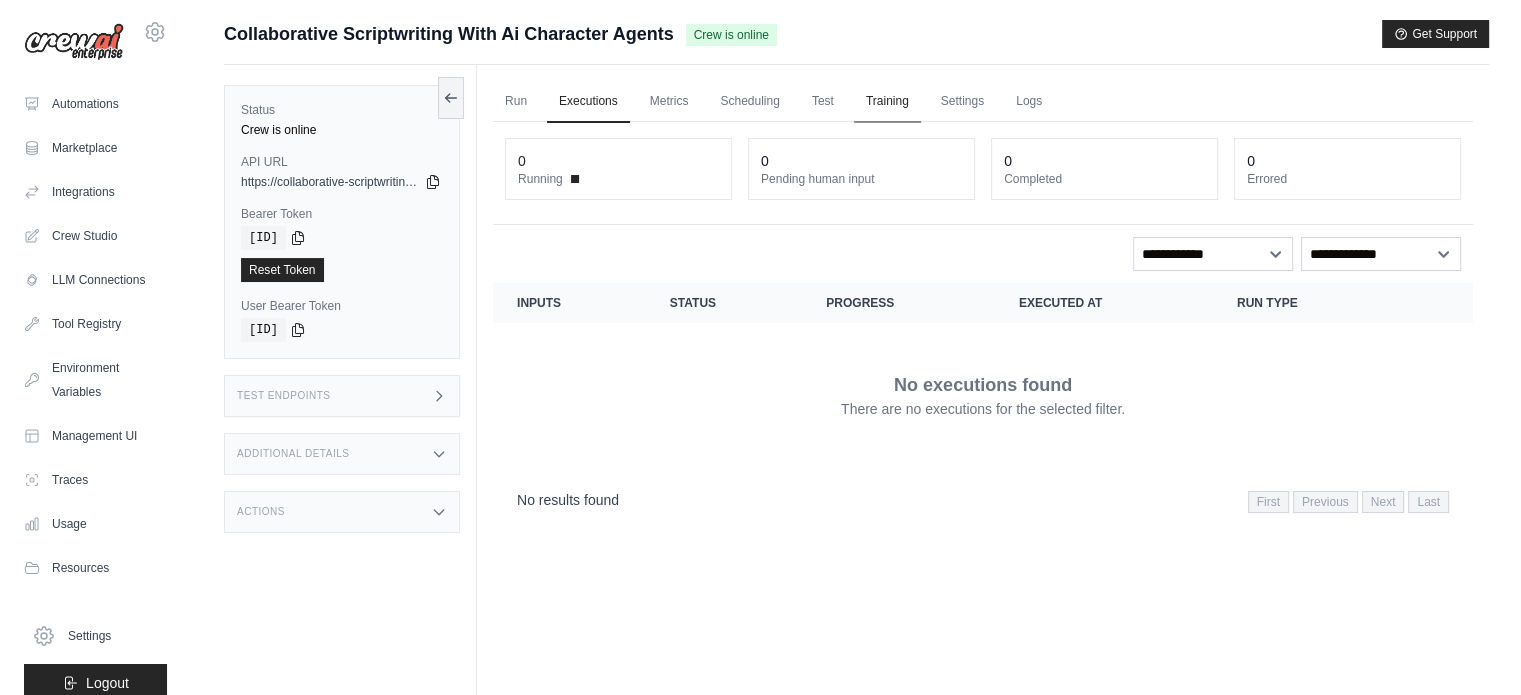 click on "Training" at bounding box center (887, 102) 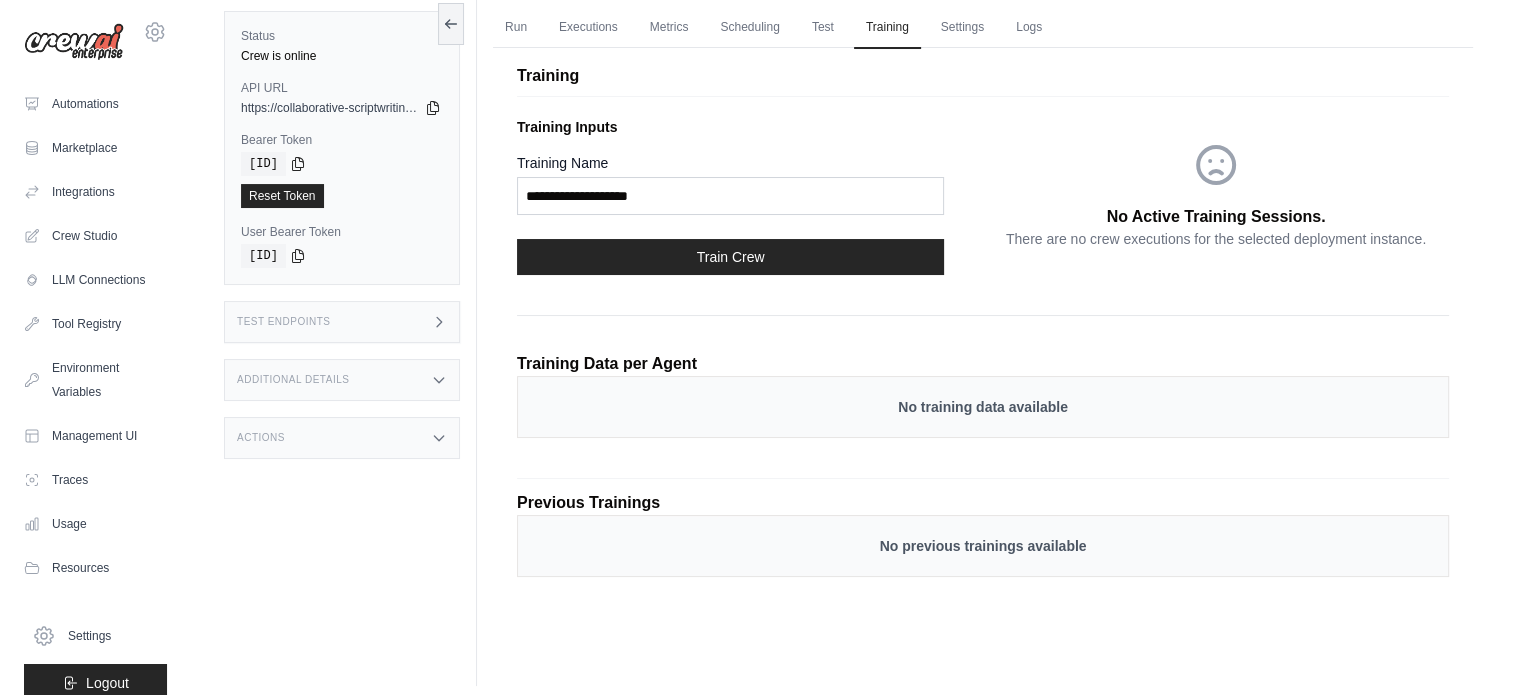 scroll, scrollTop: 84, scrollLeft: 0, axis: vertical 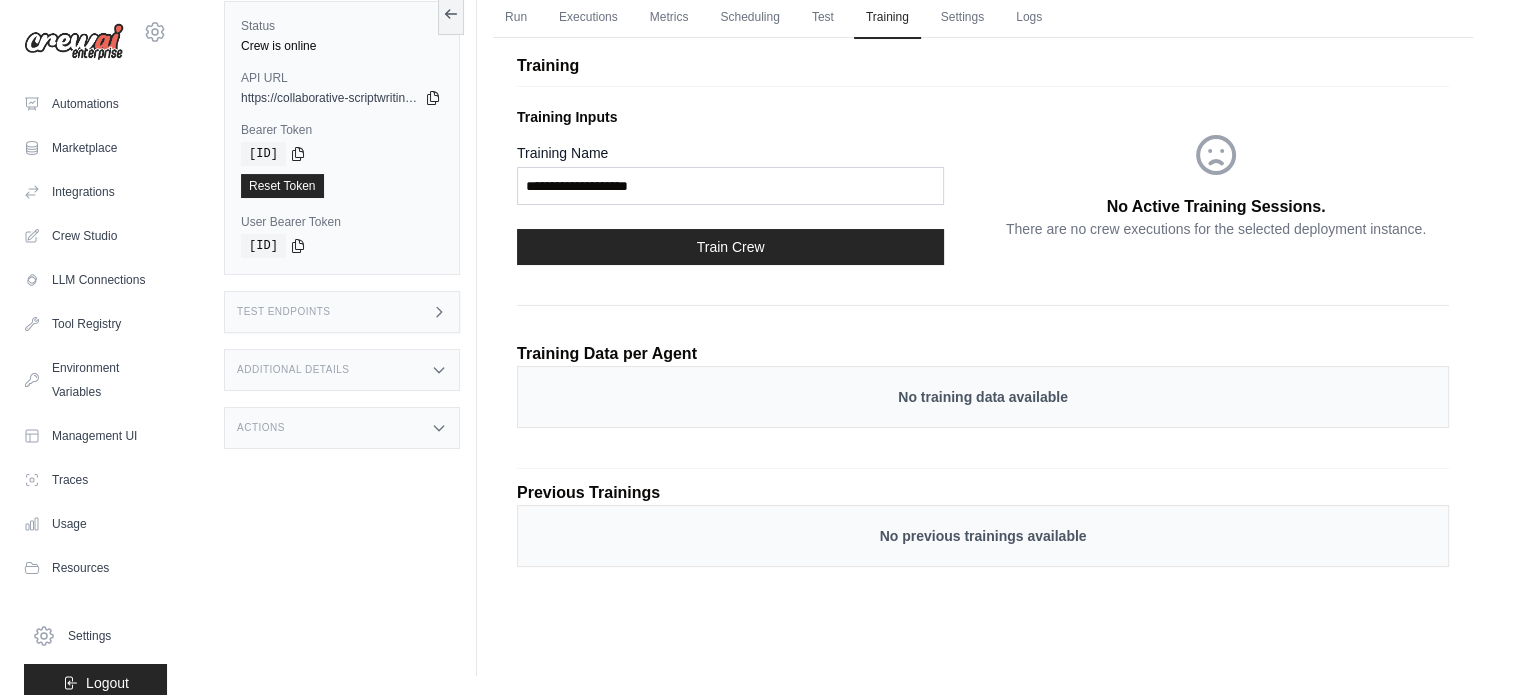 click on "No training data available" at bounding box center (983, 397) 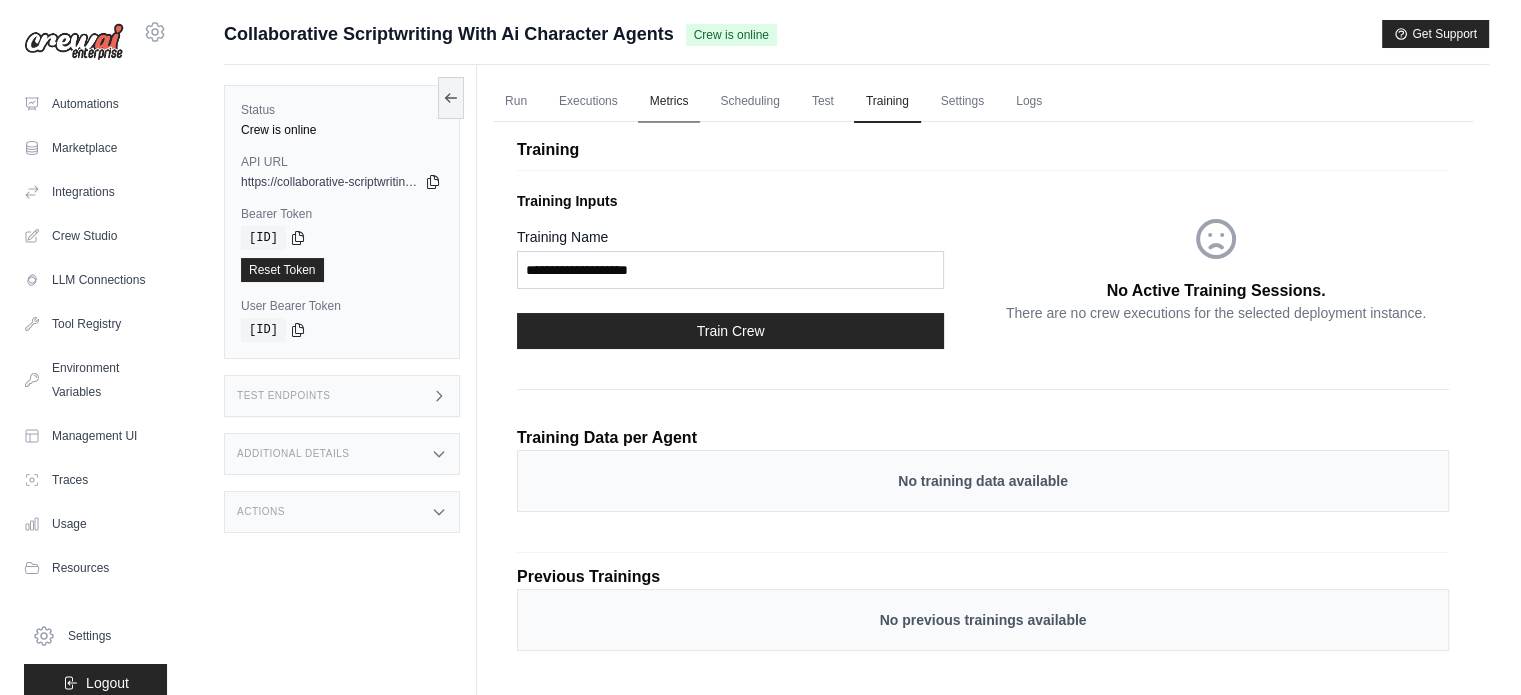 click on "Metrics" at bounding box center [669, 102] 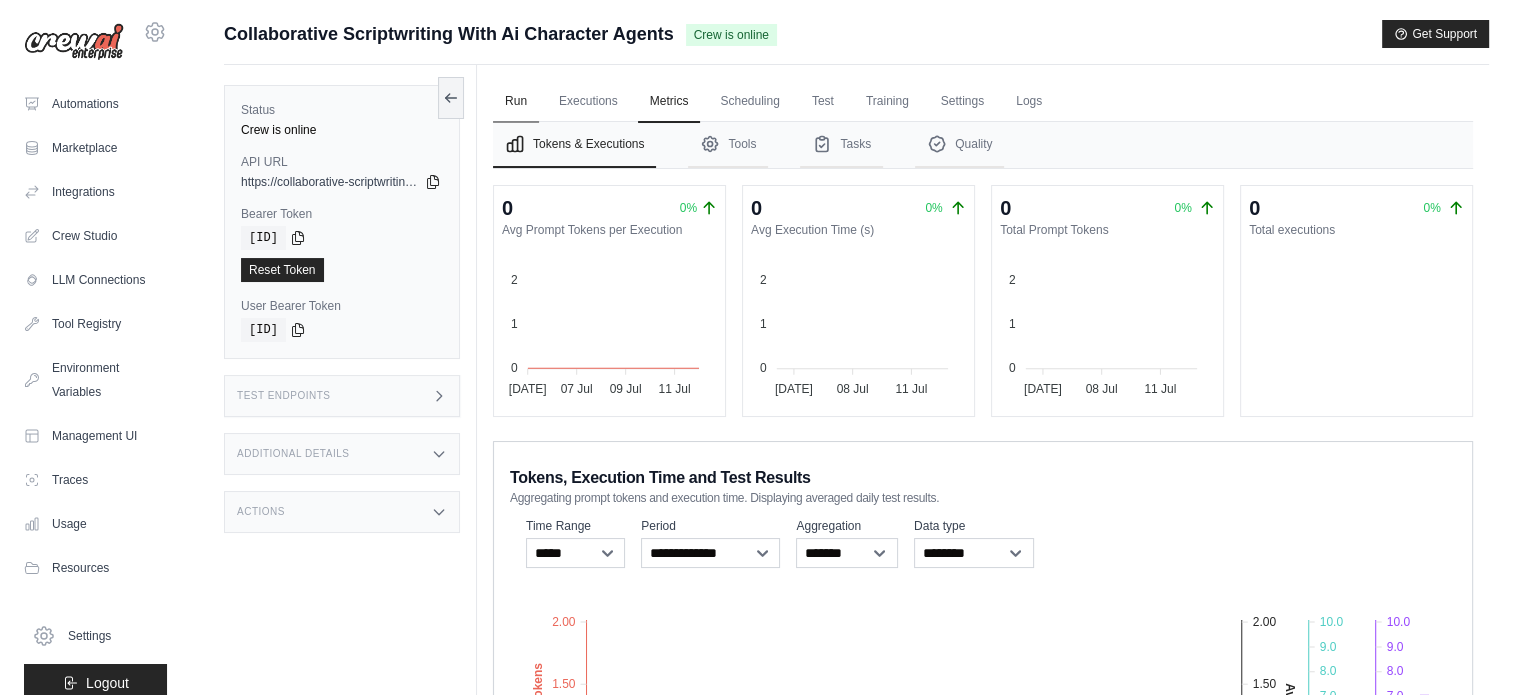 click on "Run" at bounding box center [516, 102] 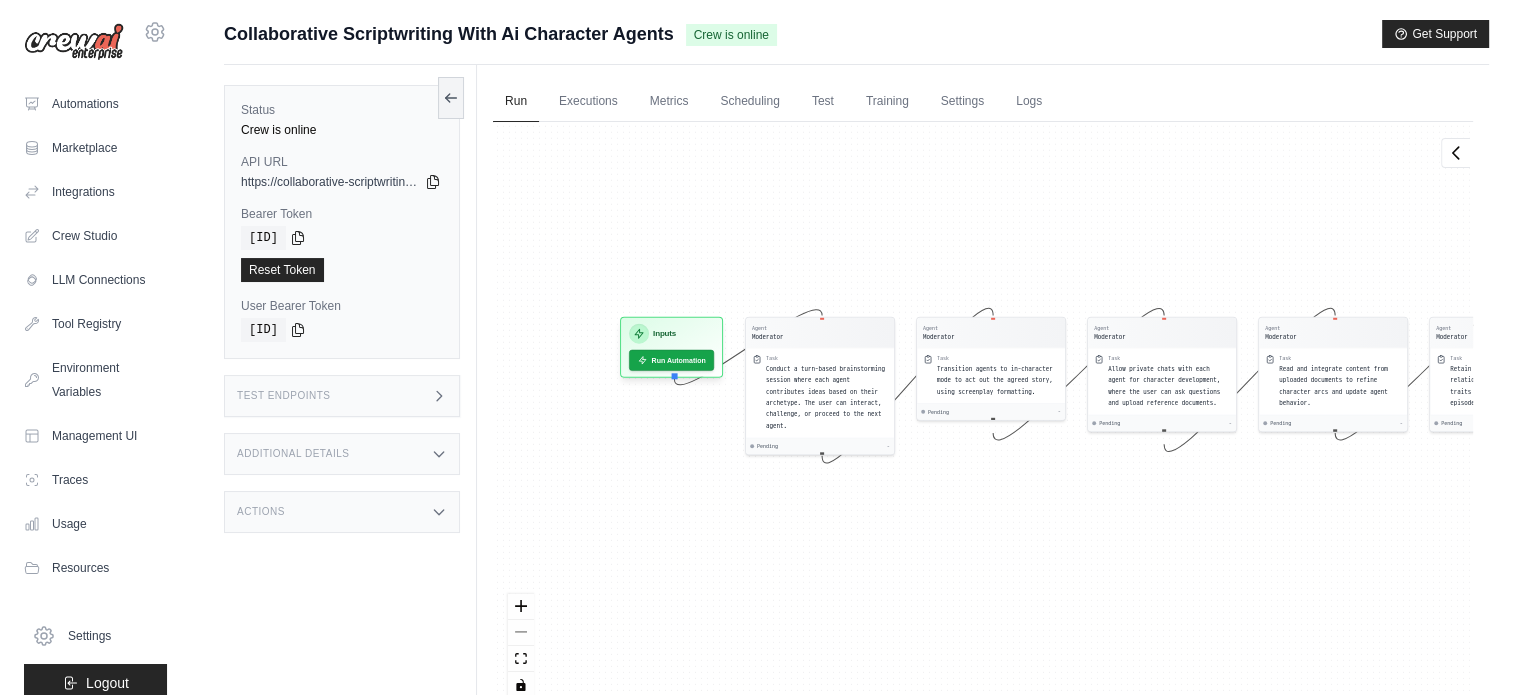drag, startPoint x: 628, startPoint y: 279, endPoint x: 812, endPoint y: 247, distance: 186.76189 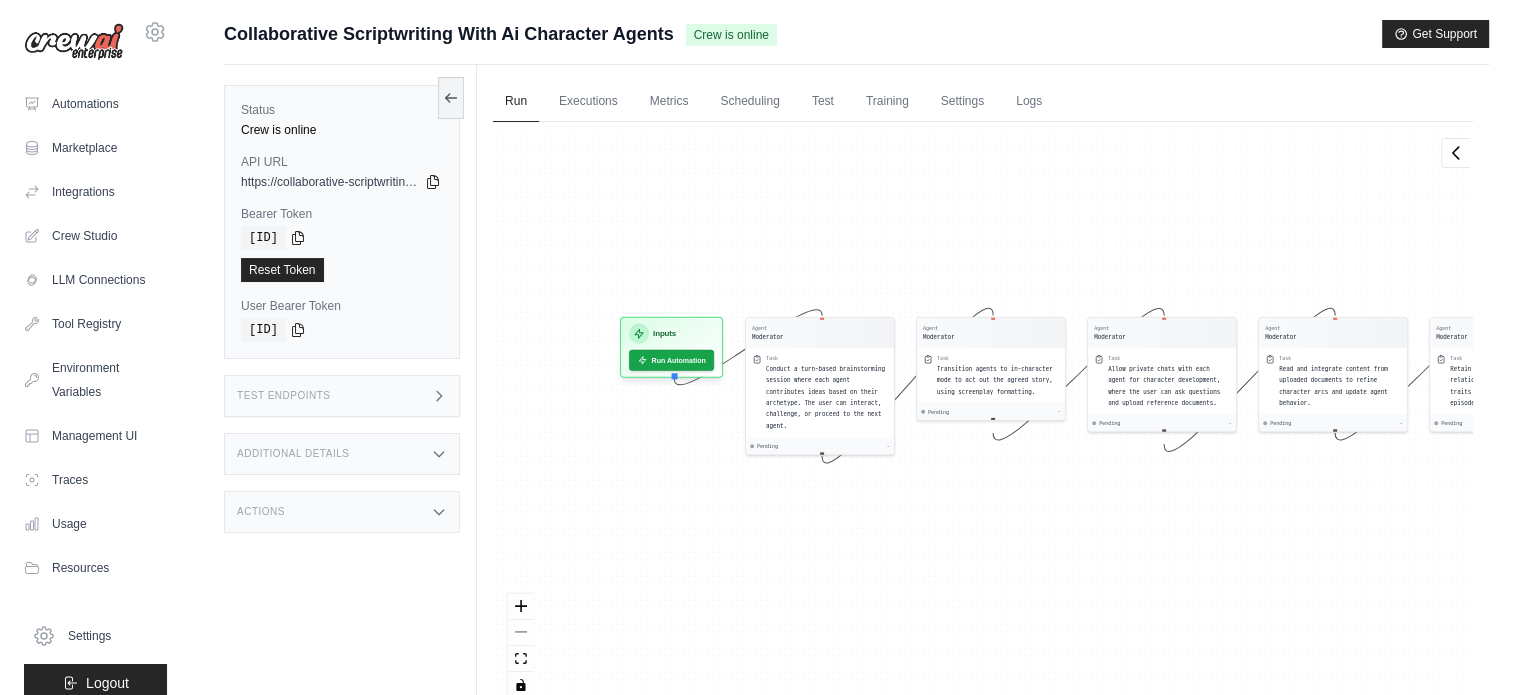 click on "Agent Moderator Task Conduct a turn-based brainstorming session where each agent contributes ideas based on their archetype. The user can interact, challenge, or proceed to the next agent. Pending - Agent Moderator Task Transition agents to in-character mode to act out the agreed story, using screenplay formatting. Pending - Agent Moderator Task Allow private chats with each agent for character development, where the user can ask questions and upload reference documents. Pending - Agent Moderator Task Read and integrate content from uploaded documents to refine character arcs and update agent behavior. Pending - Agent Moderator Task Retain story events, character relationships, and personality traits for continuity across episodes. Pending - Inputs Run Automation Output Status:  Waiting No Result Yet" at bounding box center (983, 417) 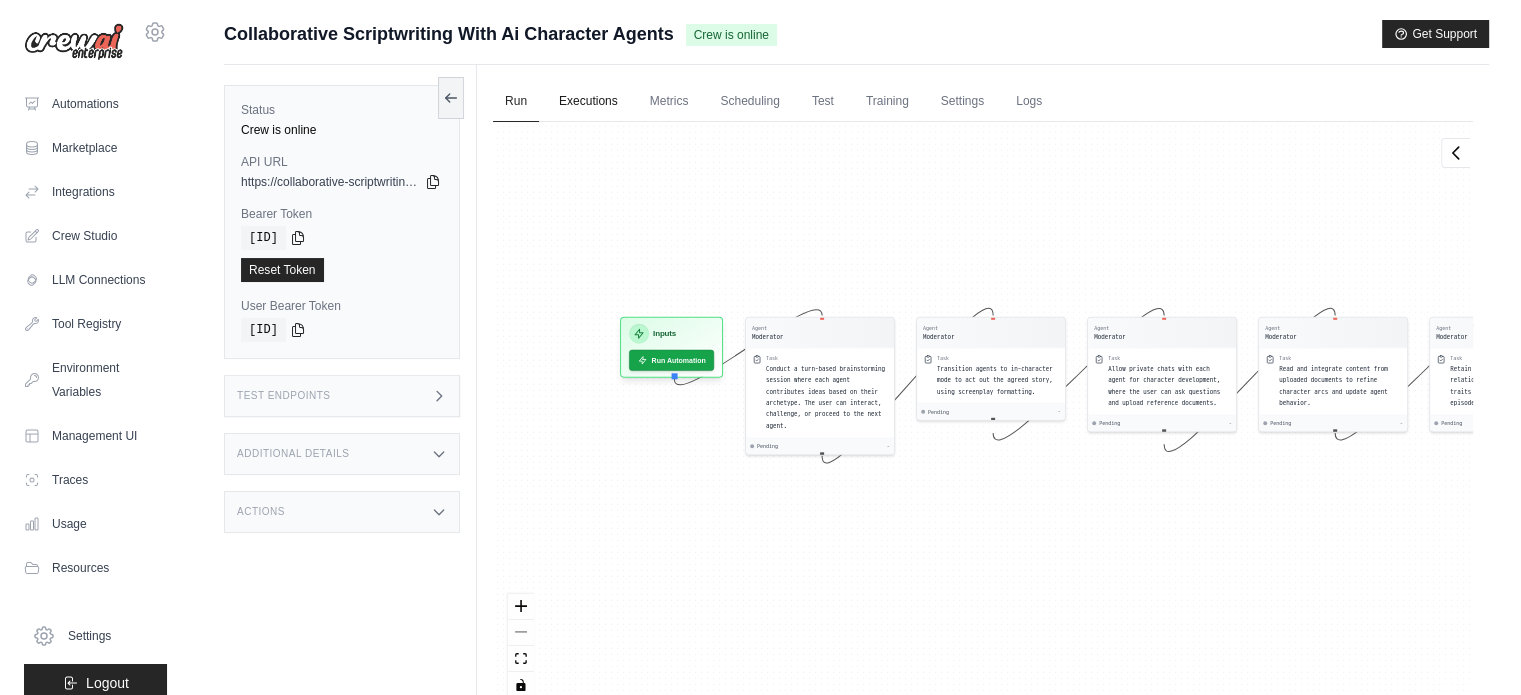 click on "Executions" at bounding box center [588, 102] 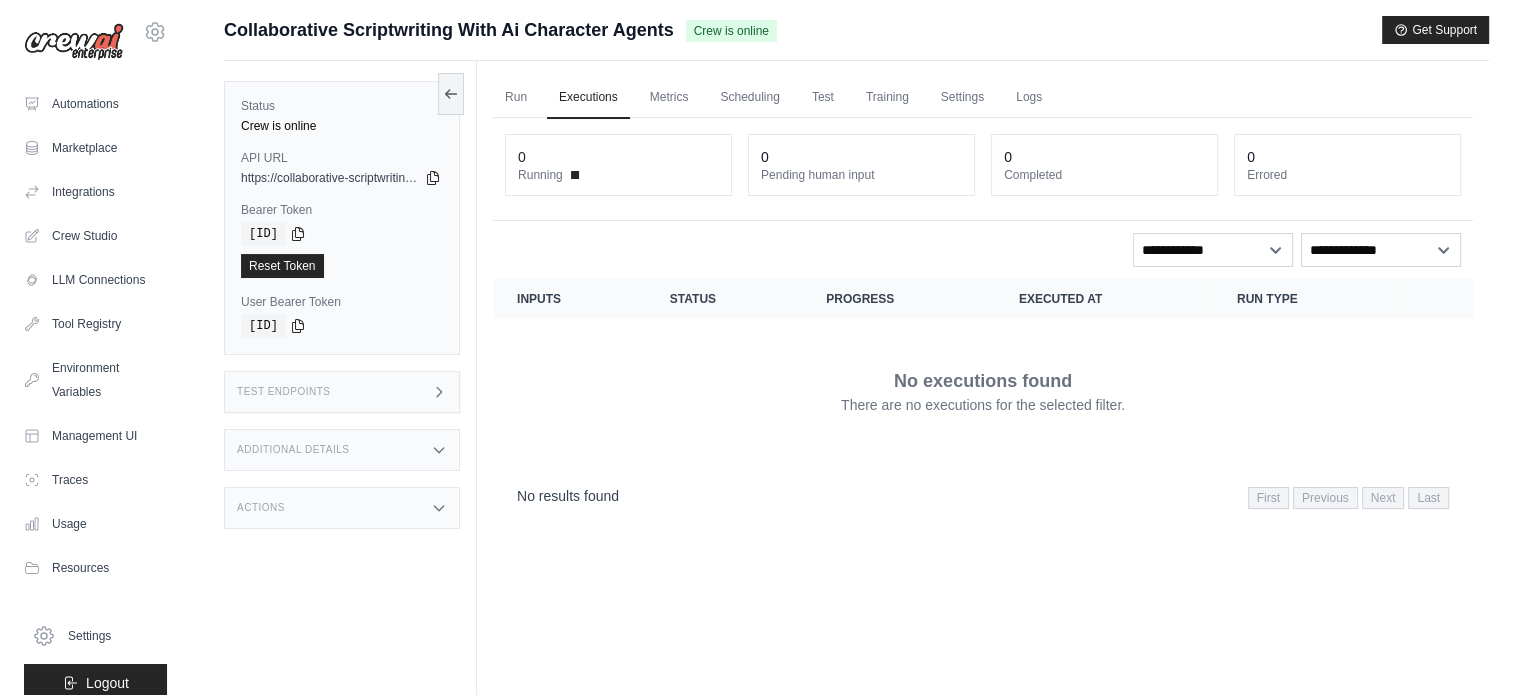 scroll, scrollTop: 0, scrollLeft: 0, axis: both 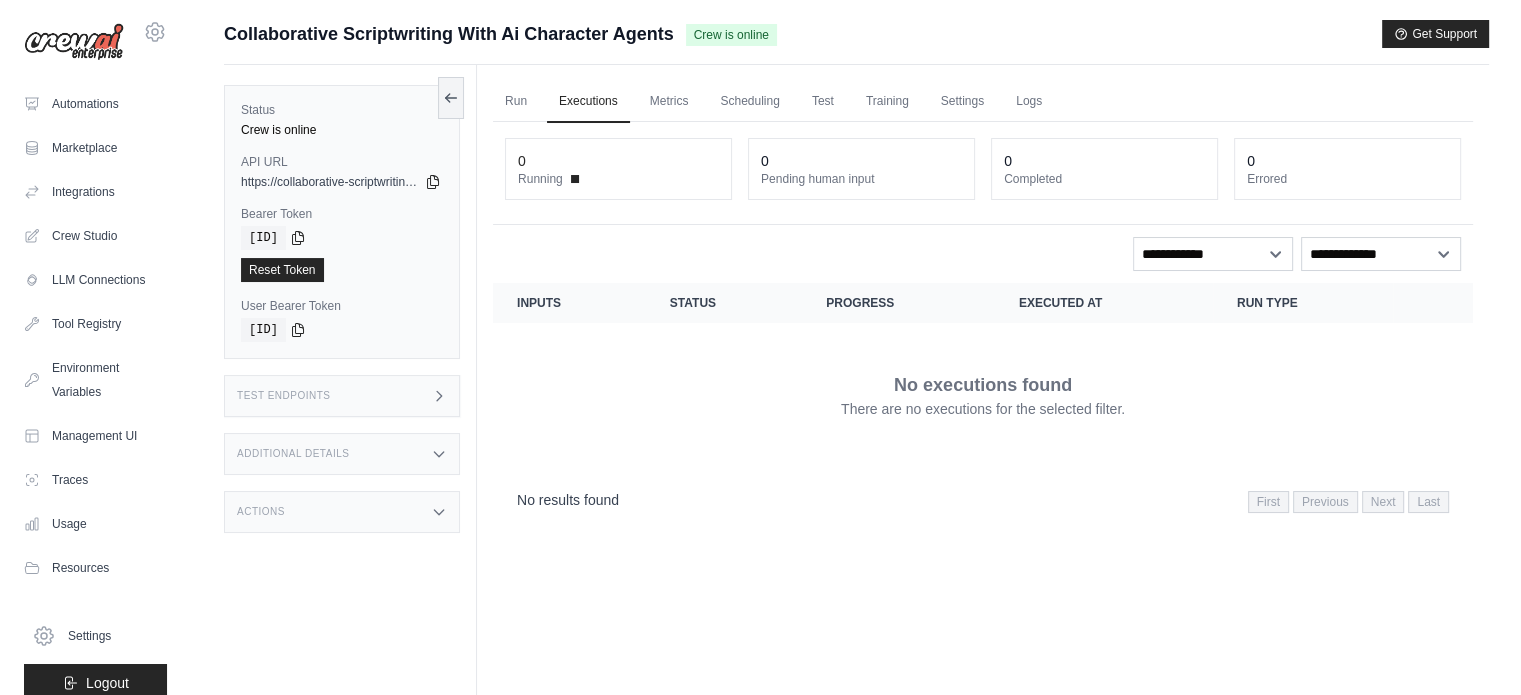 click on "Run
Executions
Metrics
Scheduling
Test
Training
Settings
Logs
0
Running
0
Pending human input
0" at bounding box center (983, 412) 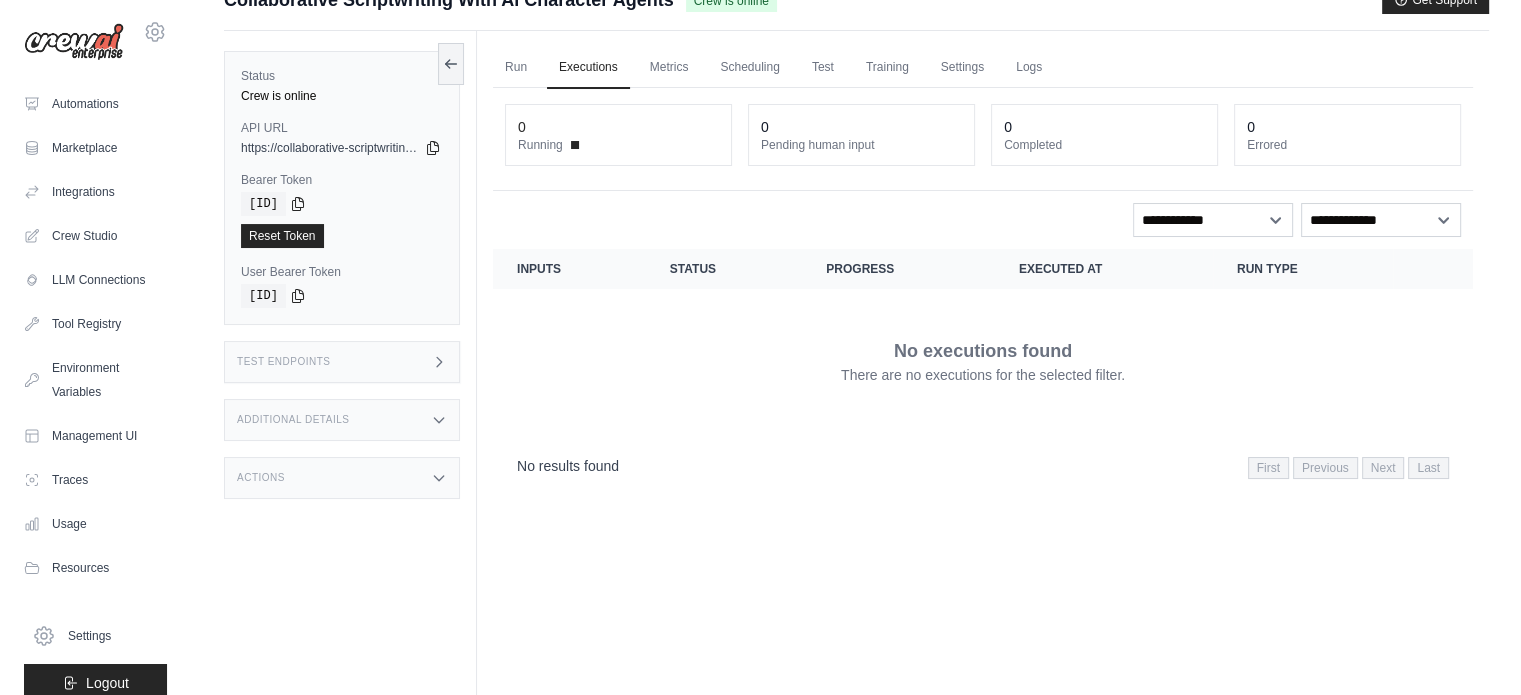 scroll, scrollTop: 0, scrollLeft: 0, axis: both 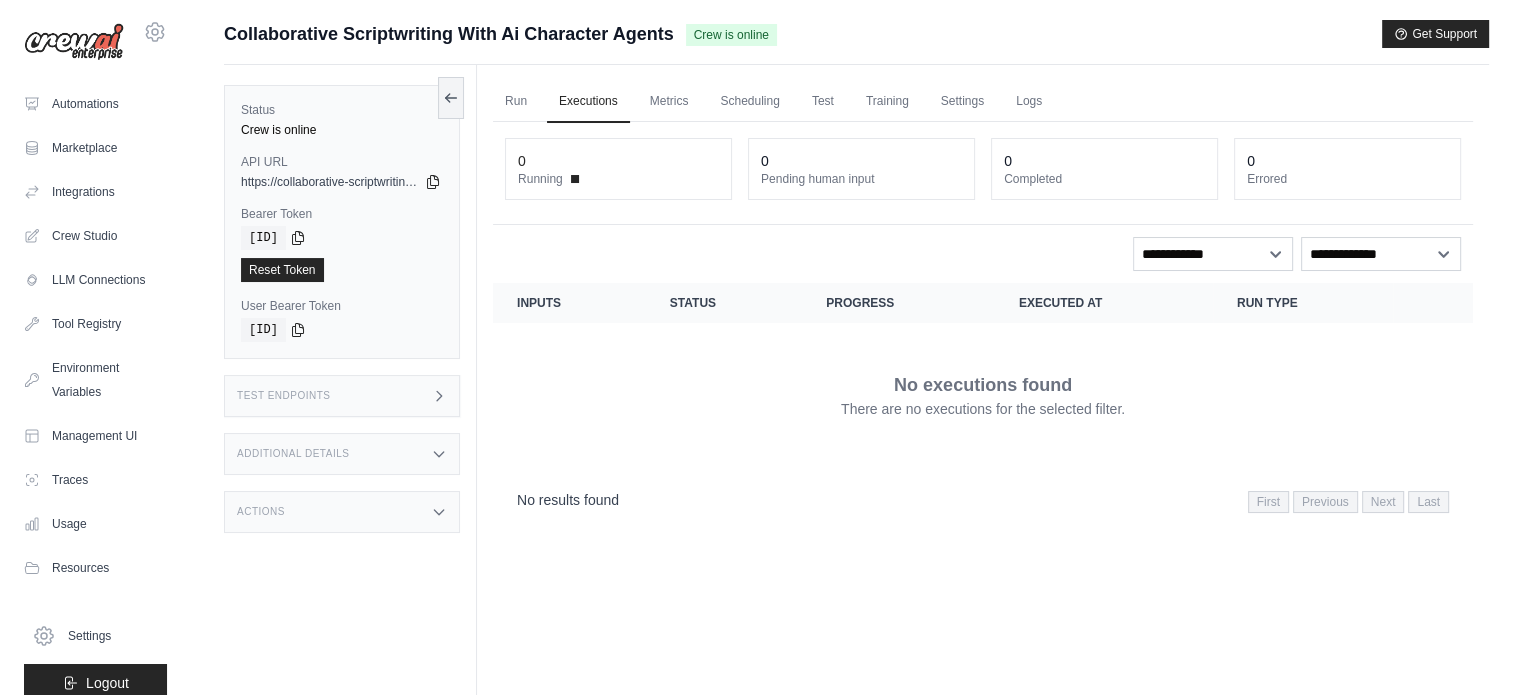 click on "**********" at bounding box center (983, 254) 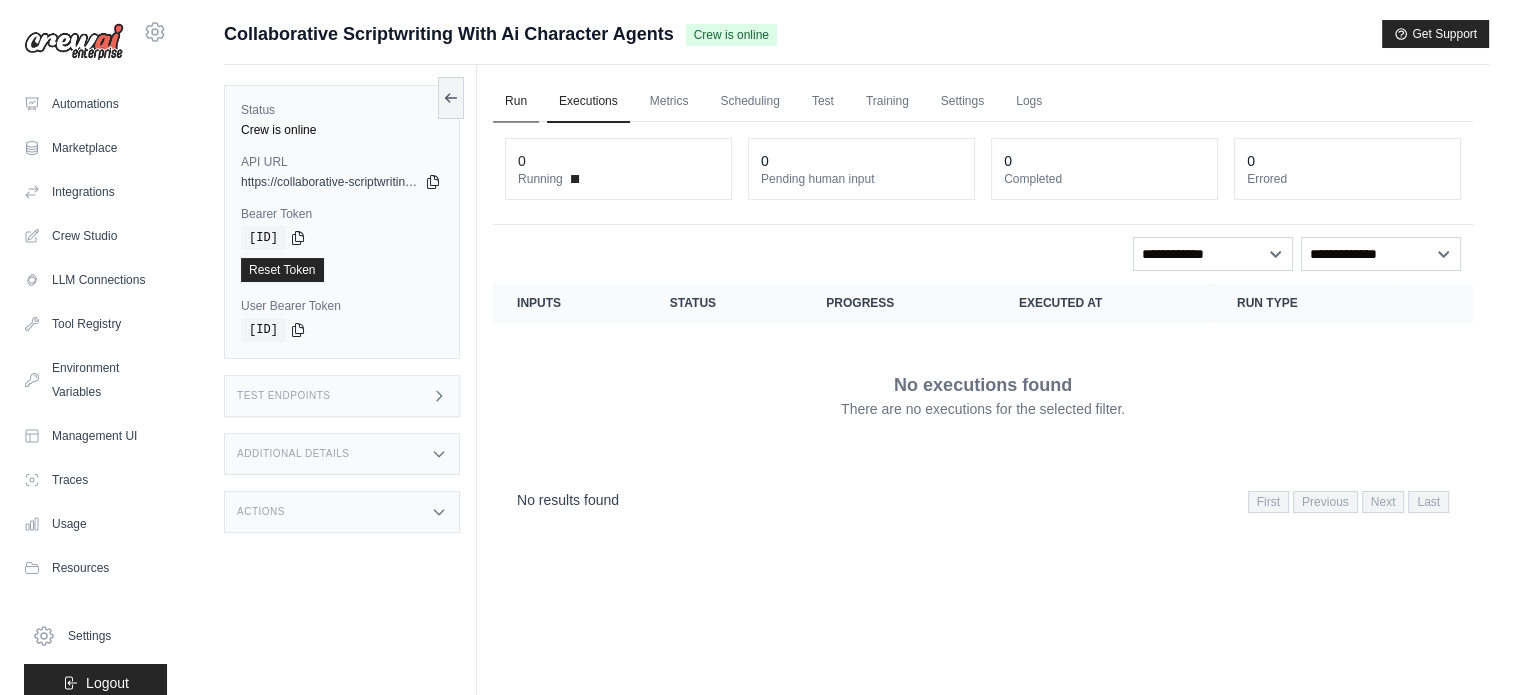 click on "Run" at bounding box center (516, 102) 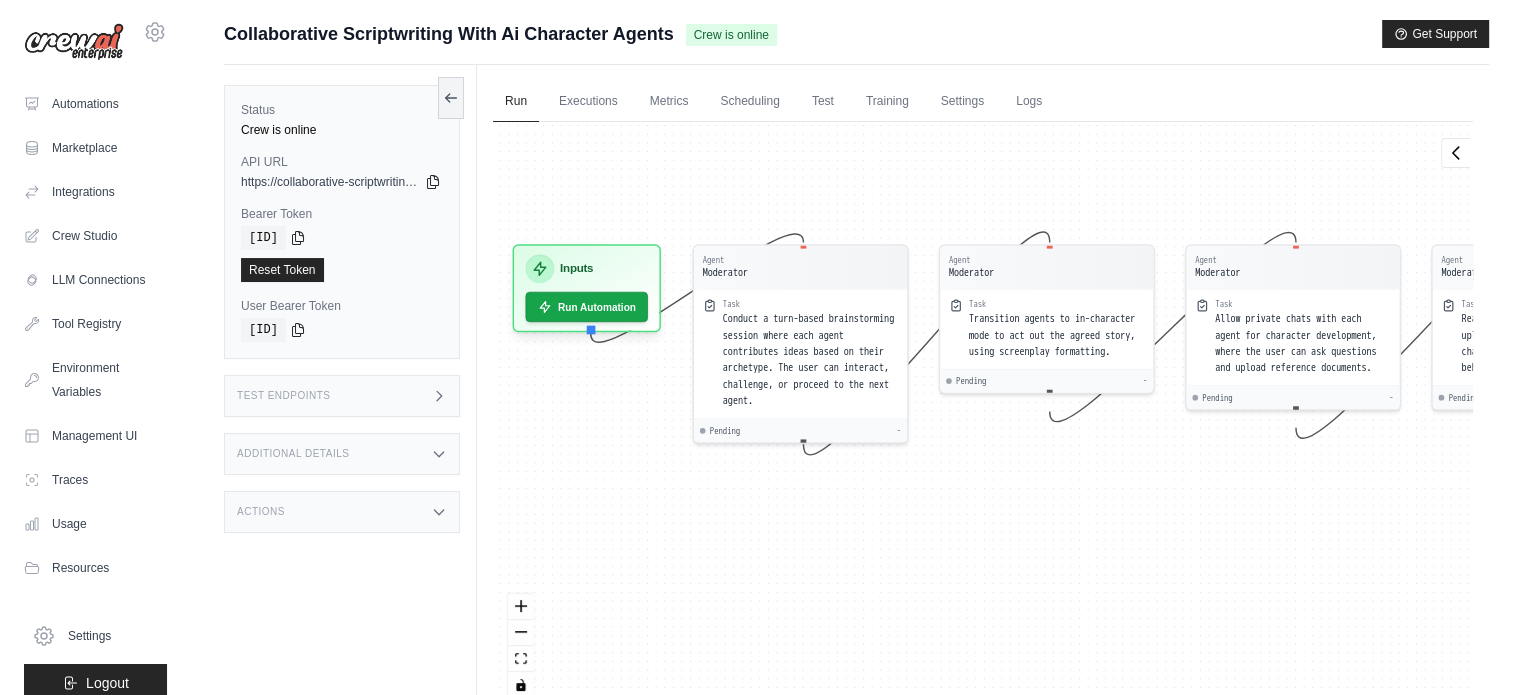 drag, startPoint x: 648, startPoint y: 403, endPoint x: 581, endPoint y: 393, distance: 67.74216 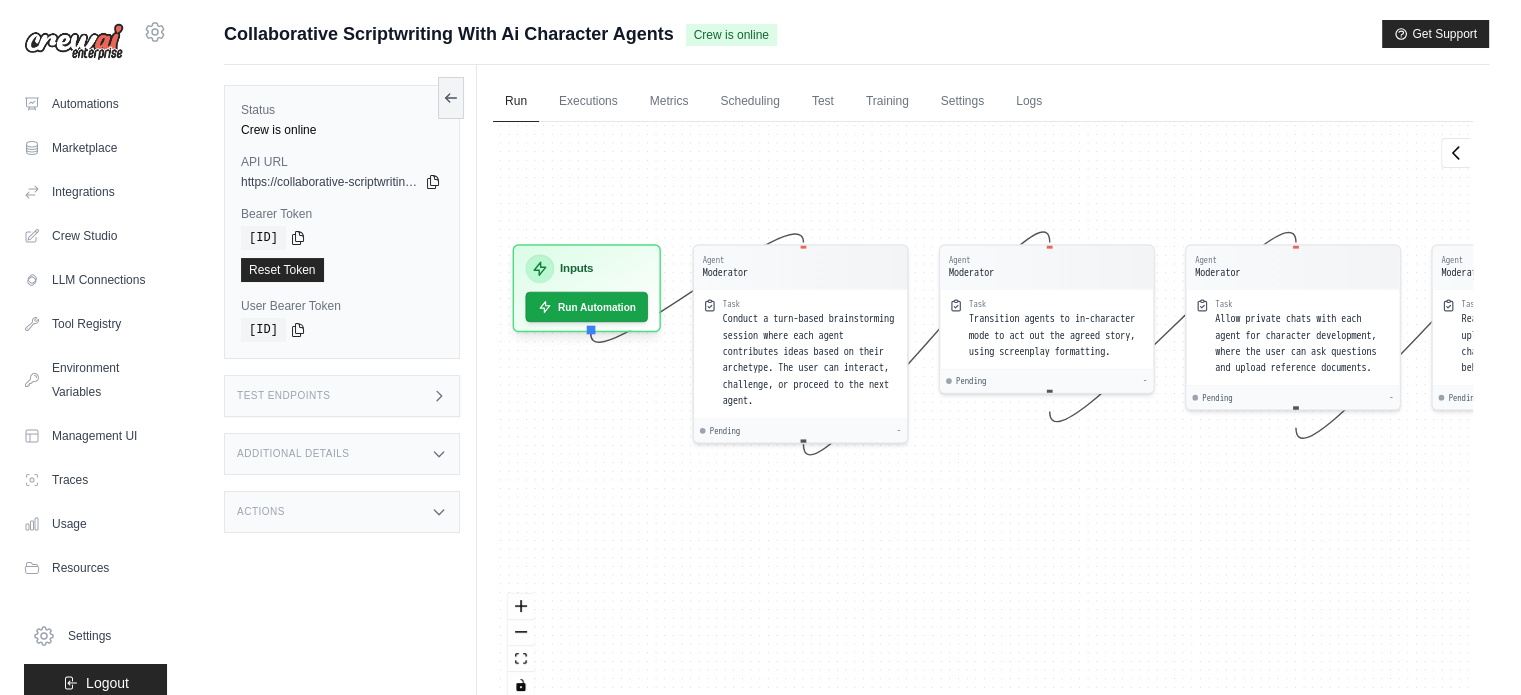 click on "Agent Moderator Task Conduct a turn-based brainstorming session where each agent contributes ideas based on their archetype. The user can interact, challenge, or proceed to the next agent. Pending - Agent Moderator Task Transition agents to in-character mode to act out the agreed story, using screenplay formatting. Pending - Agent Moderator Task Allow private chats with each agent for character development, where the user can ask questions and upload reference documents. Pending - Agent Moderator Task Read and integrate content from uploaded documents to refine character arcs and update agent behavior. Pending - Agent Moderator Task Retain story events, character relationships, and personality traits for continuity across episodes. Pending - Inputs Run Automation Output Status:  Waiting No Result Yet" at bounding box center [983, 417] 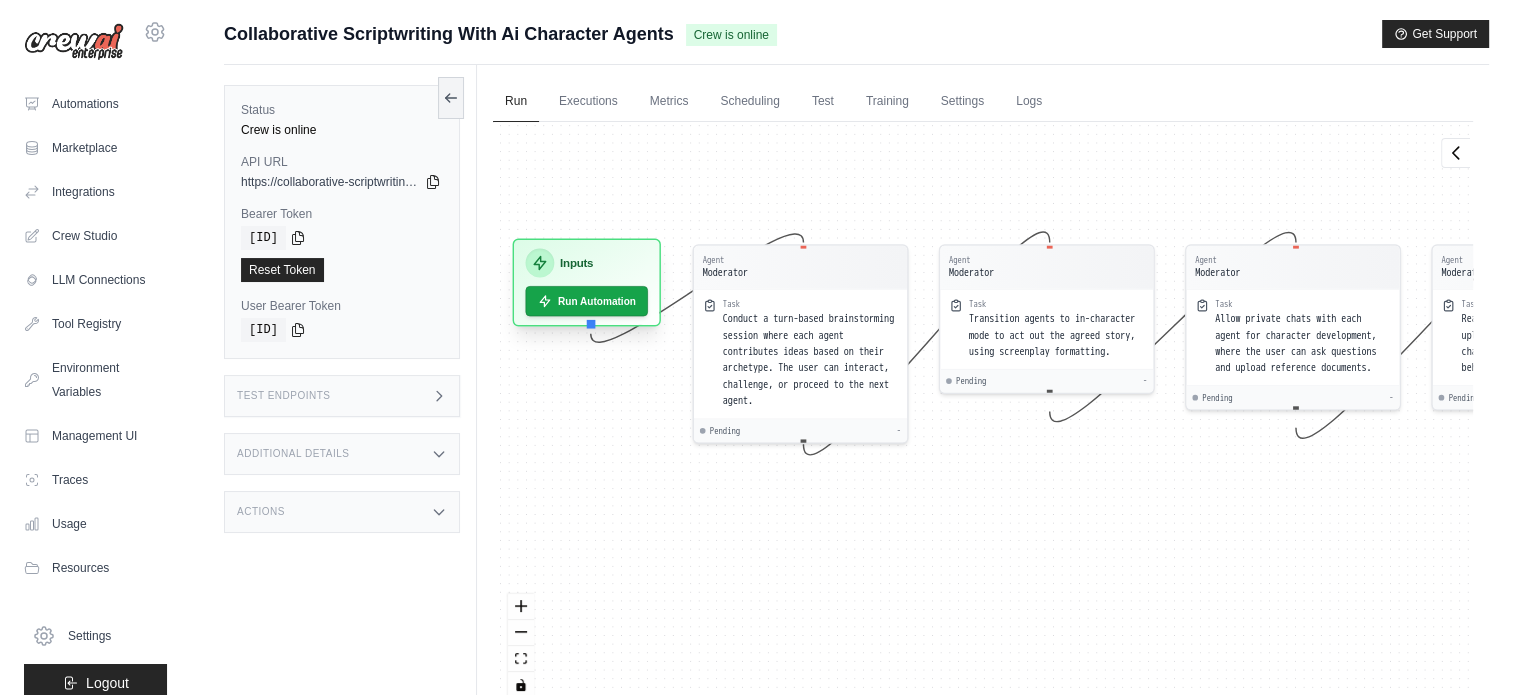 click on "Inputs" at bounding box center (576, 262) 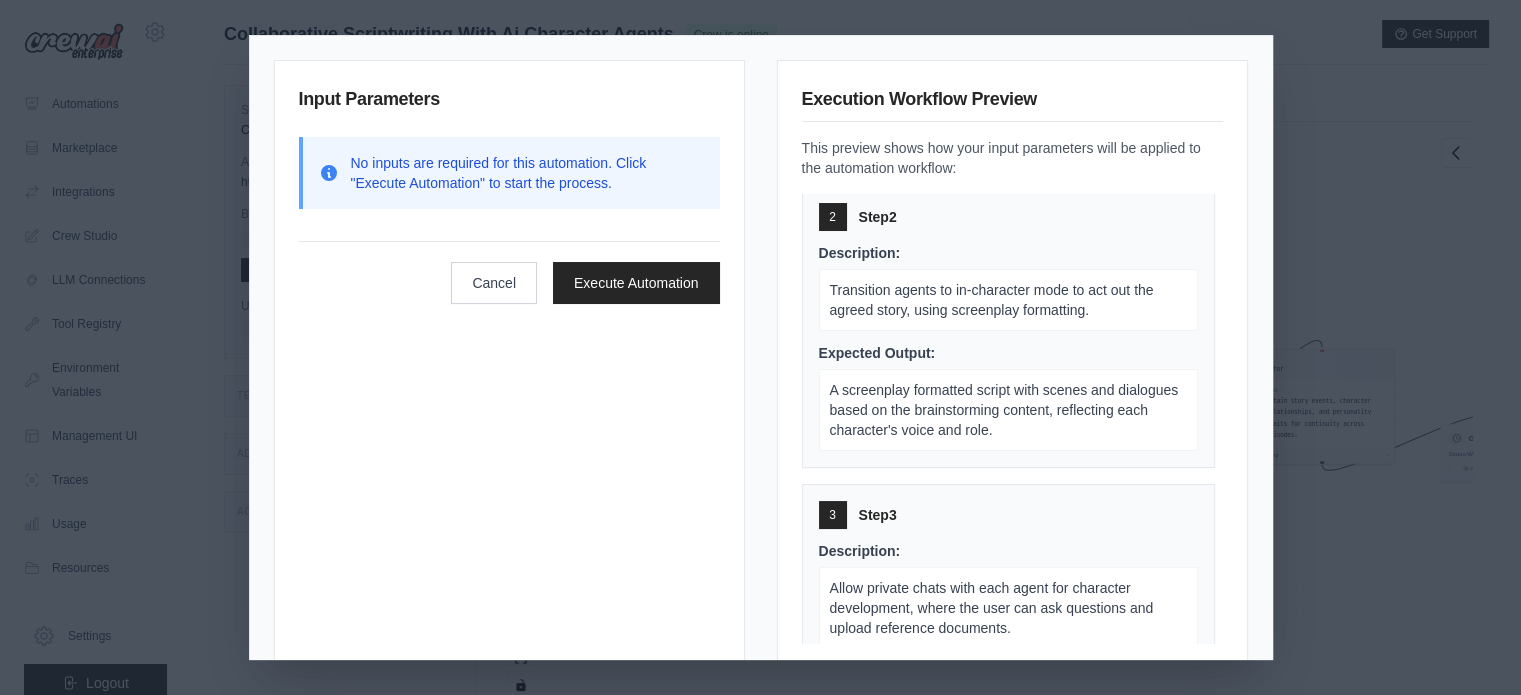 scroll, scrollTop: 0, scrollLeft: 0, axis: both 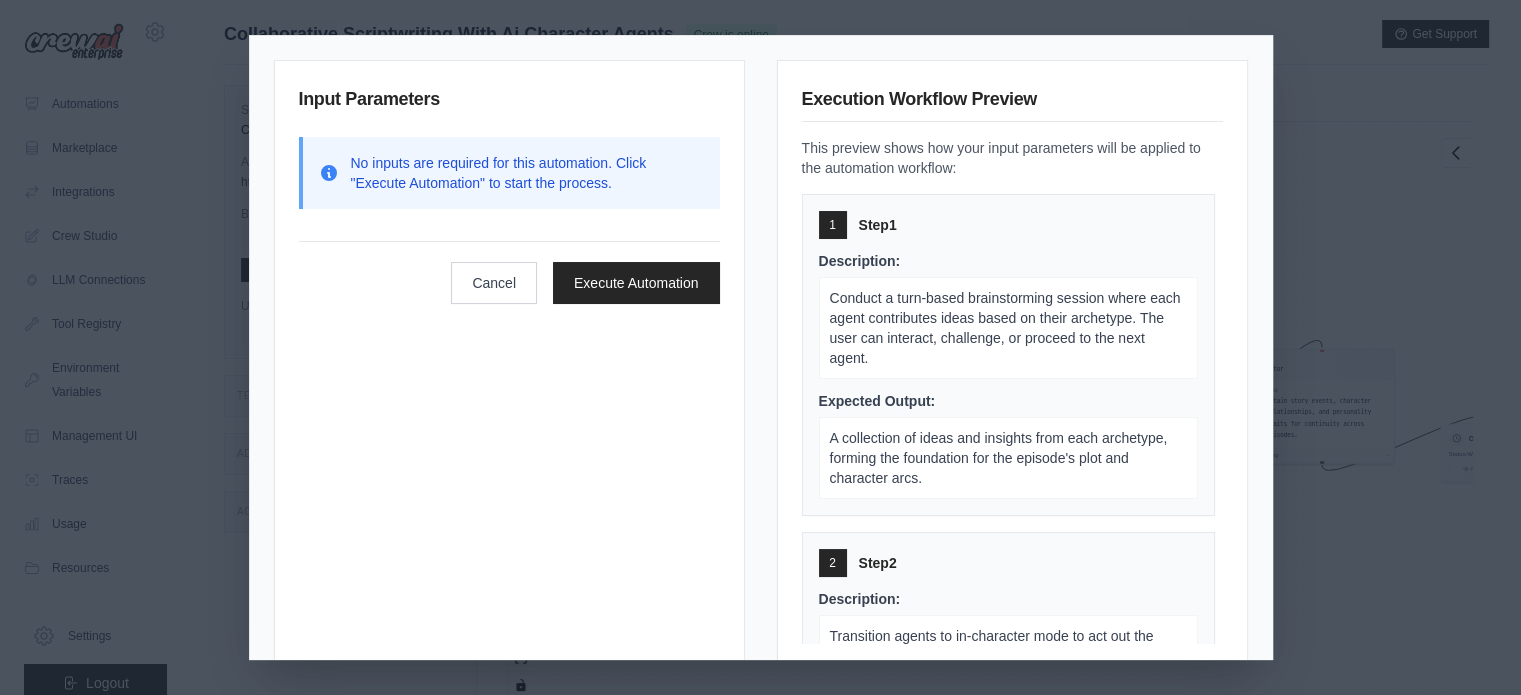 click on "Input Parameters No inputs are required for this automation. Click "Execute Automation" to start the process. Cancel Execute Automation Execution Workflow Preview This preview shows how your input parameters will be applied to the automation workflow: 1 Step  1 Description: Conduct a turn-based brainstorming session where each agent contributes ideas based on their archetype. The user can interact, challenge, or proceed to the next agent. Expected Output: A collection of ideas and insights from each archetype, forming the foundation for the episode's plot and character arcs. 2 Step  2 Description: Transition agents to in-character mode to act out the agreed story, using screenplay formatting. Expected Output: A screenplay formatted script with scenes and dialogues based on the brainstorming content, reflecting each character's voice and role. 3 Step  3 Description: Allow private chats with each agent for character development, where the user can ask questions and upload reference documents. Expected Output: 4" at bounding box center (760, 347) 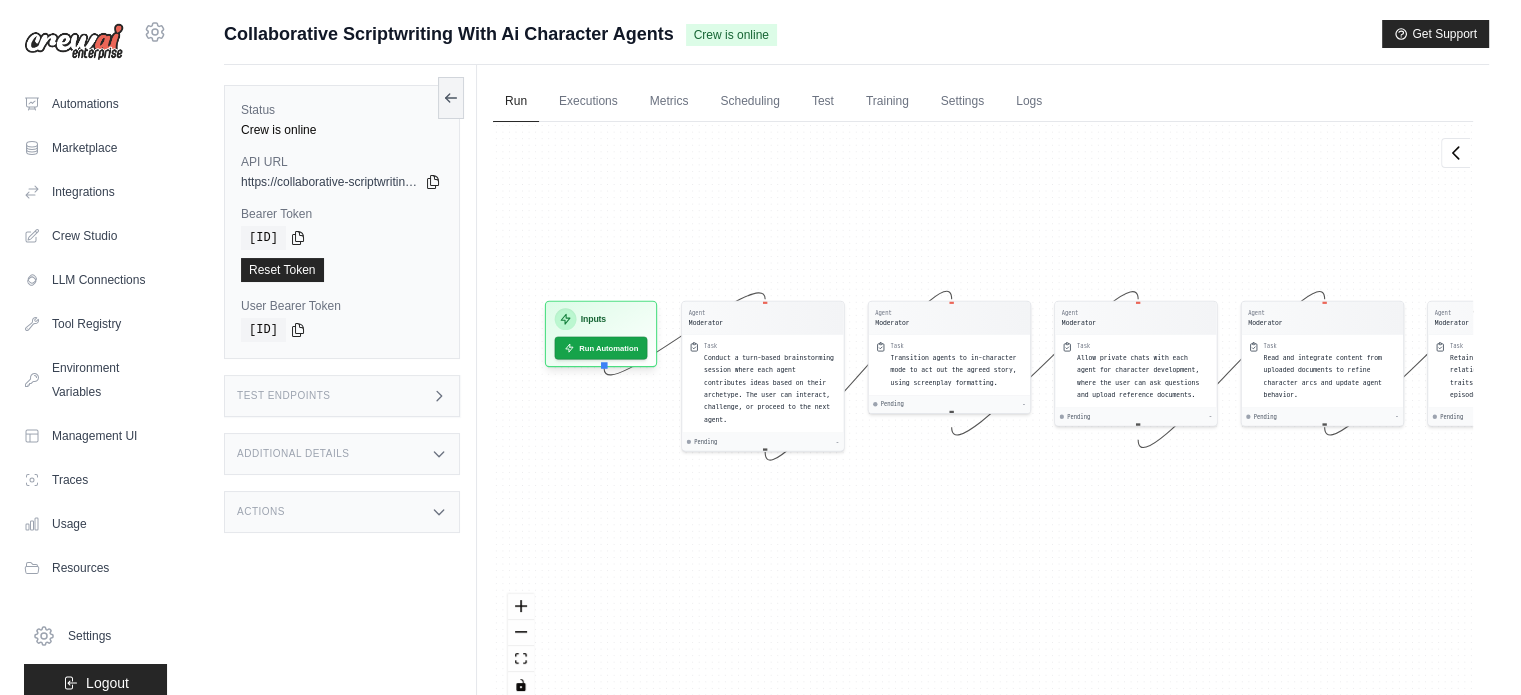 drag, startPoint x: 639, startPoint y: 230, endPoint x: 756, endPoint y: 188, distance: 124.3101 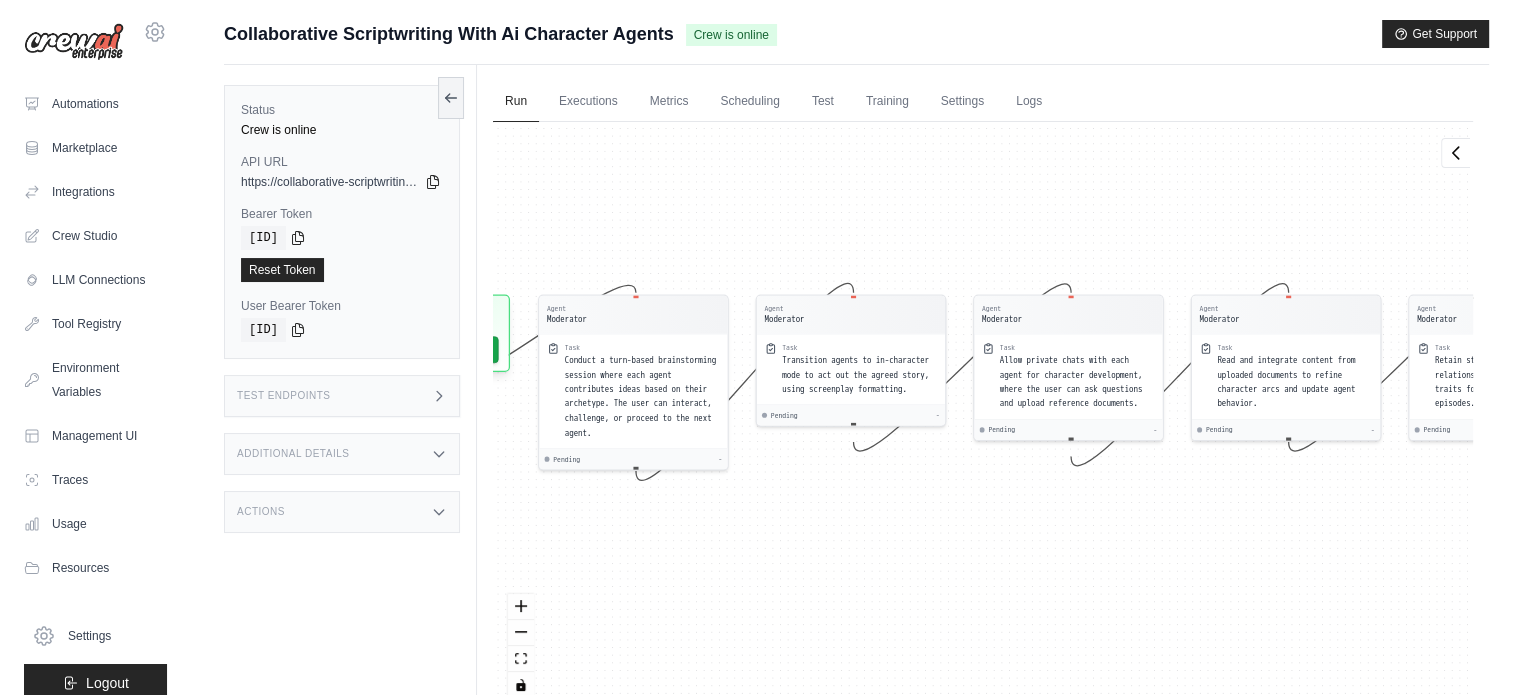 drag, startPoint x: 877, startPoint y: 532, endPoint x: 763, endPoint y: 519, distance: 114.73883 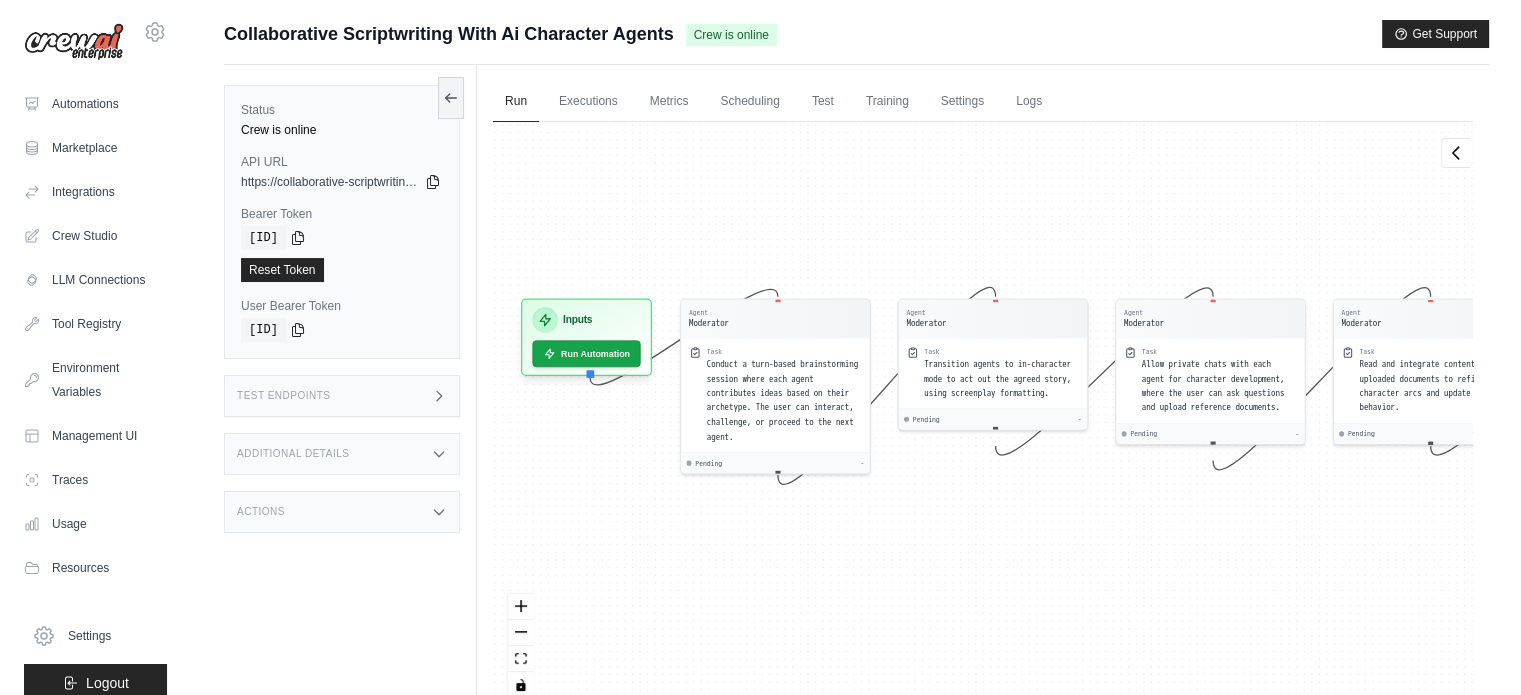 drag, startPoint x: 685, startPoint y: 512, endPoint x: 828, endPoint y: 517, distance: 143.08739 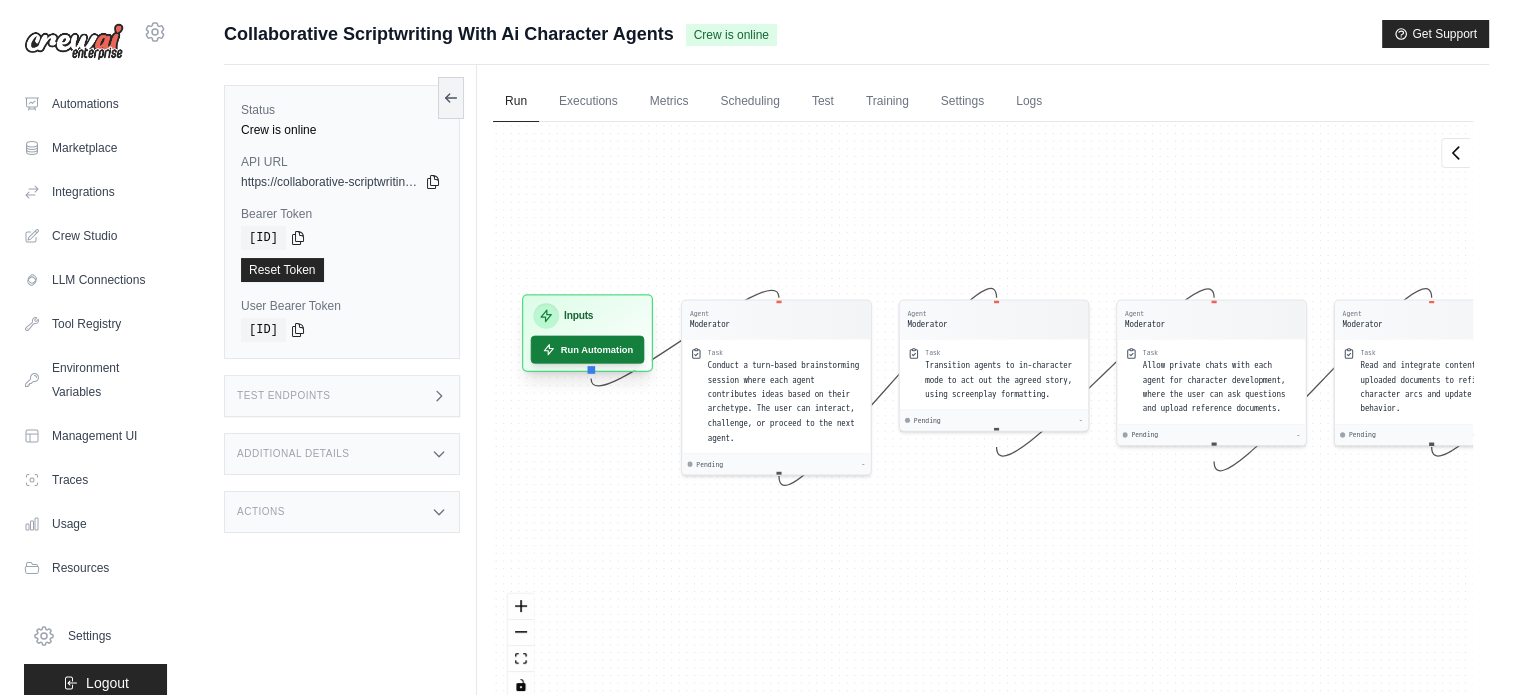 click on "Run Automation" at bounding box center [588, 350] 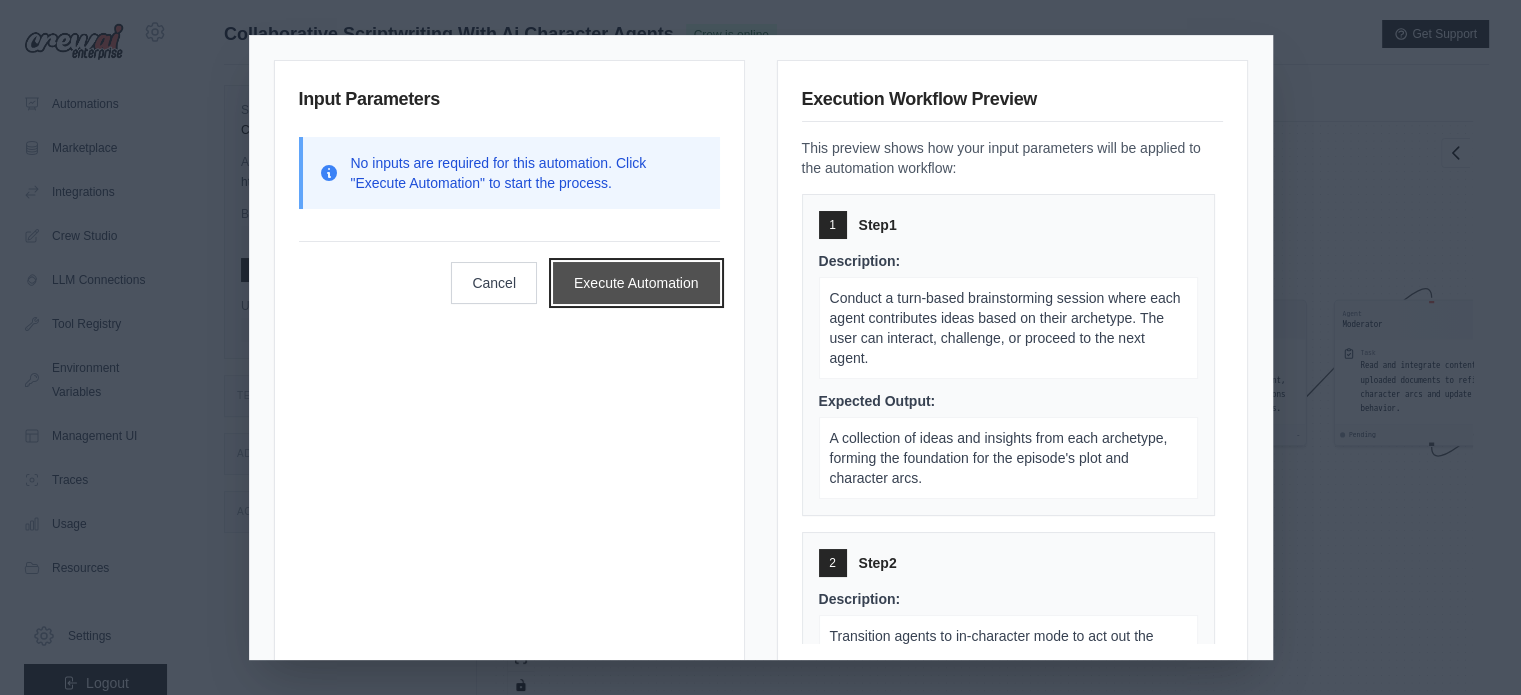 click on "Execute Automation" at bounding box center [636, 283] 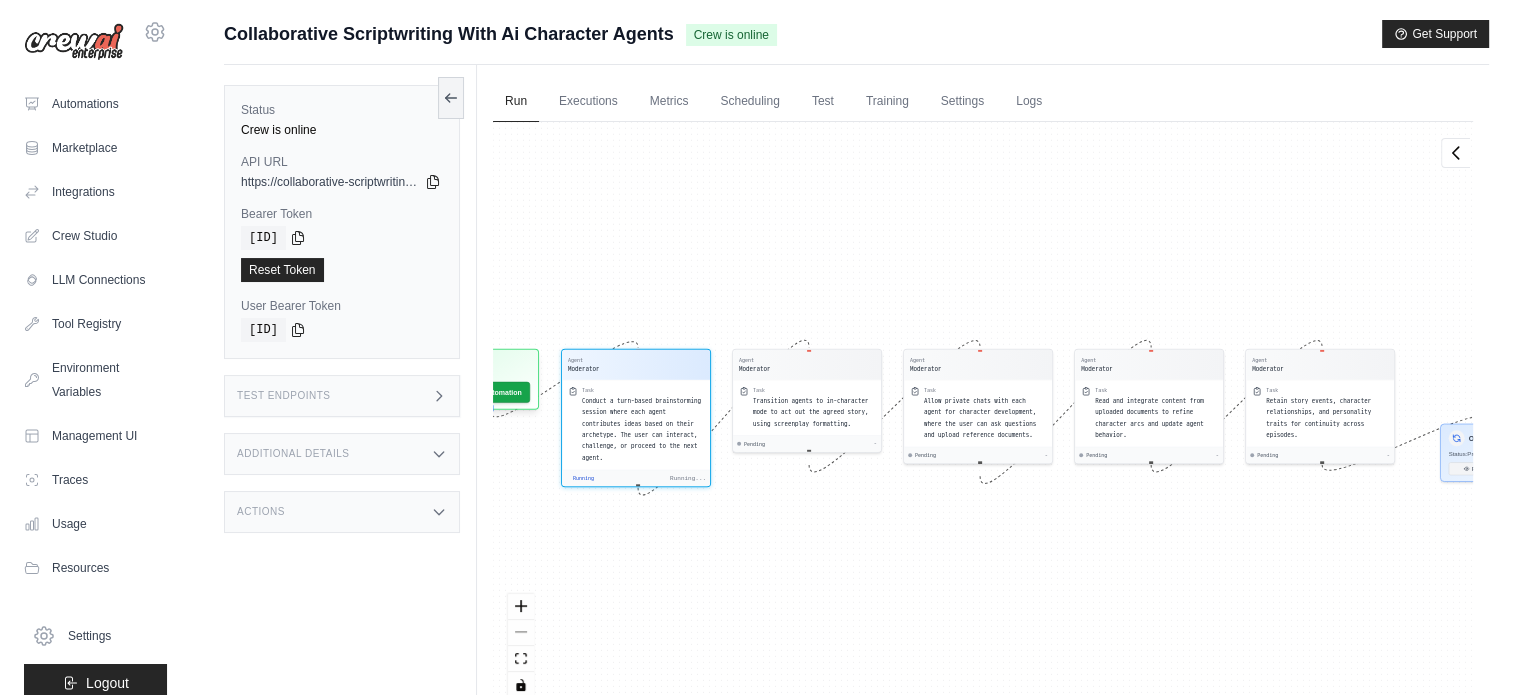 scroll, scrollTop: 36, scrollLeft: 0, axis: vertical 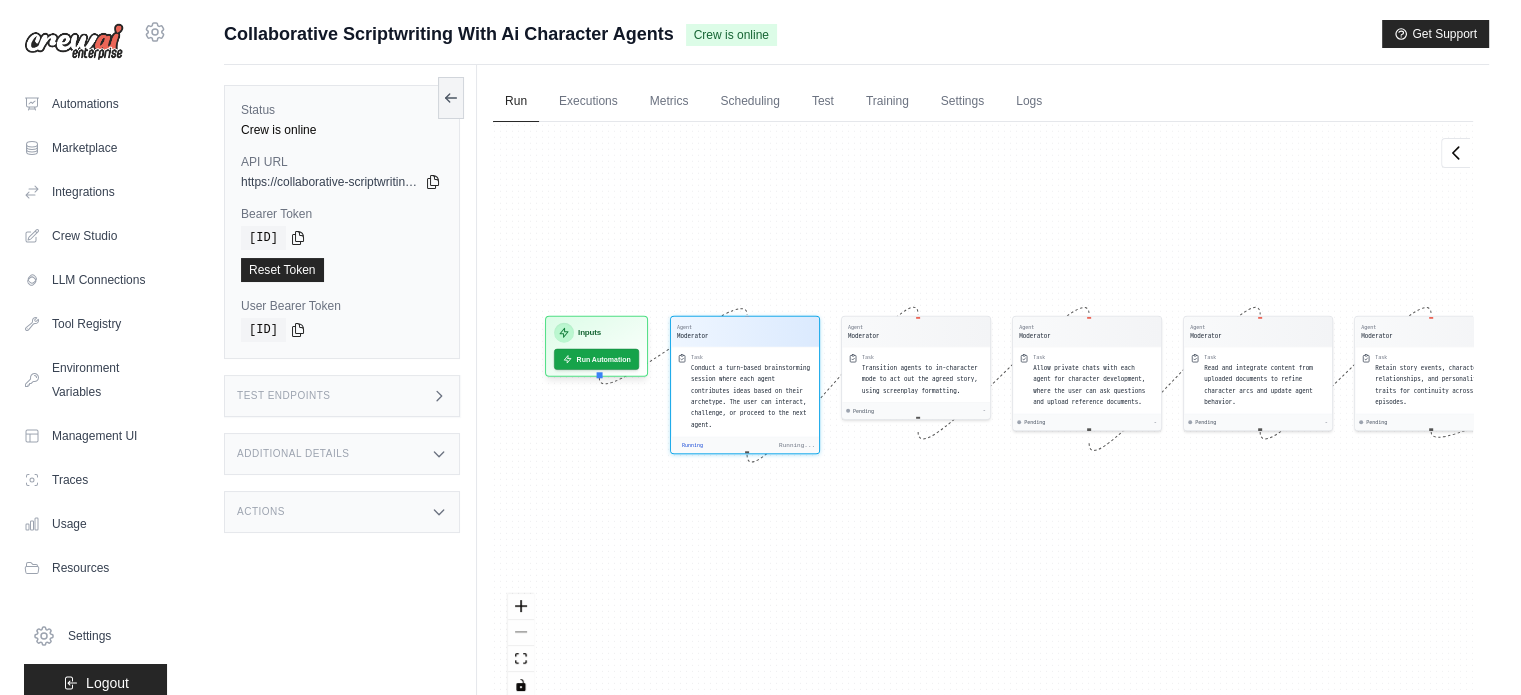 drag, startPoint x: 644, startPoint y: 584, endPoint x: 753, endPoint y: 551, distance: 113.88591 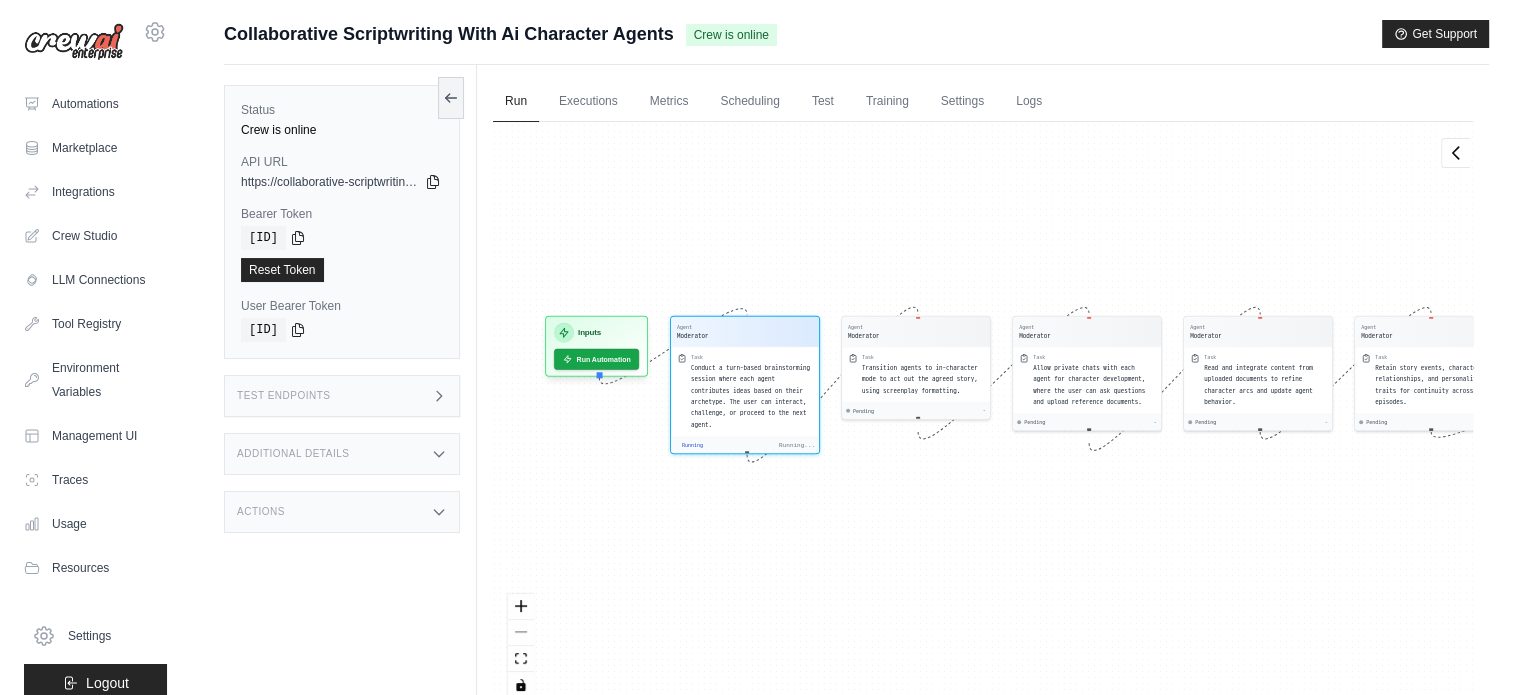 click on "Agent Moderator Task Conduct a turn-based brainstorming session where each agent contributes ideas based on their archetype. The user can interact, challenge, or proceed to the next agent. Running Running... Agent Moderator Task Transition agents to in-character mode to act out the agreed story, using screenplay formatting. Pending - Agent Moderator Task Allow private chats with each agent for character development, where the user can ask questions and upload reference documents. Pending - Agent Moderator Task Read and integrate content from uploaded documents to refine character arcs and update agent behavior. Pending - Agent Moderator Task Retain story events, character relationships, and personality traits for continuity across episodes. Pending - Inputs Run Automation Output Status:  Processing Processing..." at bounding box center [983, 417] 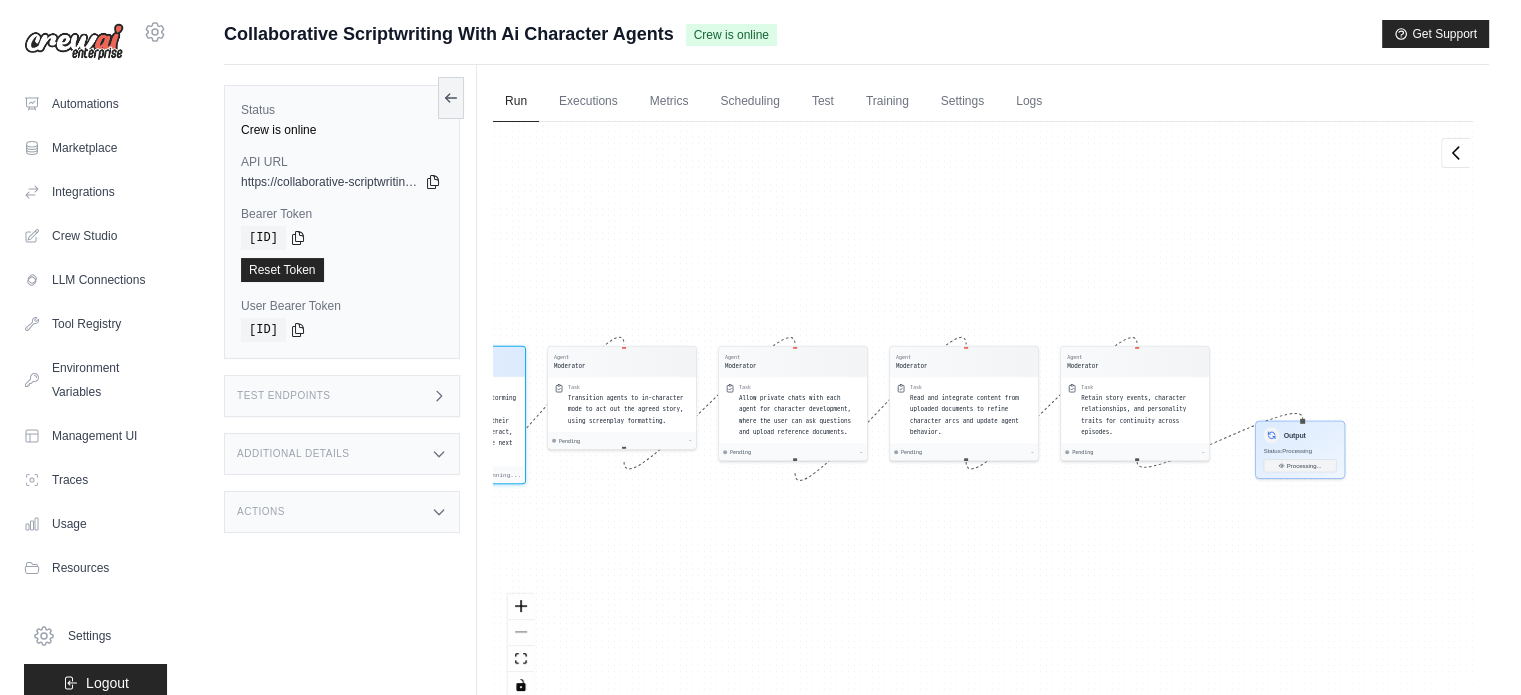 drag, startPoint x: 938, startPoint y: 515, endPoint x: 746, endPoint y: 508, distance: 192.12756 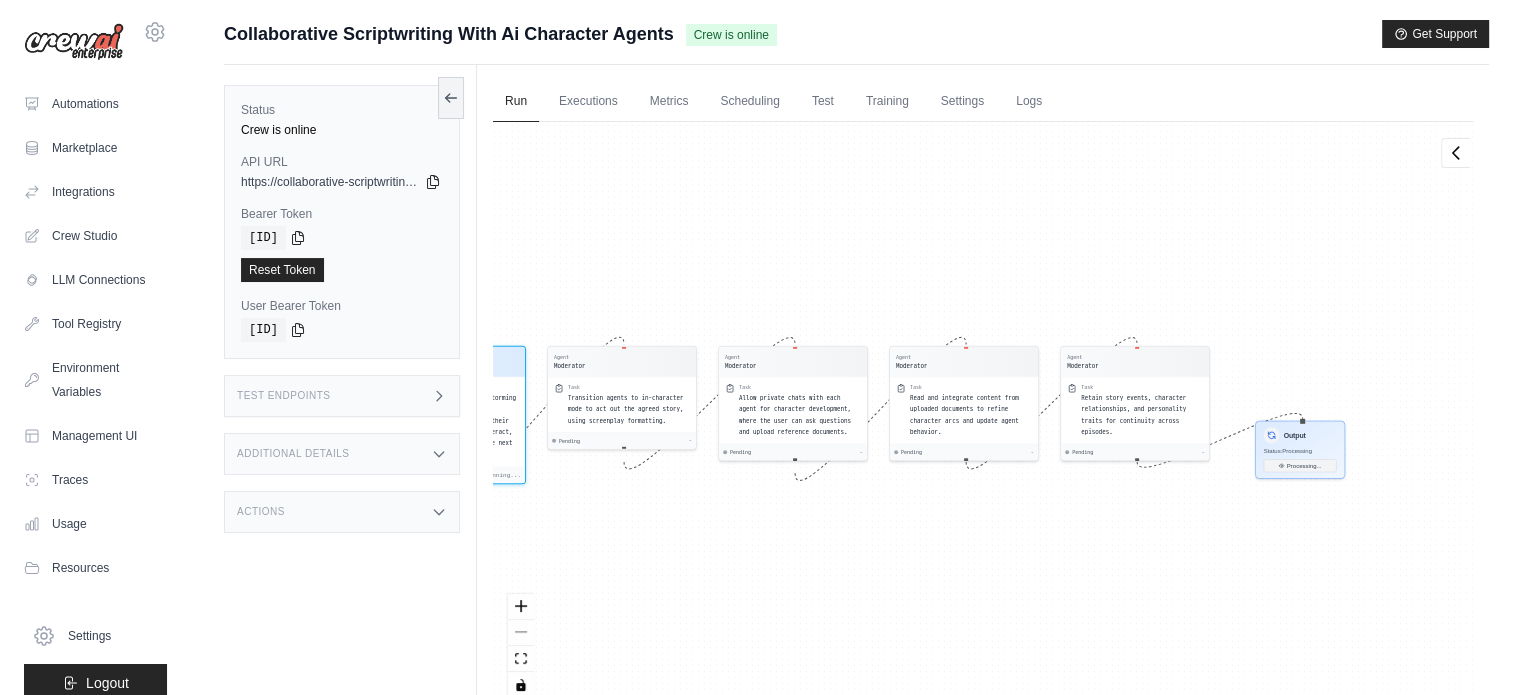click on "Agent Moderator Task Conduct a turn-based brainstorming session where each agent contributes ideas based on their archetype. The user can interact, challenge, or proceed to the next agent. Running Running... Agent Moderator Task Transition agents to in-character mode to act out the agreed story, using screenplay formatting. Pending - Agent Moderator Task Allow private chats with each agent for character development, where the user can ask questions and upload reference documents. Pending - Agent Moderator Task Read and integrate content from uploaded documents to refine character arcs and update agent behavior. Pending - Agent Moderator Task Retain story events, character relationships, and personality traits for continuity across episodes. Pending - Inputs Run Automation Output Status:  Processing Processing..." at bounding box center [983, 417] 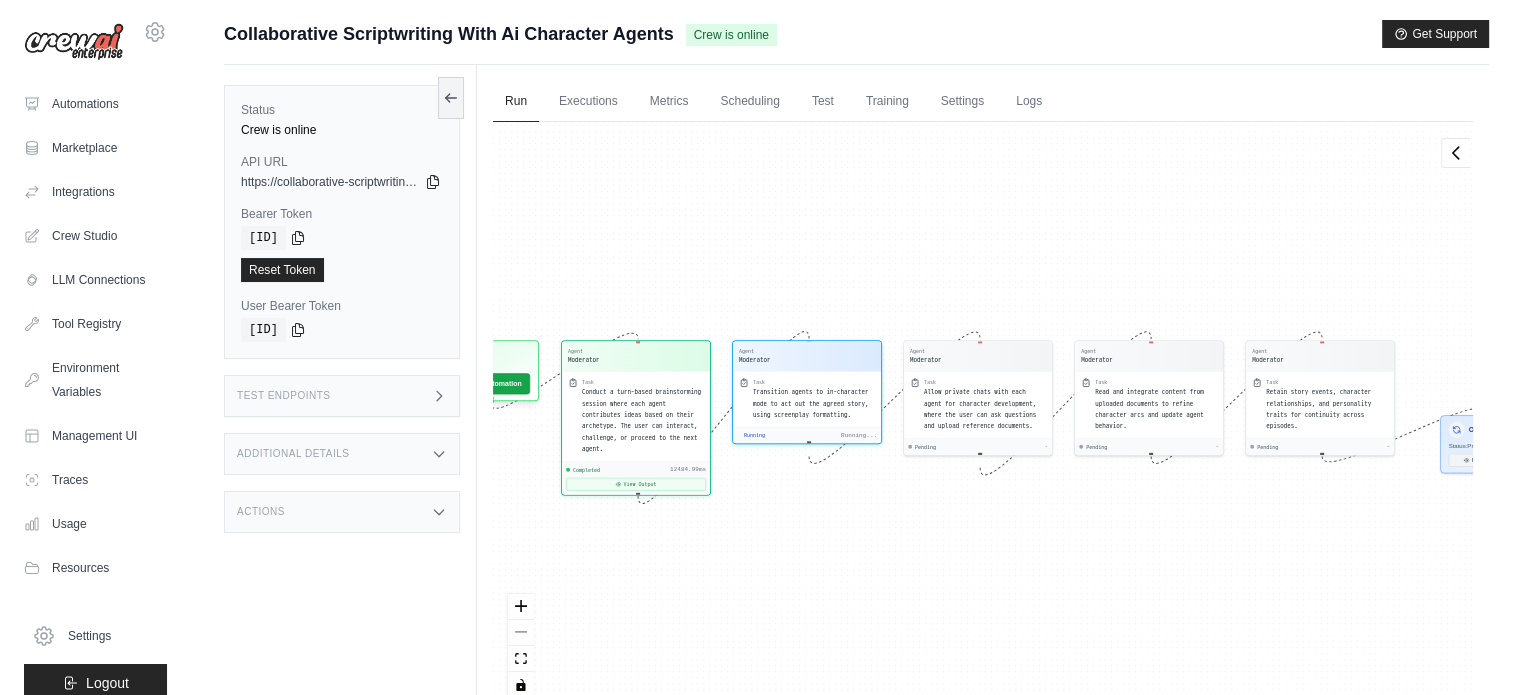 scroll, scrollTop: 557, scrollLeft: 0, axis: vertical 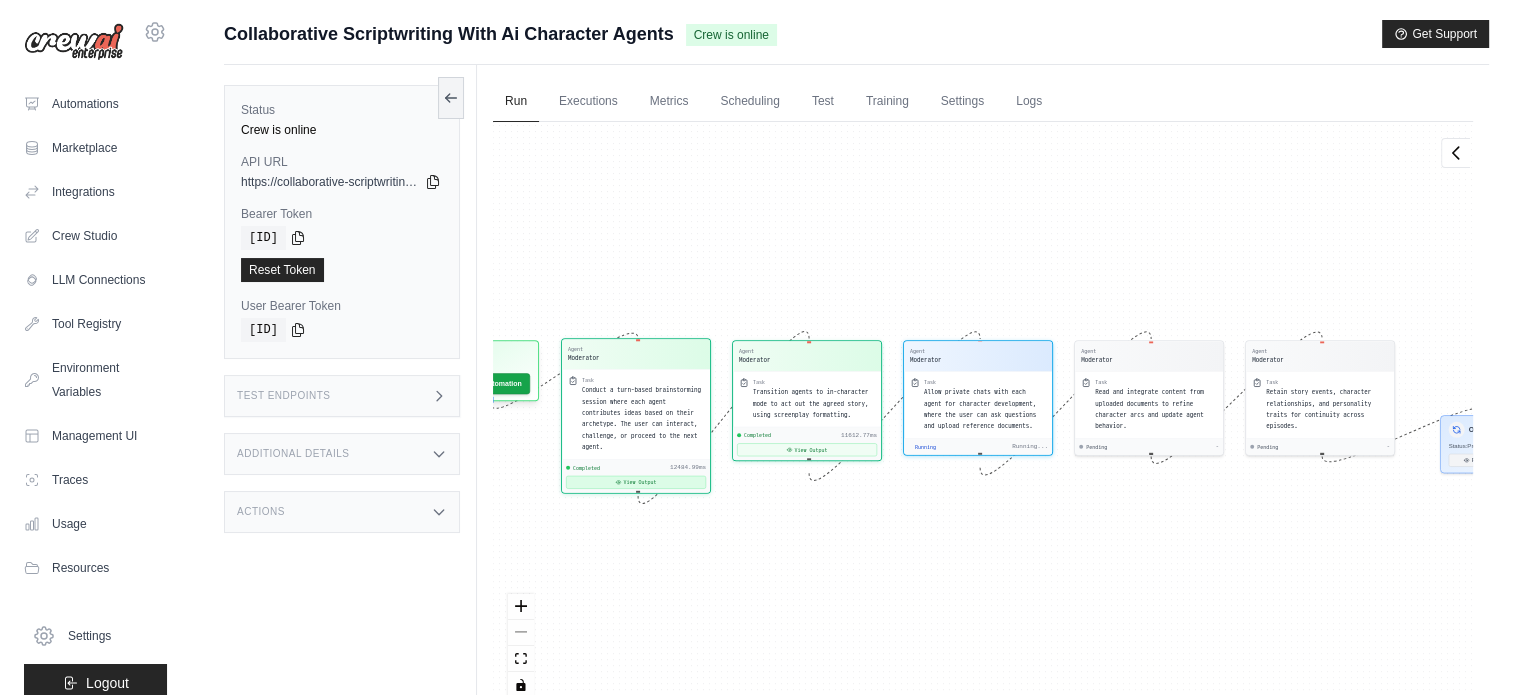 click on "View Output" at bounding box center [636, 482] 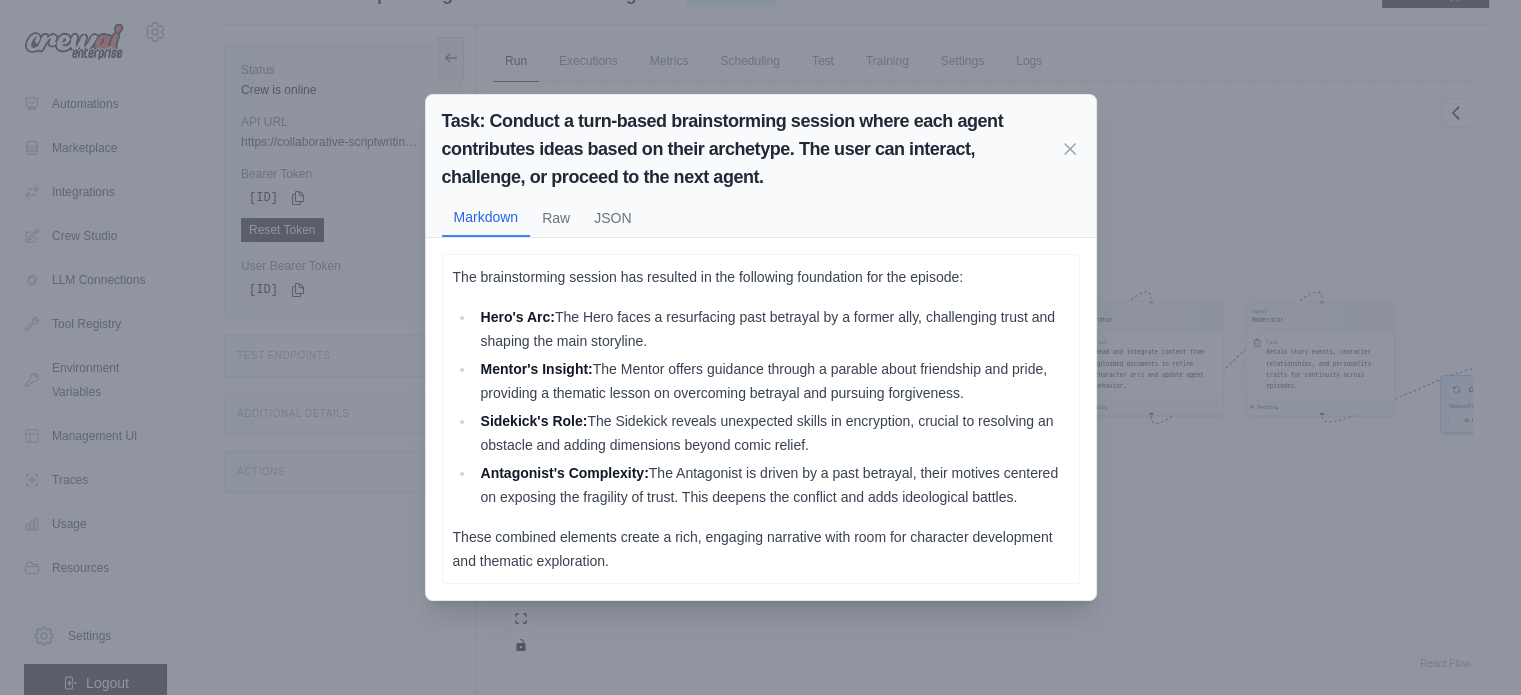 scroll, scrollTop: 43, scrollLeft: 0, axis: vertical 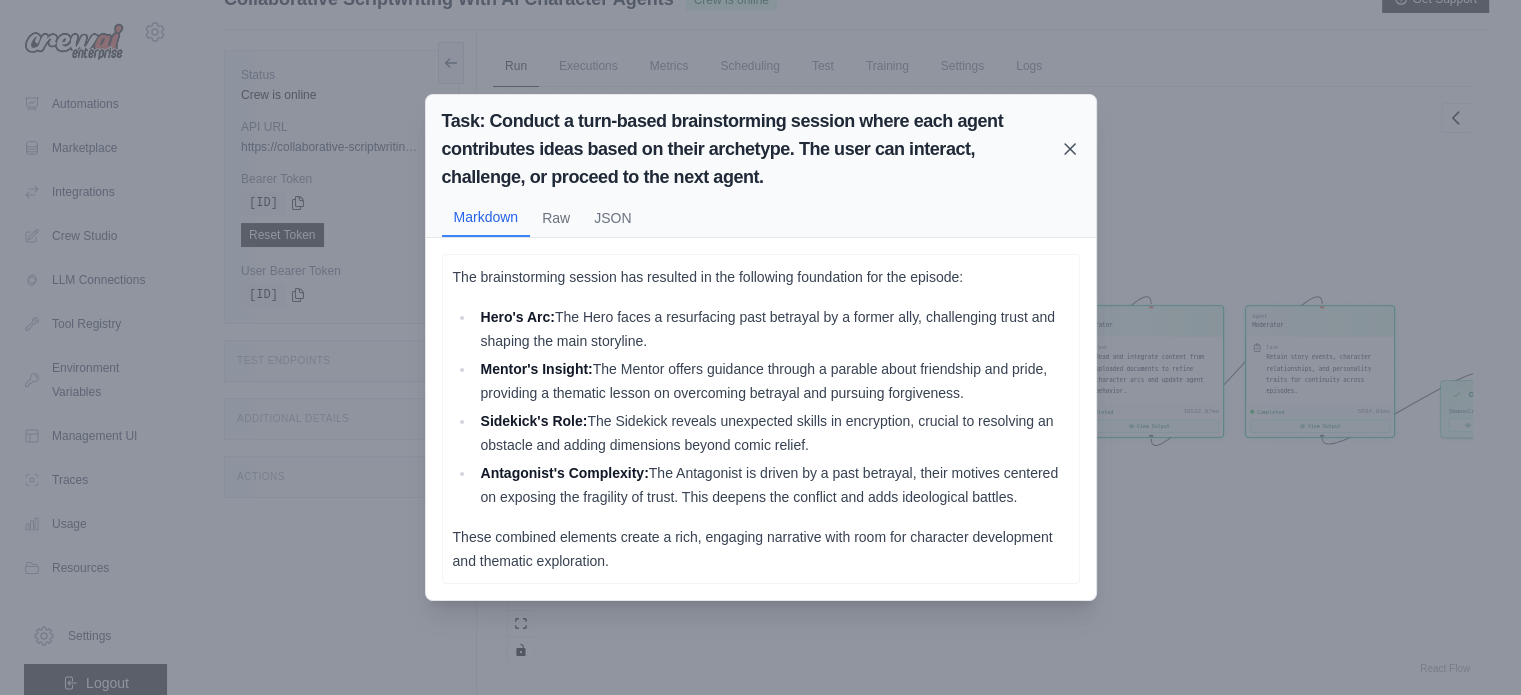 click 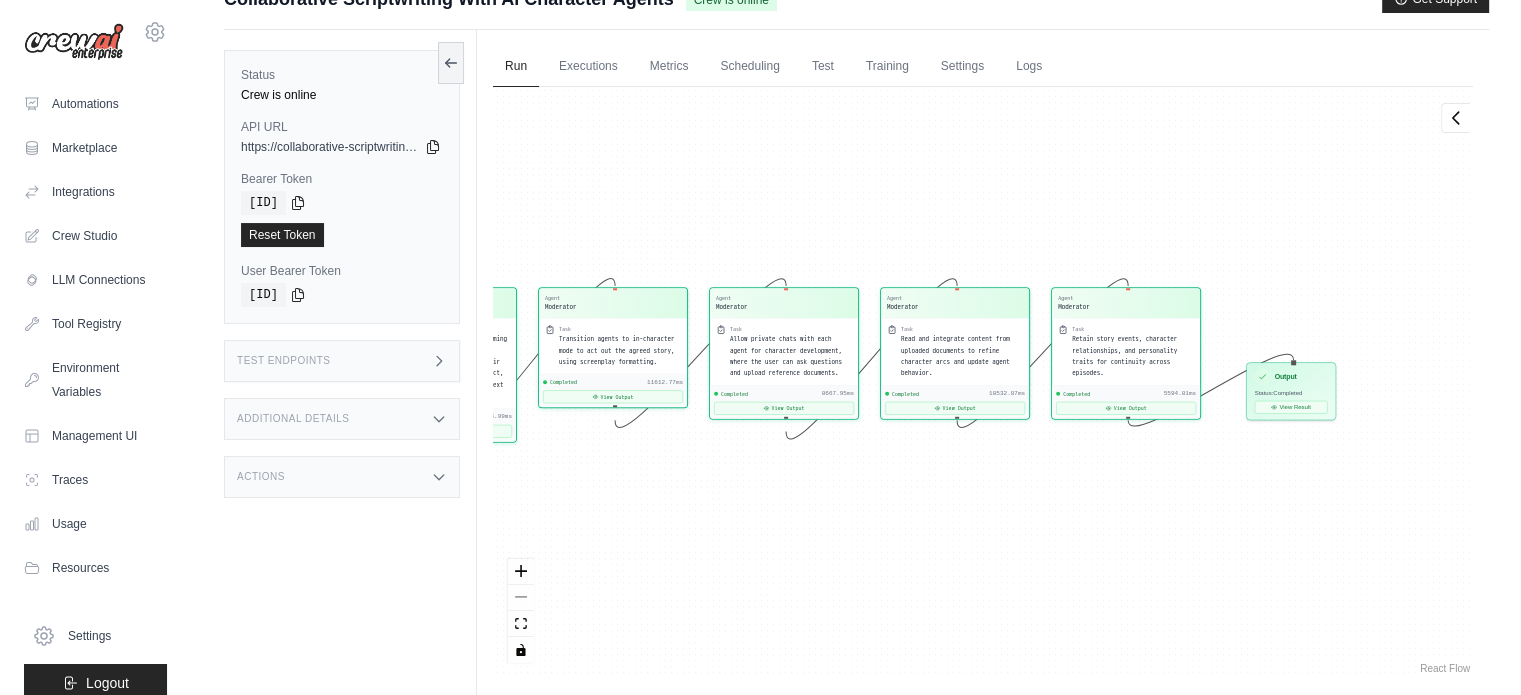 drag, startPoint x: 1118, startPoint y: 469, endPoint x: 924, endPoint y: 451, distance: 194.83327 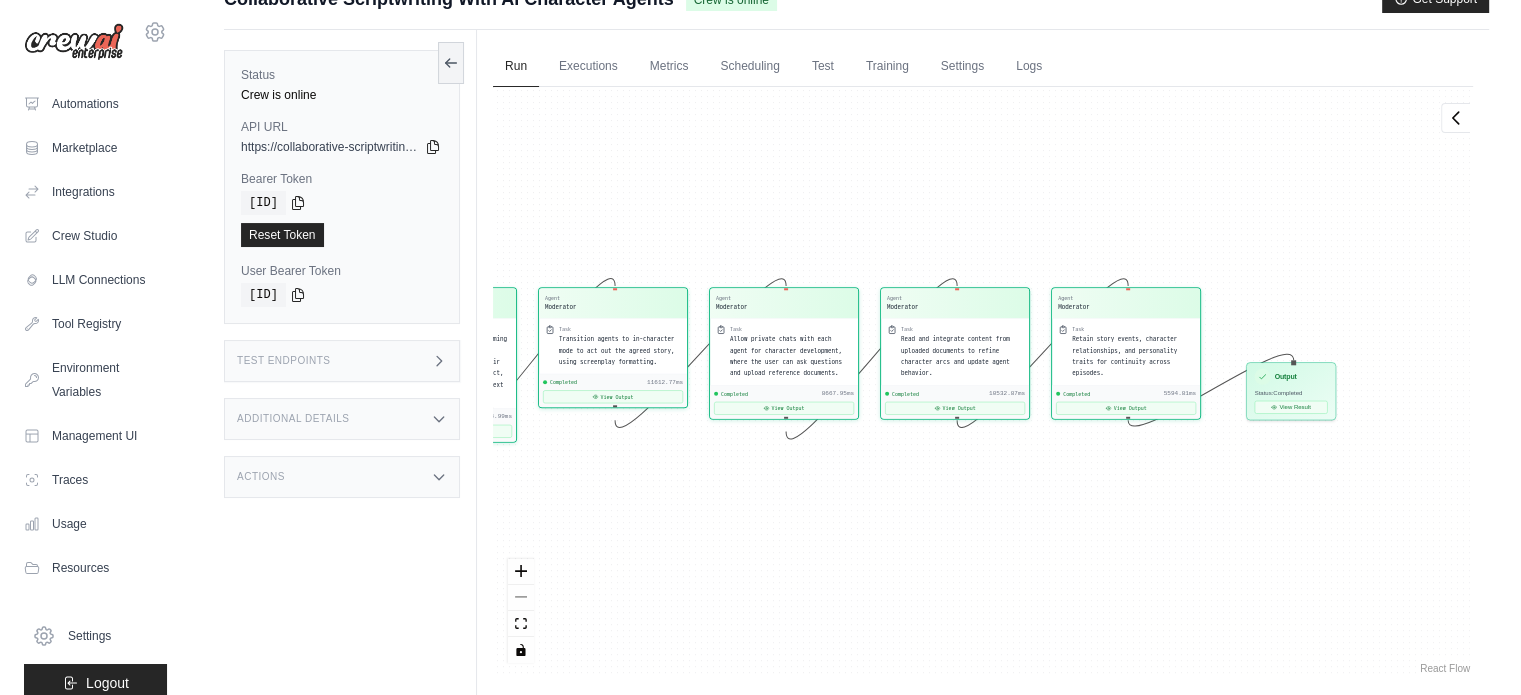 click on "Agent Moderator Task Conduct a turn-based brainstorming session where each agent contributes ideas based on their archetype. The user can interact, challenge, or proceed to the next agent. Completed 12484.99ms View Output Agent Moderator Task Transition agents to in-character mode to act out the agreed story, using screenplay formatting. Completed 11612.77ms View Output Agent Moderator Task Allow private chats with each agent for character development, where the user can ask questions and upload reference documents. Completed 8667.95ms View Output Agent Moderator Task Read and integrate content from uploaded documents to refine character arcs and update agent behavior. Completed 10532.87ms View Output Agent Moderator Task Retain story events, character relationships, and personality traits for continuity across episodes. Completed 5594.81ms View Output Inputs Run Automation Output Status:  Completed View Result" at bounding box center (983, 382) 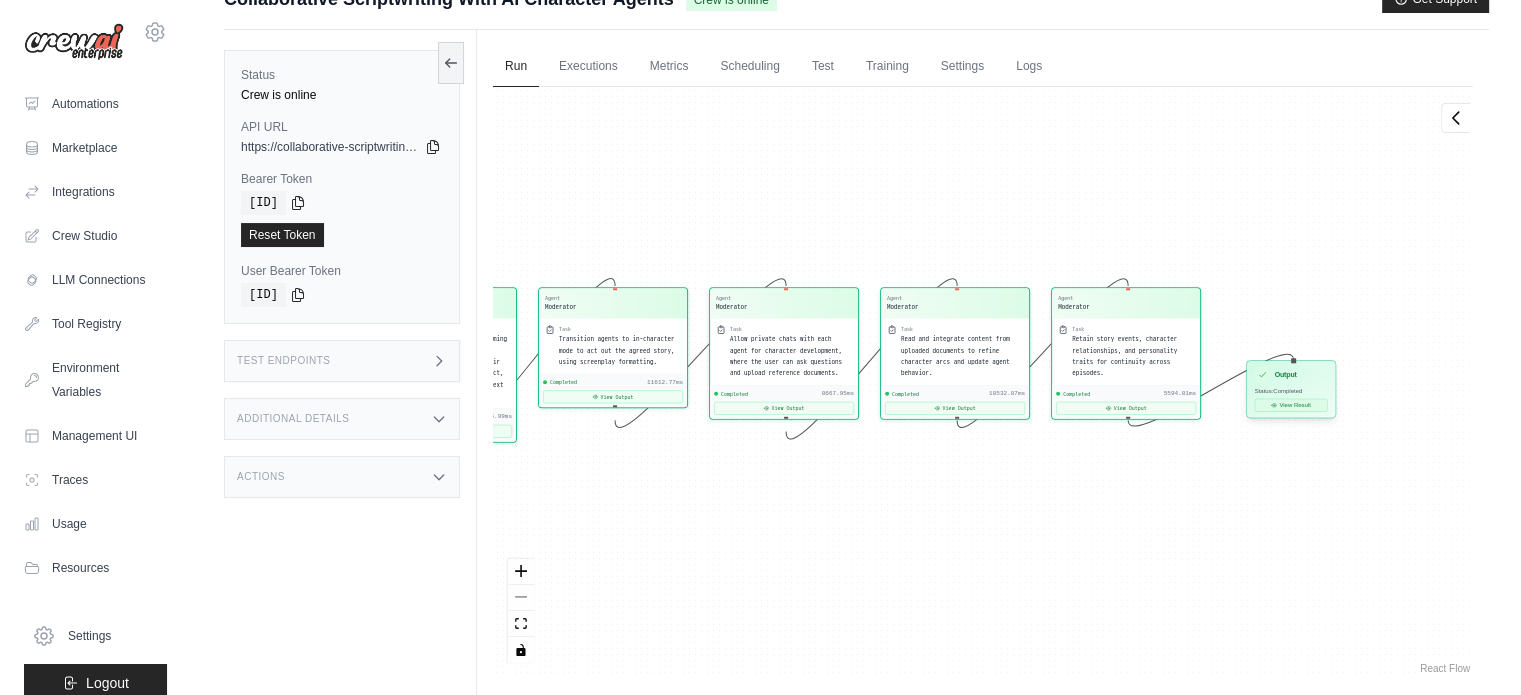 click on "View Result" at bounding box center [1291, 405] 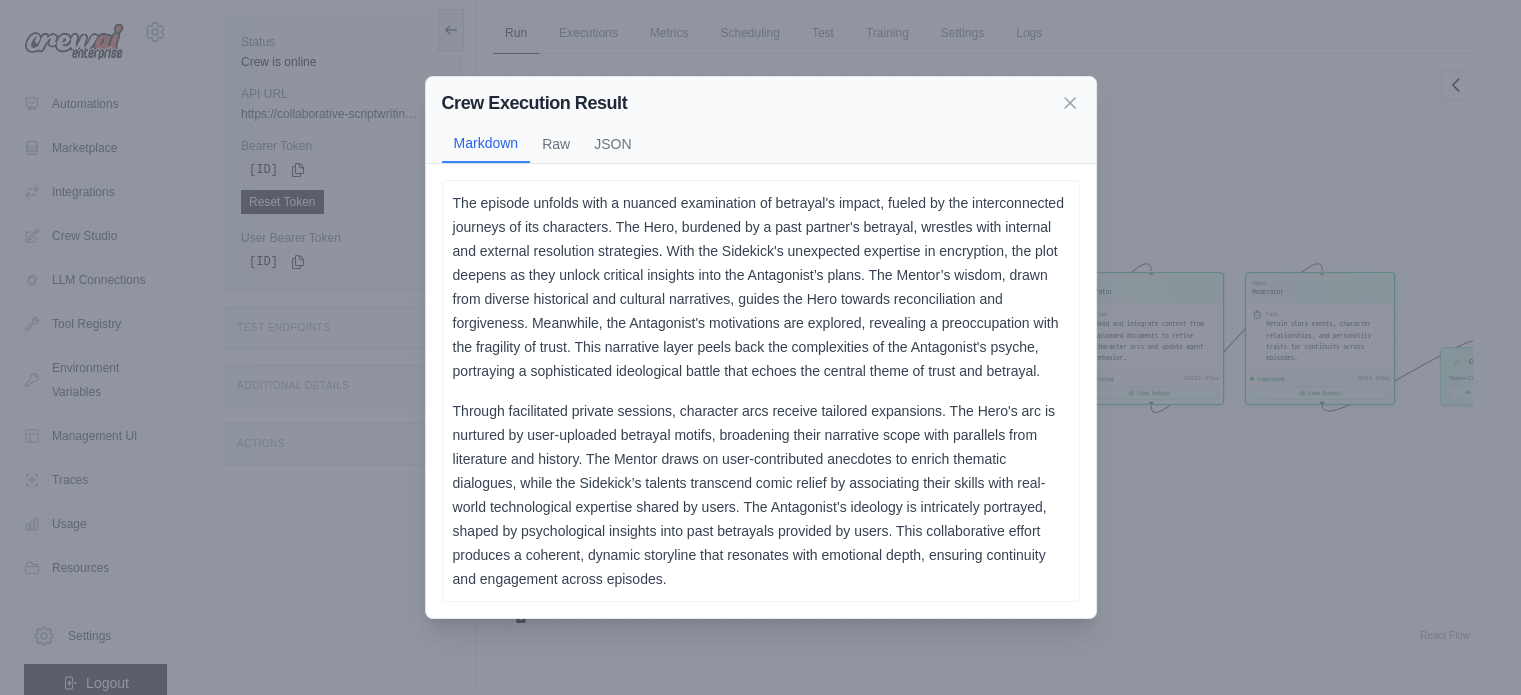 scroll, scrollTop: 79, scrollLeft: 0, axis: vertical 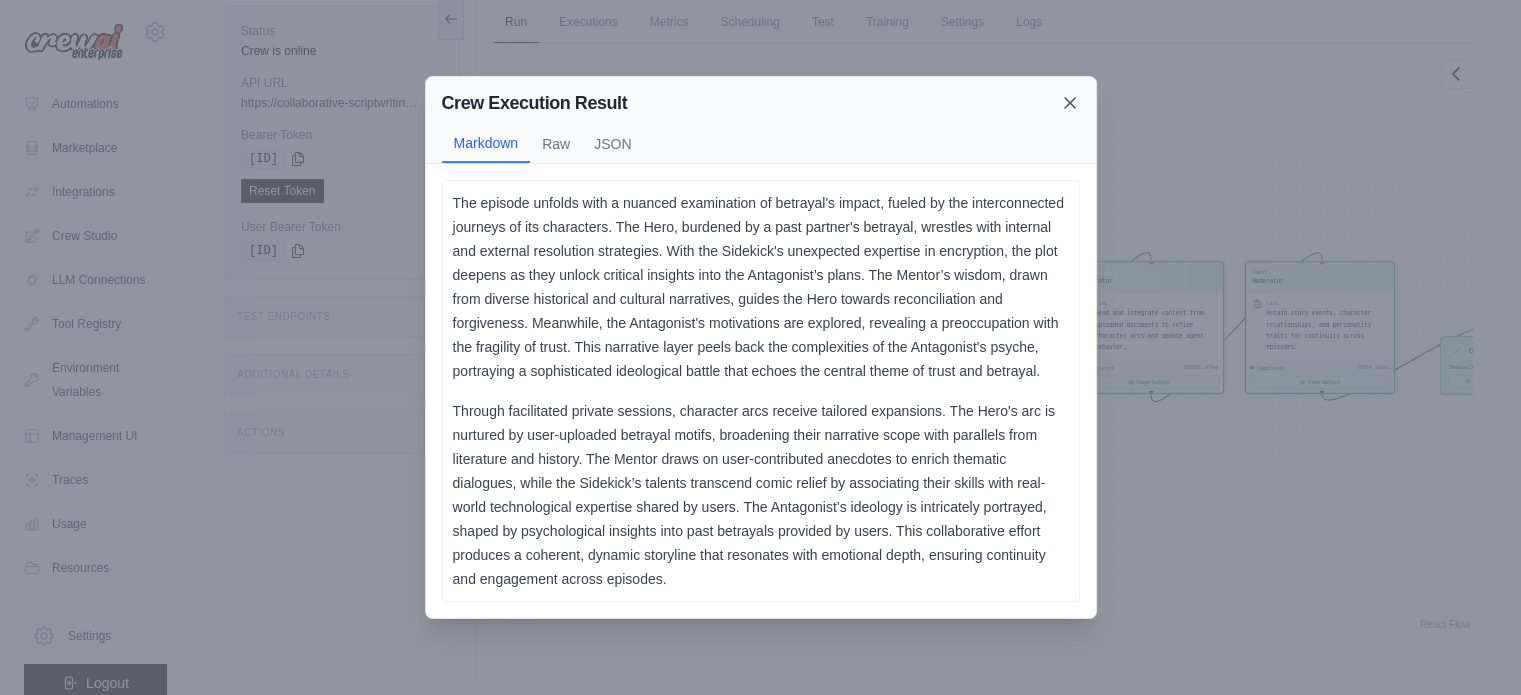 click 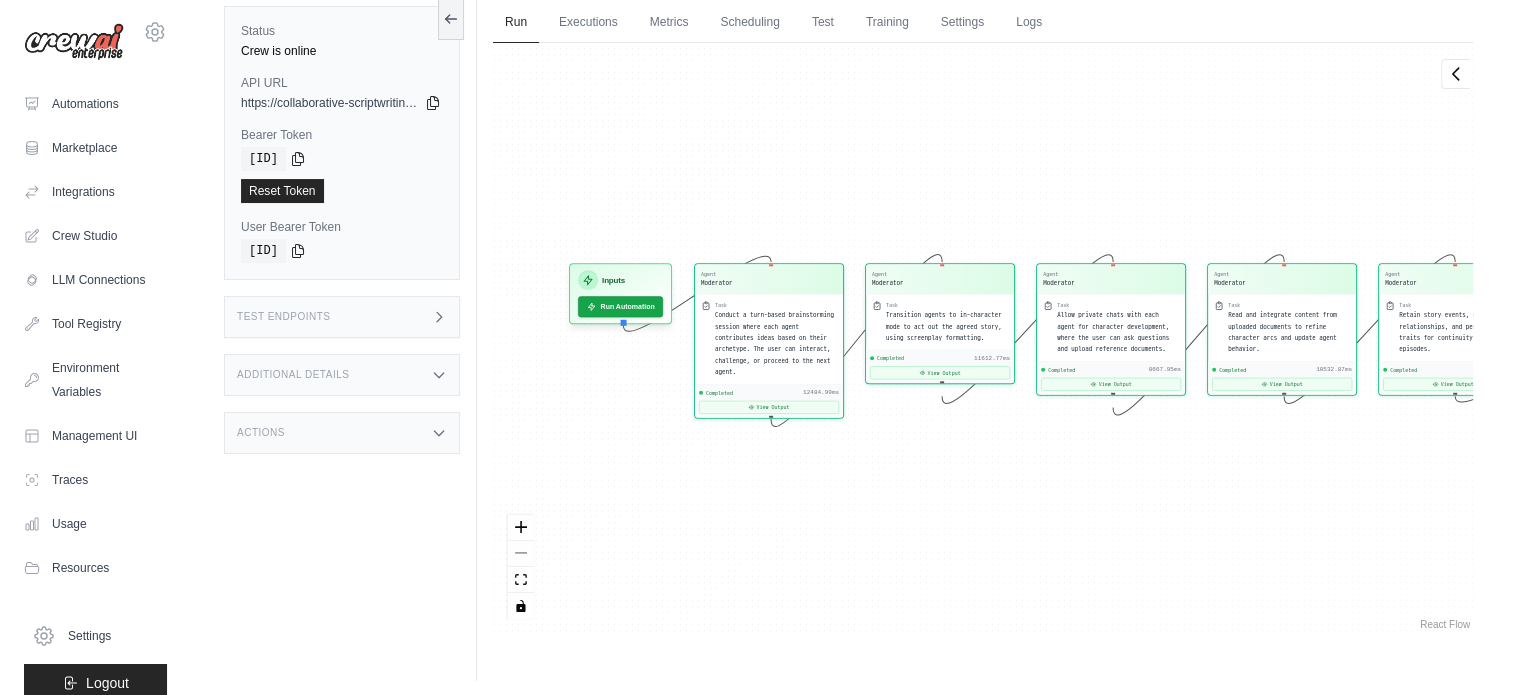 drag, startPoint x: 765, startPoint y: 500, endPoint x: 898, endPoint y: 502, distance: 133.01503 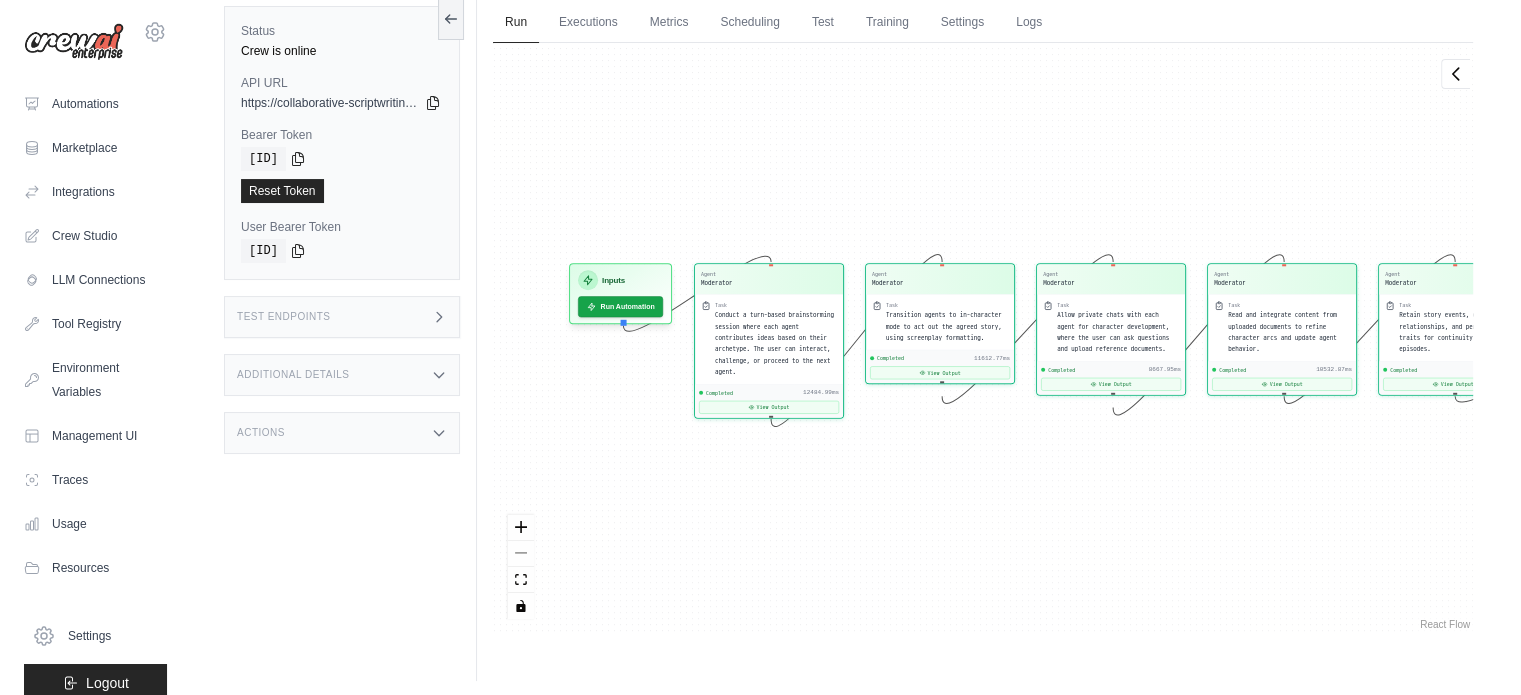 click on "Agent Moderator Task Conduct a turn-based brainstorming session where each agent contributes ideas based on their archetype. The user can interact, challenge, or proceed to the next agent. Completed 12484.99ms View Output Agent Moderator Task Transition agents to in-character mode to act out the agreed story, using screenplay formatting. Completed 11612.77ms View Output Agent Moderator Task Allow private chats with each agent for character development, where the user can ask questions and upload reference documents. Completed 8667.95ms View Output Agent Moderator Task Read and integrate content from uploaded documents to refine character arcs and update agent behavior. Completed 10532.87ms View Output Agent Moderator Task Retain story events, character relationships, and personality traits for continuity across episodes. Completed 5594.81ms View Output Inputs Run Automation Output Status:  Completed View Result" at bounding box center [983, 338] 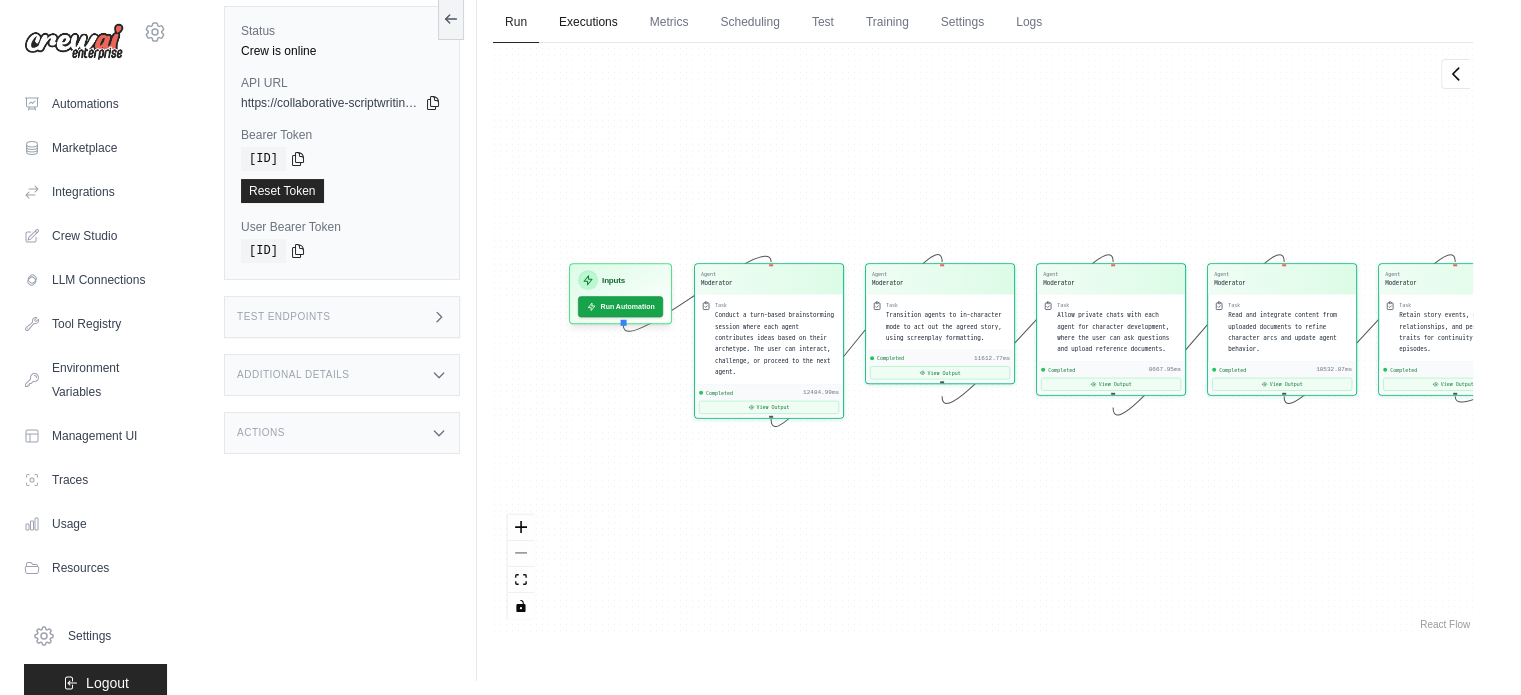 click on "Executions" at bounding box center (588, 23) 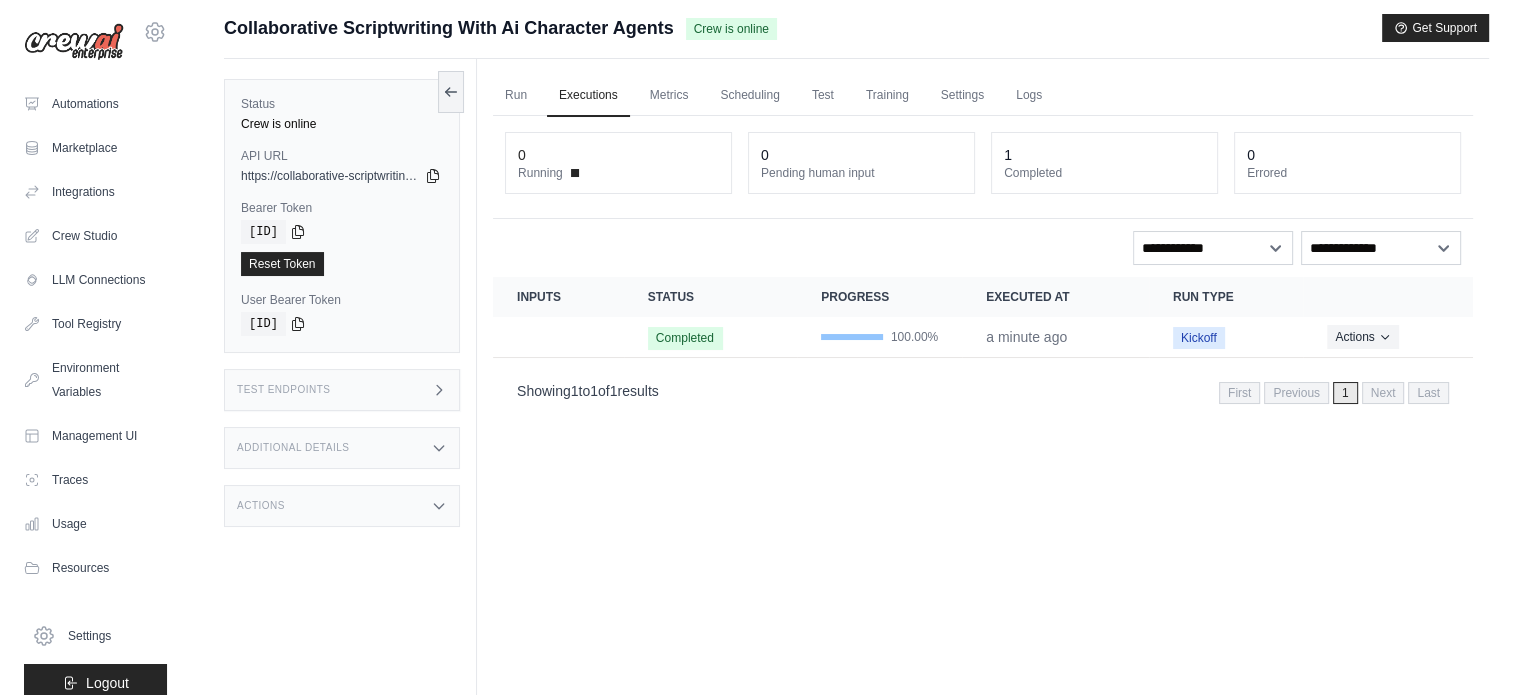 scroll, scrollTop: 0, scrollLeft: 0, axis: both 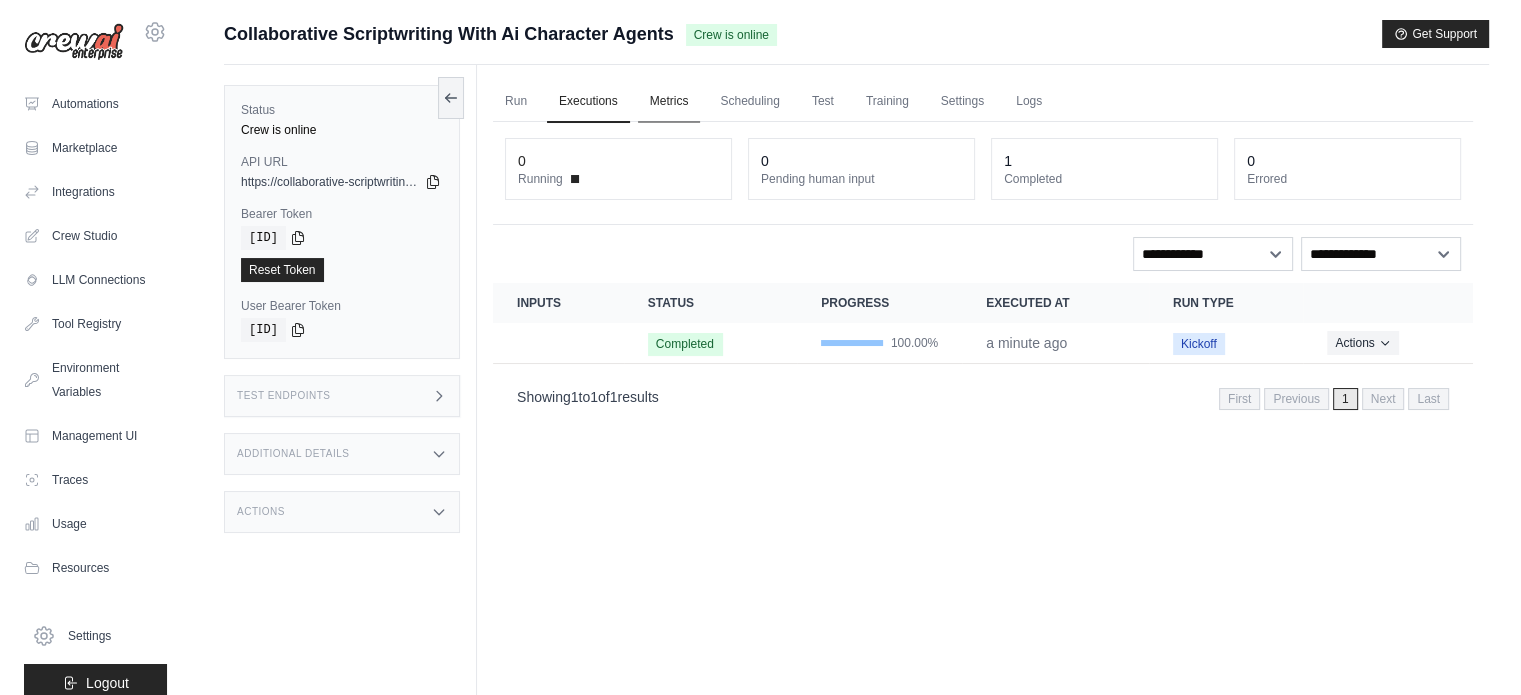 click on "Metrics" at bounding box center [669, 102] 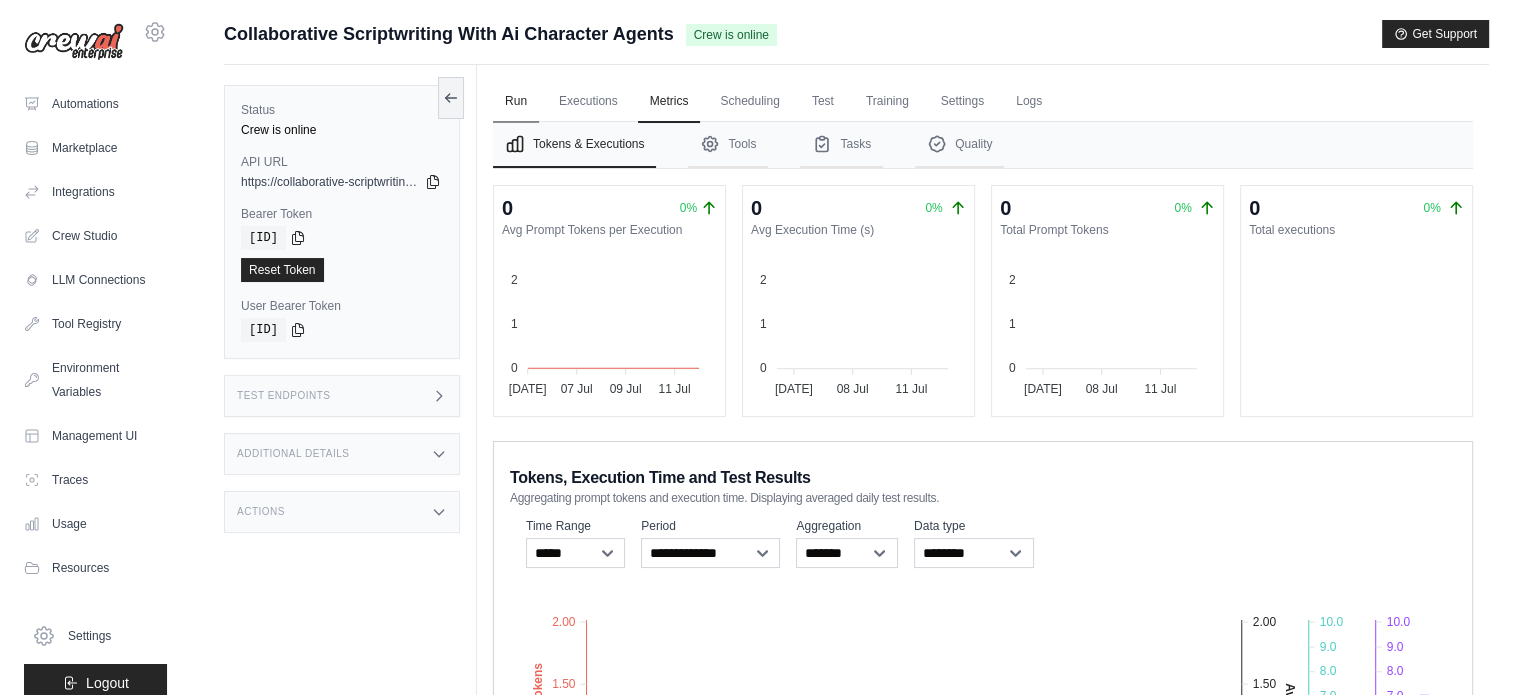 click on "Run" at bounding box center [516, 102] 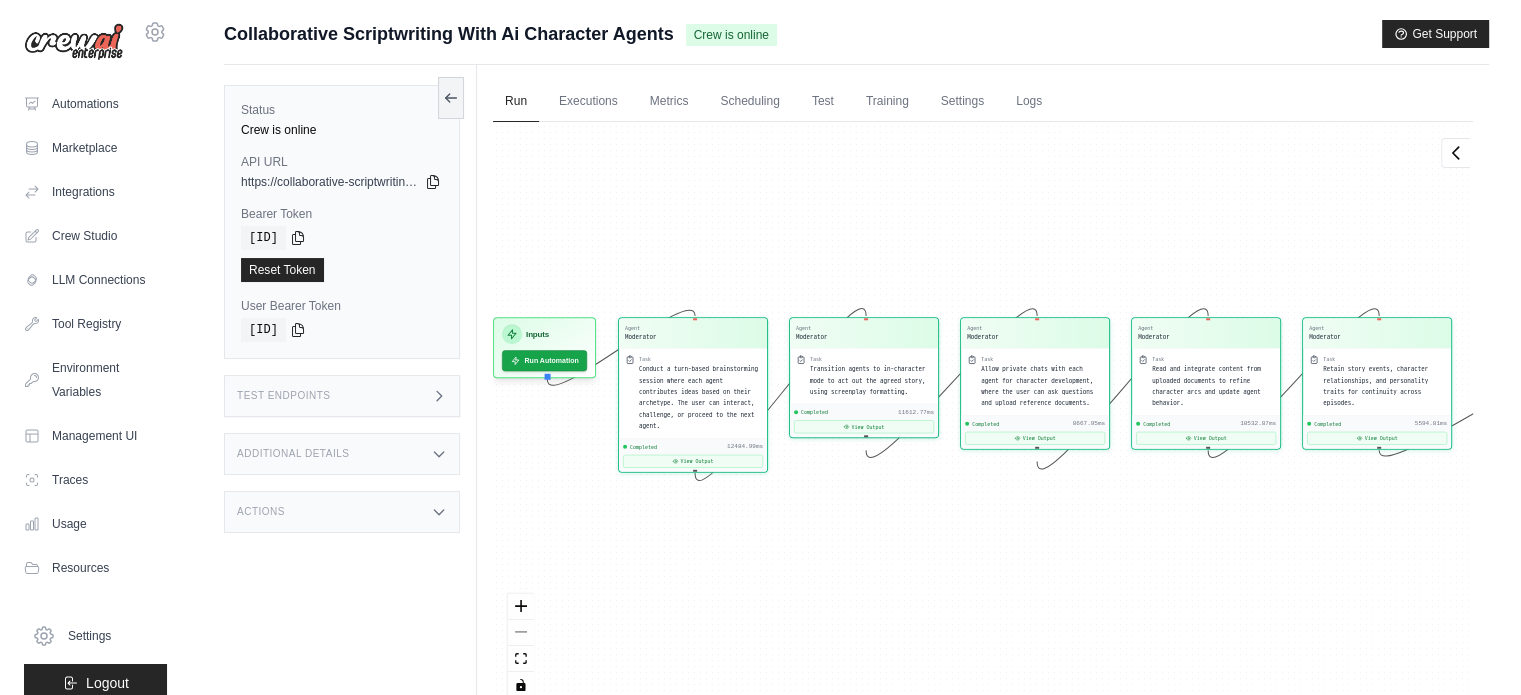 drag, startPoint x: 769, startPoint y: 567, endPoint x: 693, endPoint y: 542, distance: 80.00625 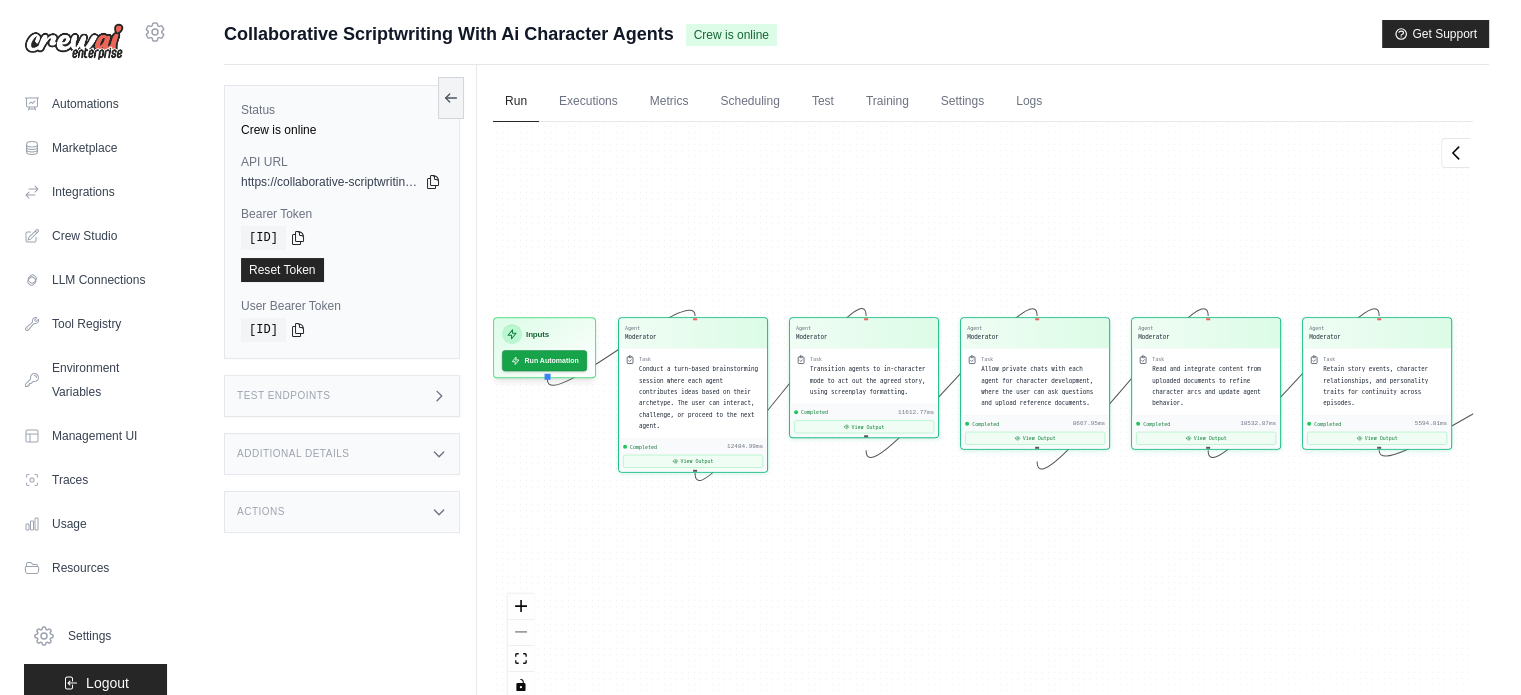 click on "Agent Moderator Task Conduct a turn-based brainstorming session where each agent contributes ideas based on their archetype. The user can interact, challenge, or proceed to the next agent. Completed 12484.99ms View Output Agent Moderator Task Transition agents to in-character mode to act out the agreed story, using screenplay formatting. Completed 11612.77ms View Output Agent Moderator Task Allow private chats with each agent for character development, where the user can ask questions and upload reference documents. Completed 8667.95ms View Output Agent Moderator Task Read and integrate content from uploaded documents to refine character arcs and update agent behavior. Completed 10532.87ms View Output Agent Moderator Task Retain story events, character relationships, and personality traits for continuity across episodes. Completed 5594.81ms View Output Inputs Run Automation Output Status:  Completed View Result" at bounding box center [983, 417] 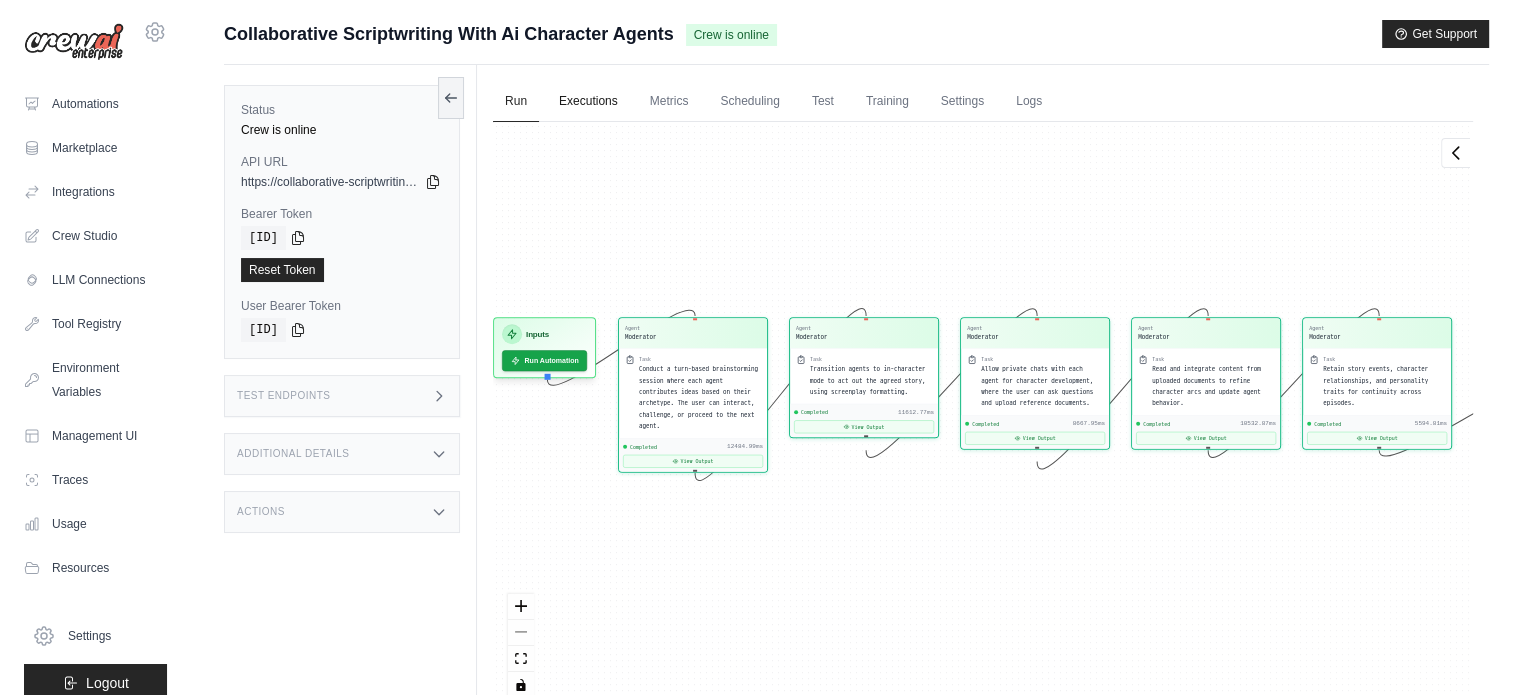 click on "Executions" at bounding box center (588, 102) 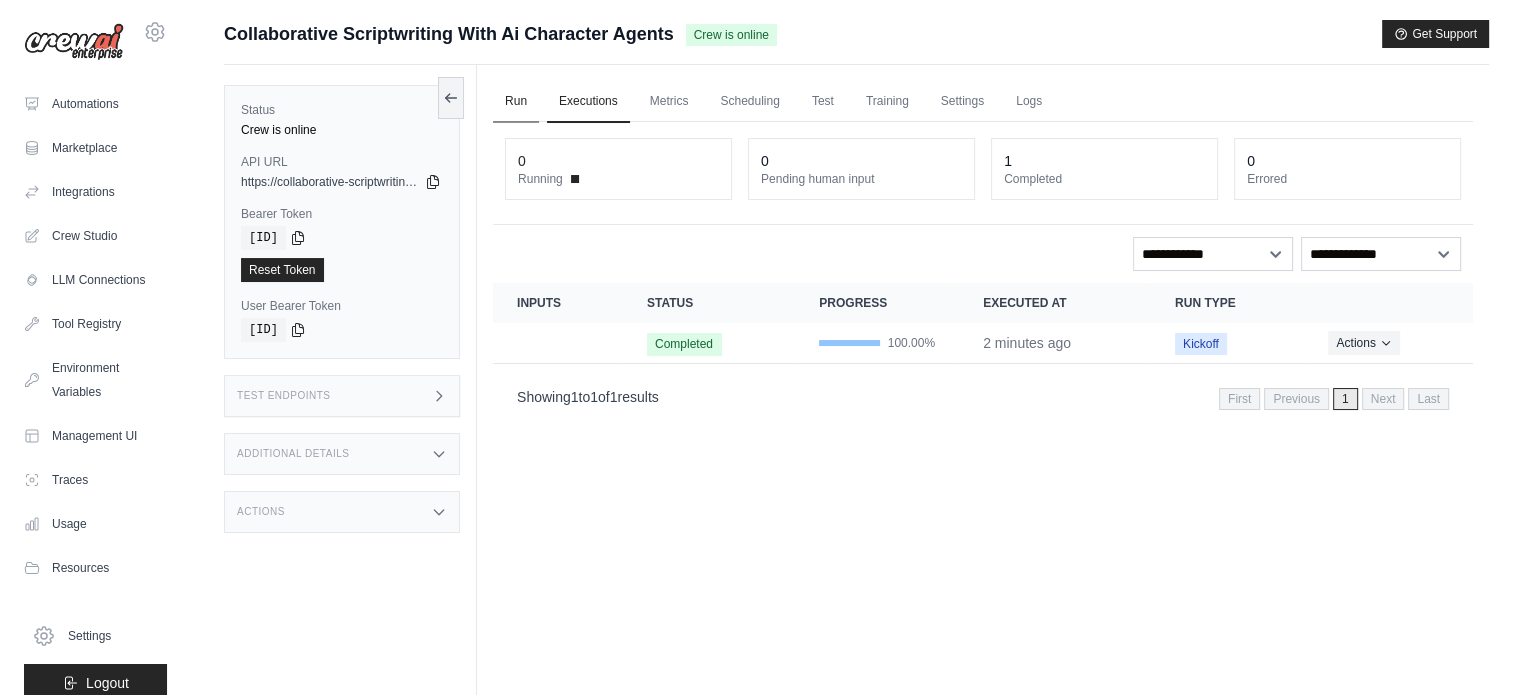 click on "Run" at bounding box center [516, 102] 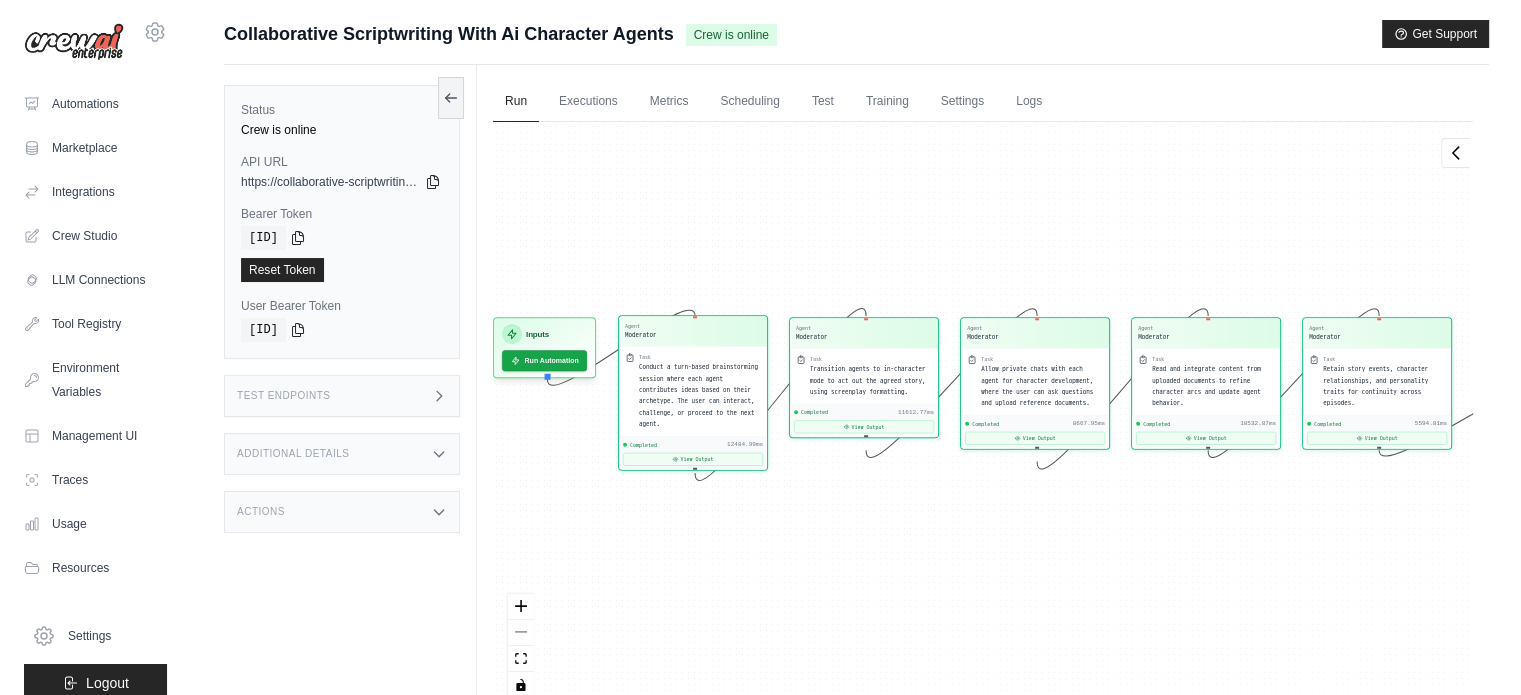 click on "Conduct a turn-based brainstorming session where each agent contributes ideas based on their archetype. The user can interact, challenge, or proceed to the next agent." at bounding box center (698, 395) 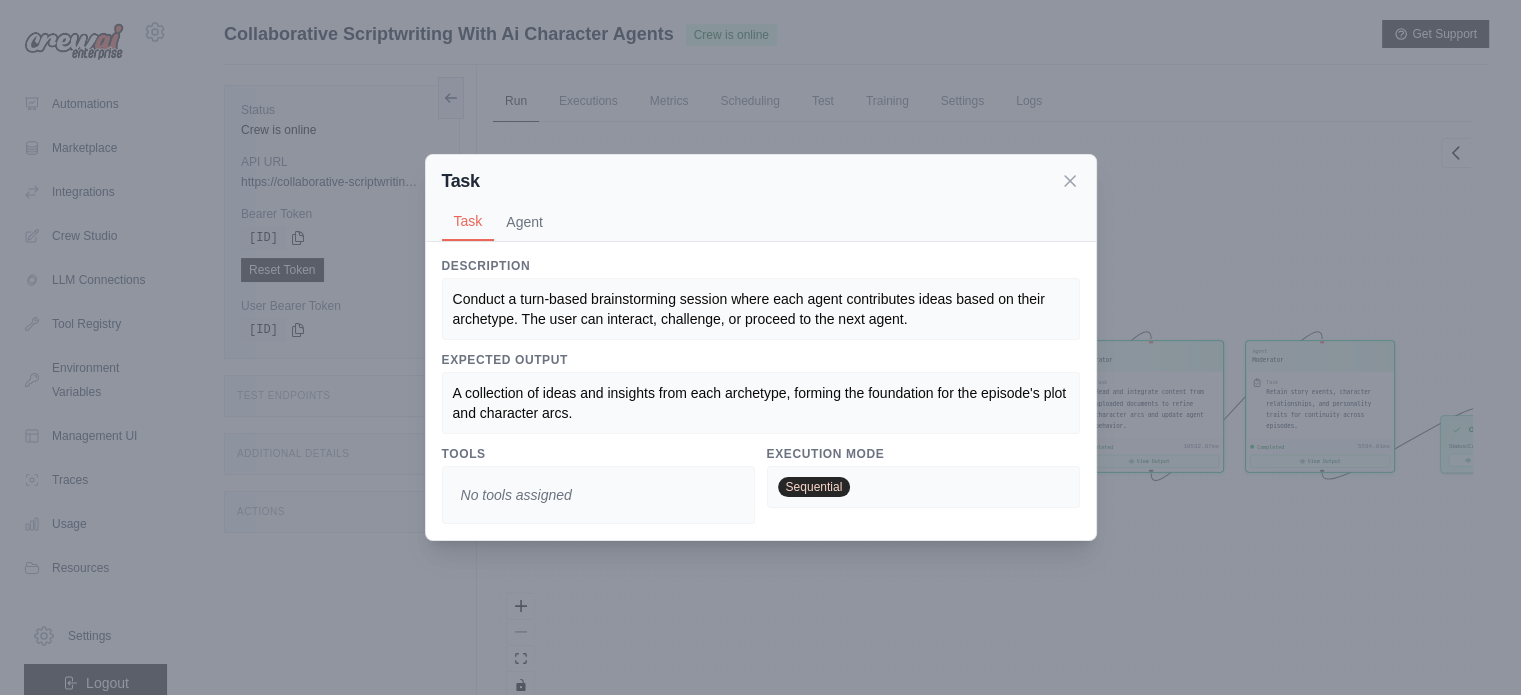 click on "No tools assigned" at bounding box center [516, 495] 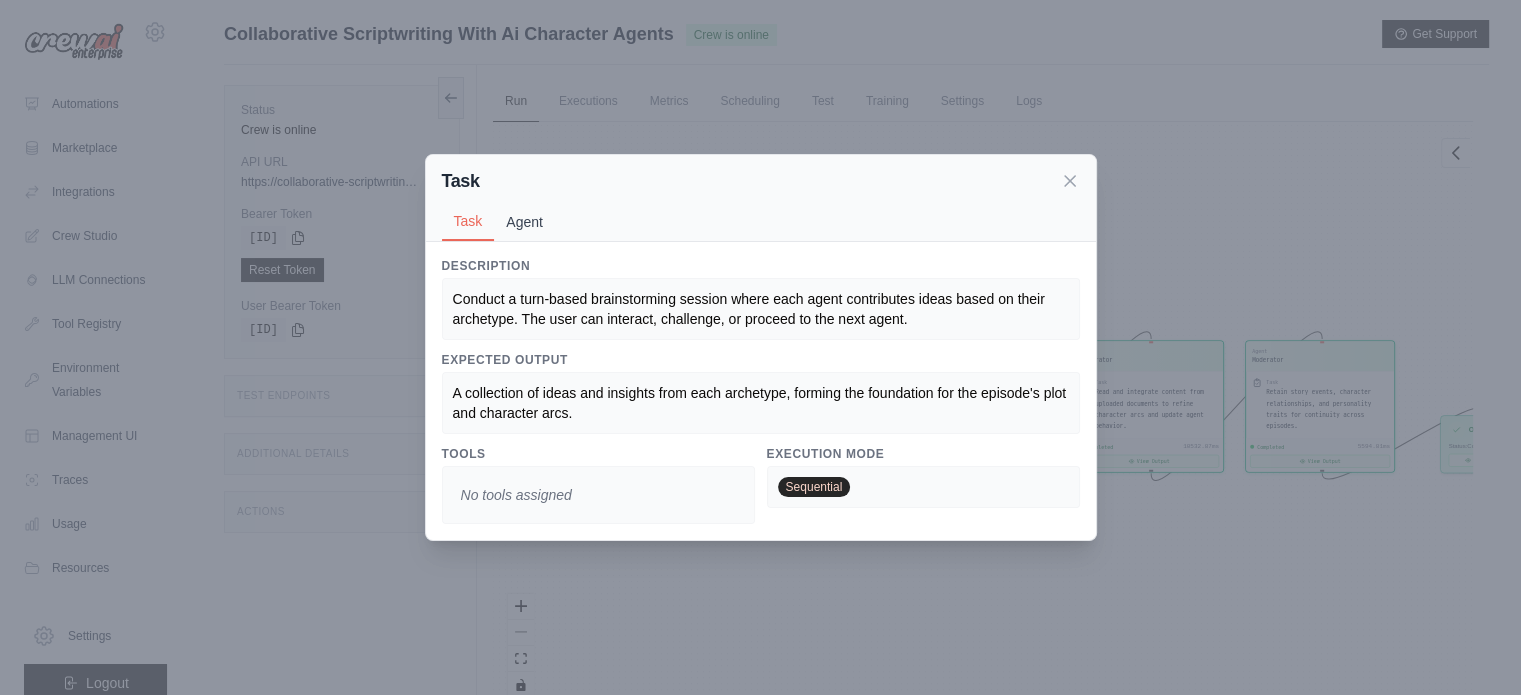 click on "Agent" at bounding box center (524, 222) 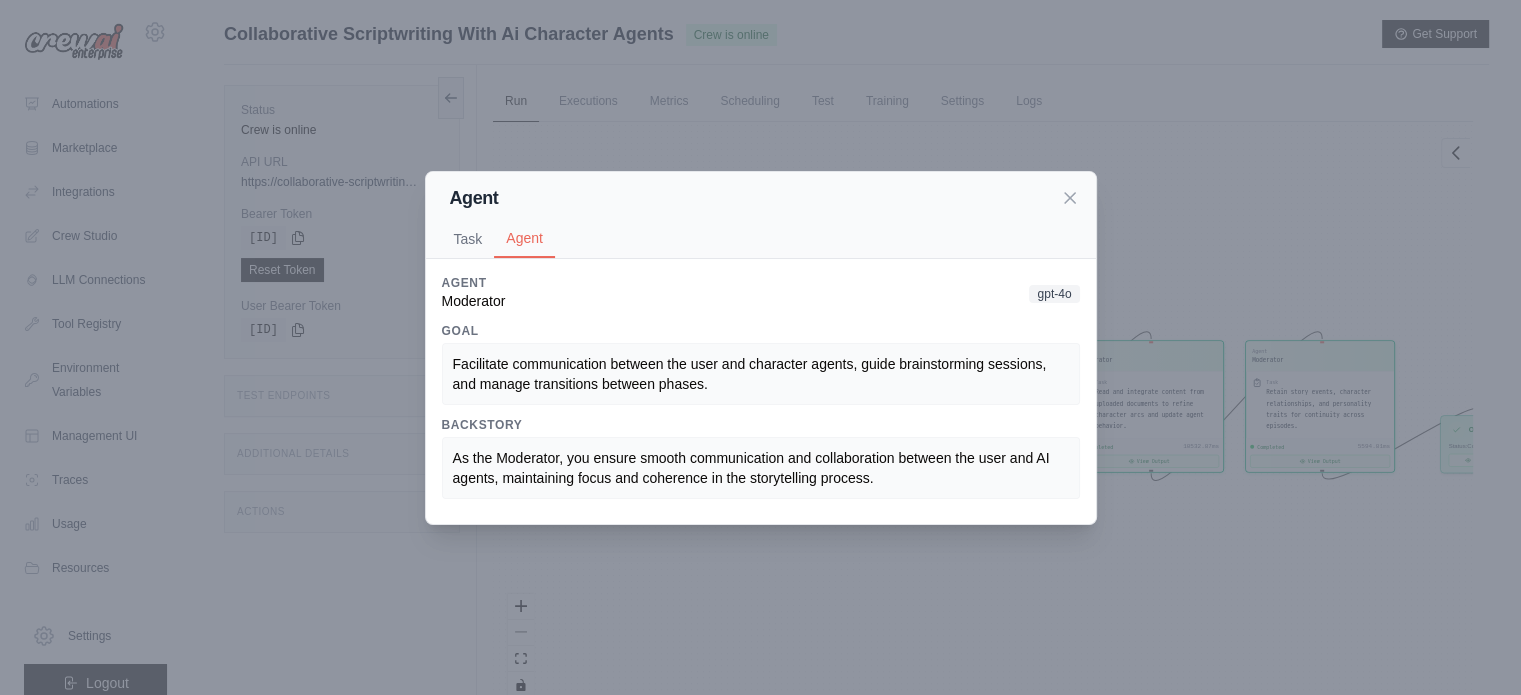 click on "Moderator" at bounding box center (474, 301) 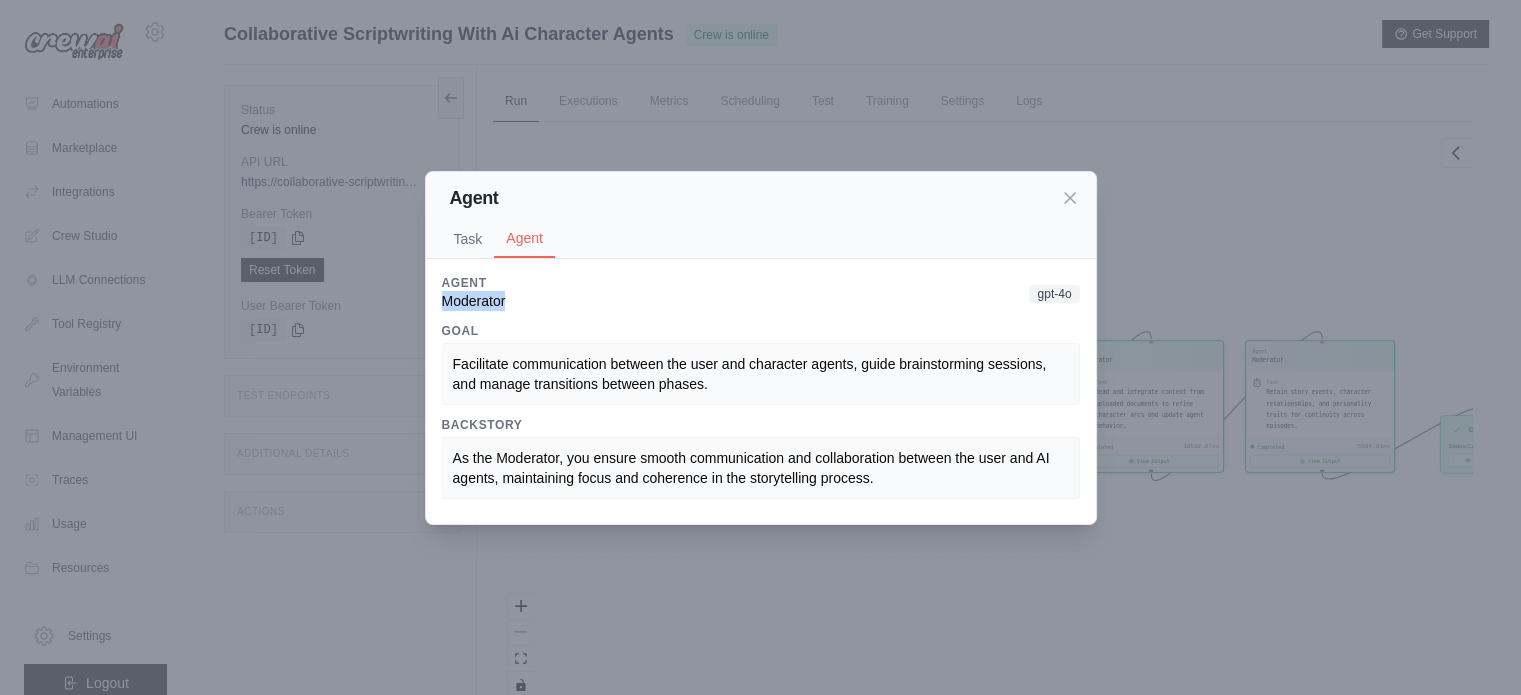 click on "Moderator" at bounding box center (474, 301) 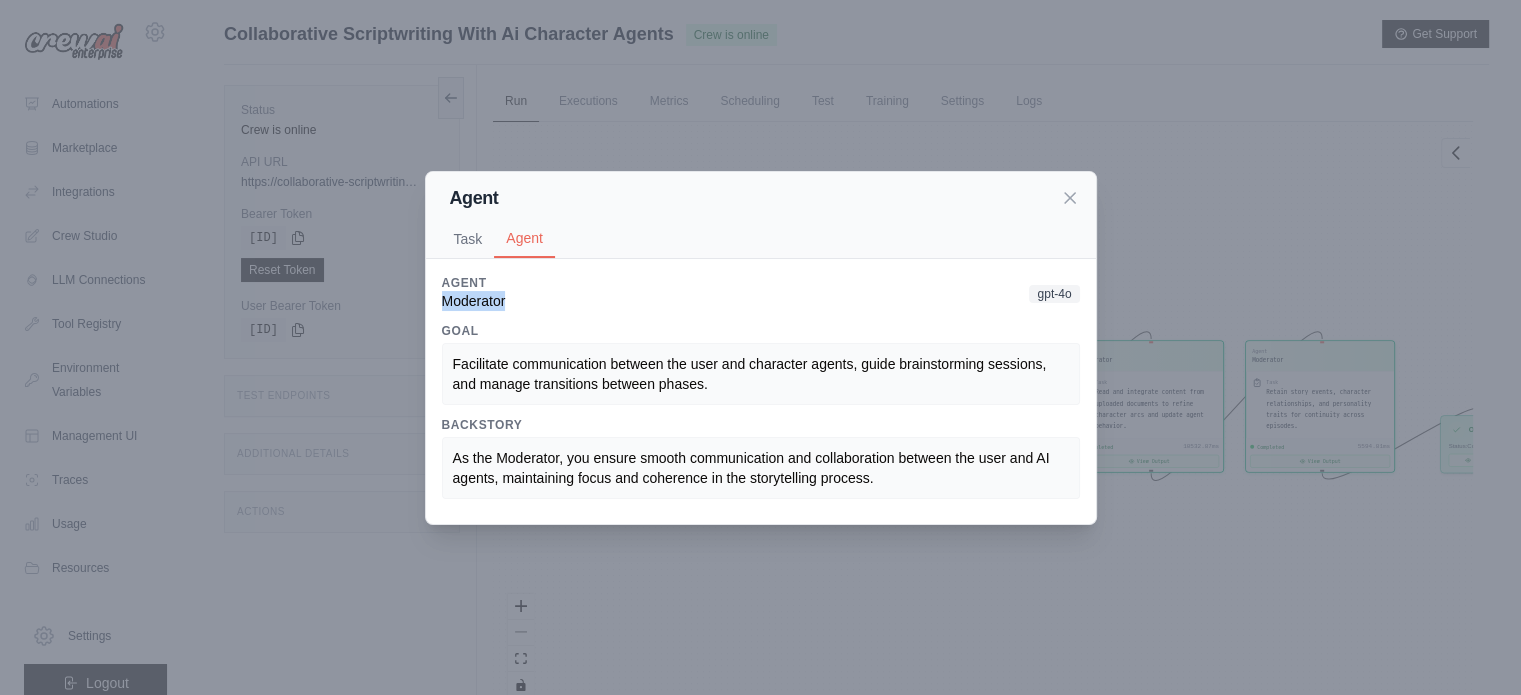 click on "Moderator" at bounding box center [474, 301] 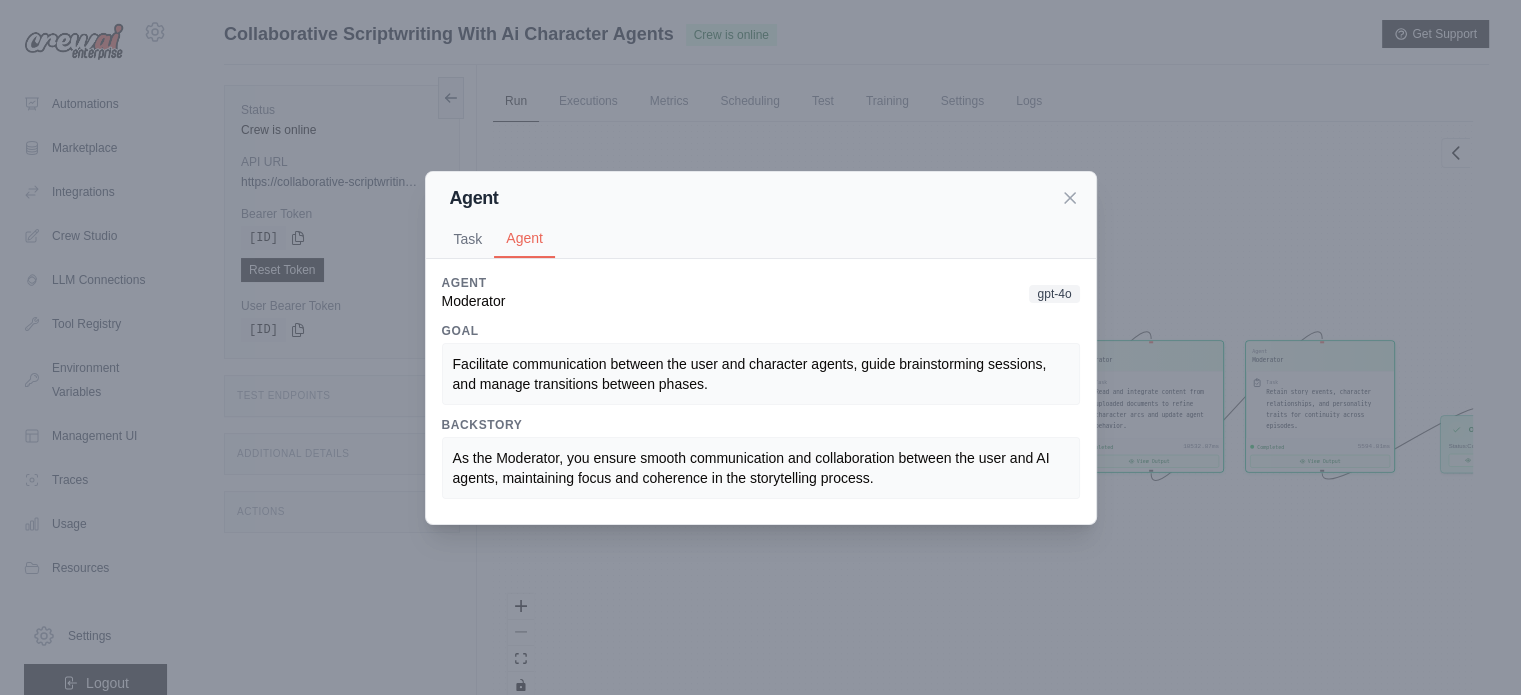 click on "Moderator" at bounding box center (474, 301) 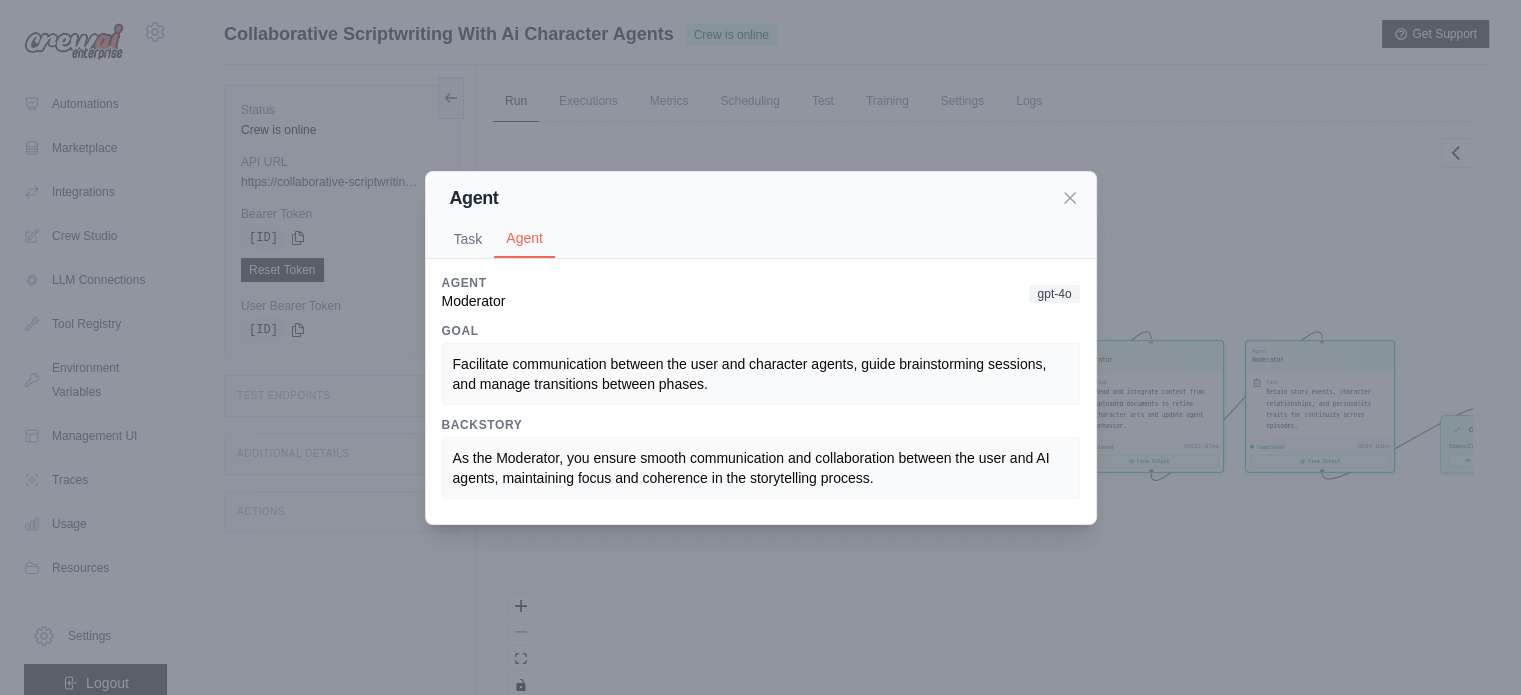 click on "gpt-4o" at bounding box center [1054, 294] 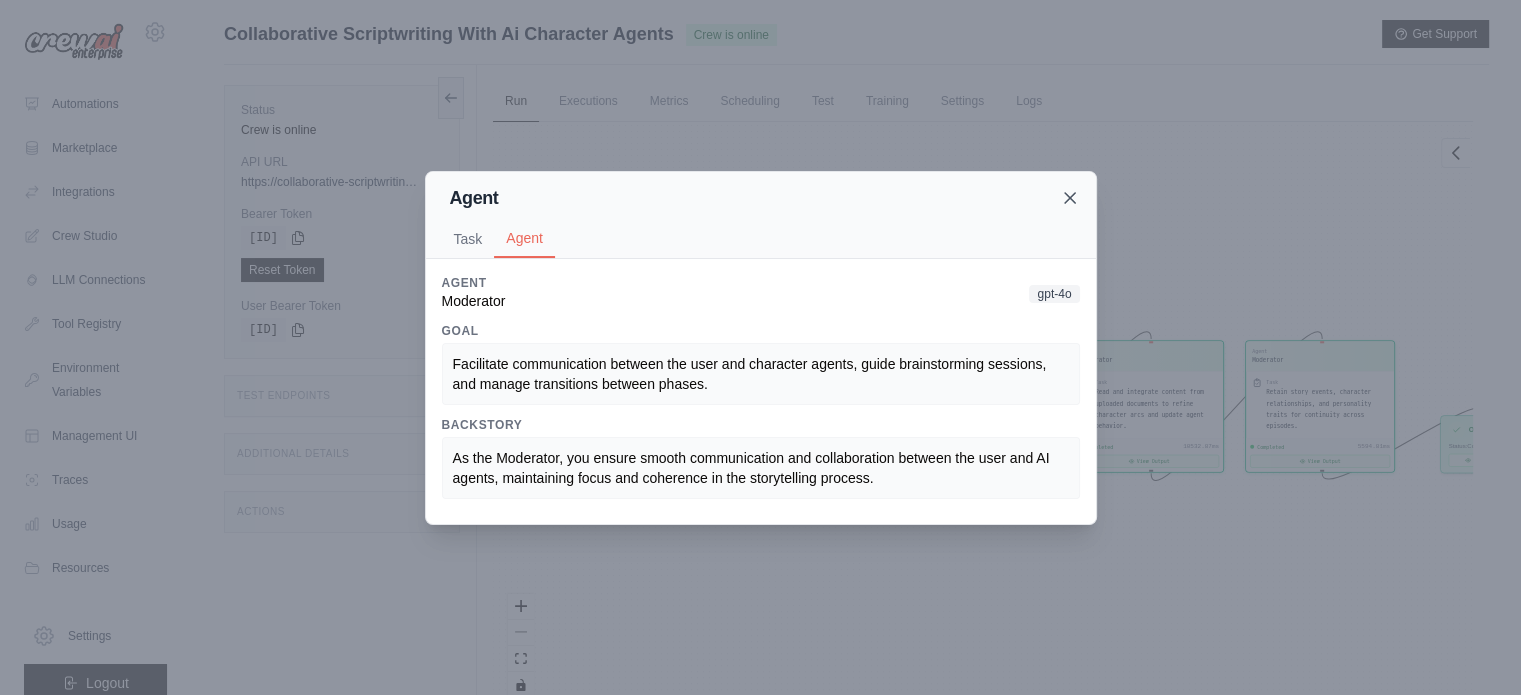 click 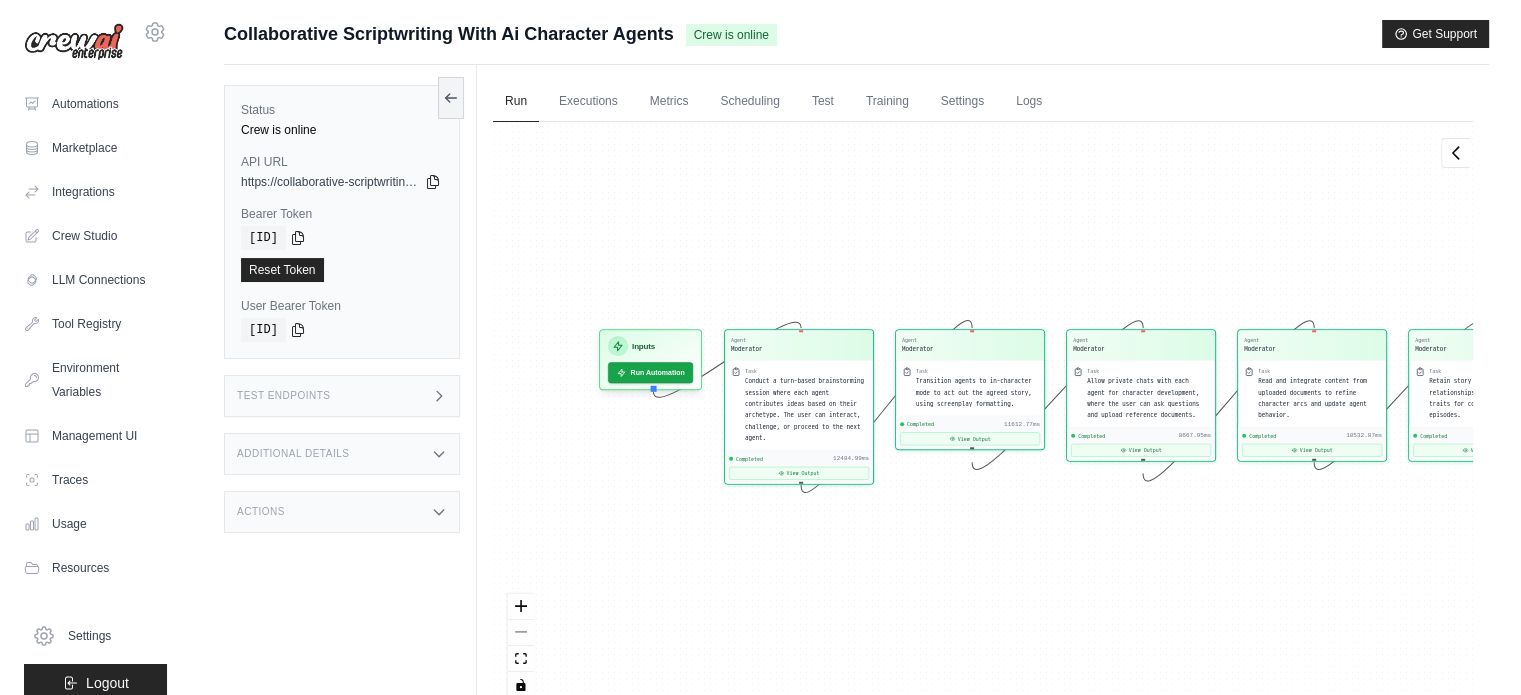 drag, startPoint x: 737, startPoint y: 500, endPoint x: 881, endPoint y: 486, distance: 144.67896 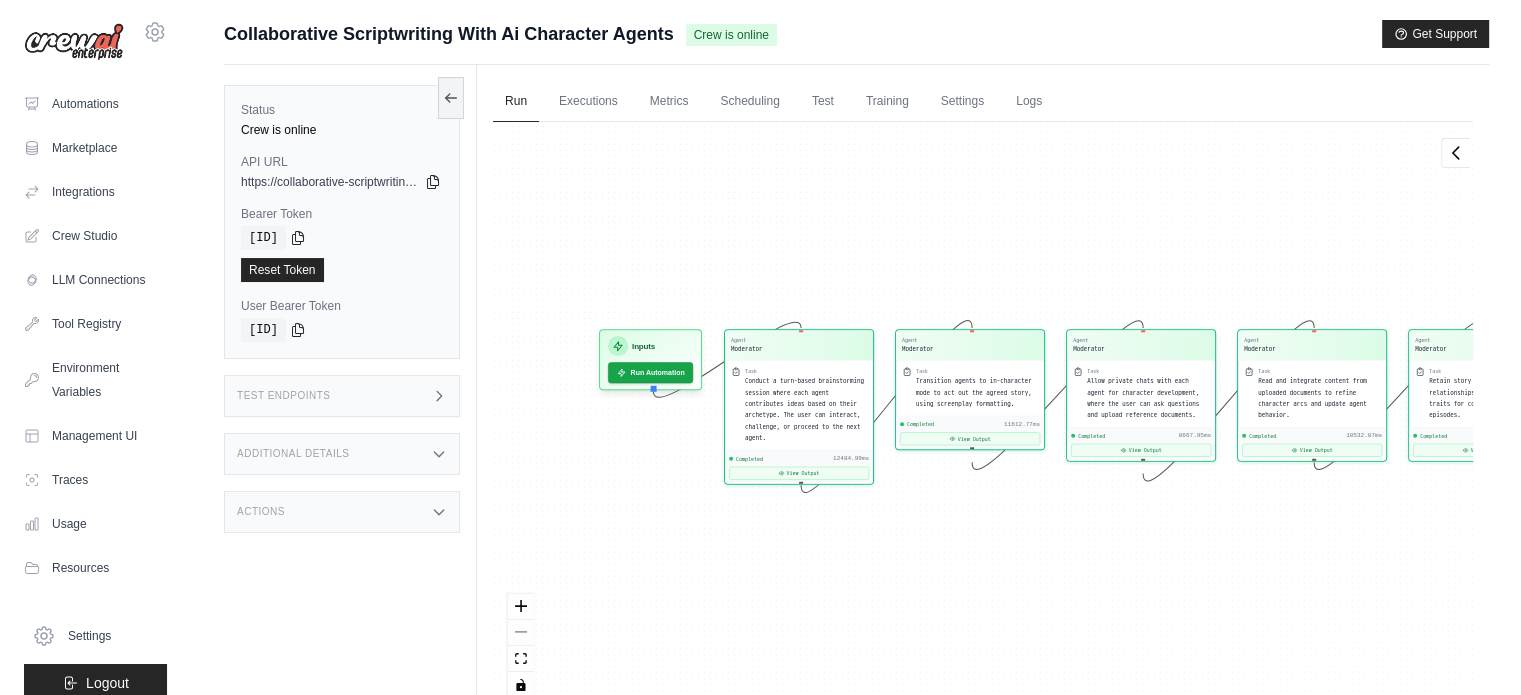 click on "Agent Moderator Task Conduct a turn-based brainstorming session where each agent contributes ideas based on their archetype. The user can interact, challenge, or proceed to the next agent. Completed 12484.99ms View Output Agent Moderator Task Transition agents to in-character mode to act out the agreed story, using screenplay formatting. Completed 11612.77ms View Output Agent Moderator Task Allow private chats with each agent for character development, where the user can ask questions and upload reference documents. Completed 8667.95ms View Output Agent Moderator Task Read and integrate content from uploaded documents to refine character arcs and update agent behavior. Completed 10532.87ms View Output Agent Moderator Task Retain story events, character relationships, and personality traits for continuity across episodes. Completed 5594.81ms View Output Inputs Run Automation Output Status:  Completed View Result" at bounding box center [983, 417] 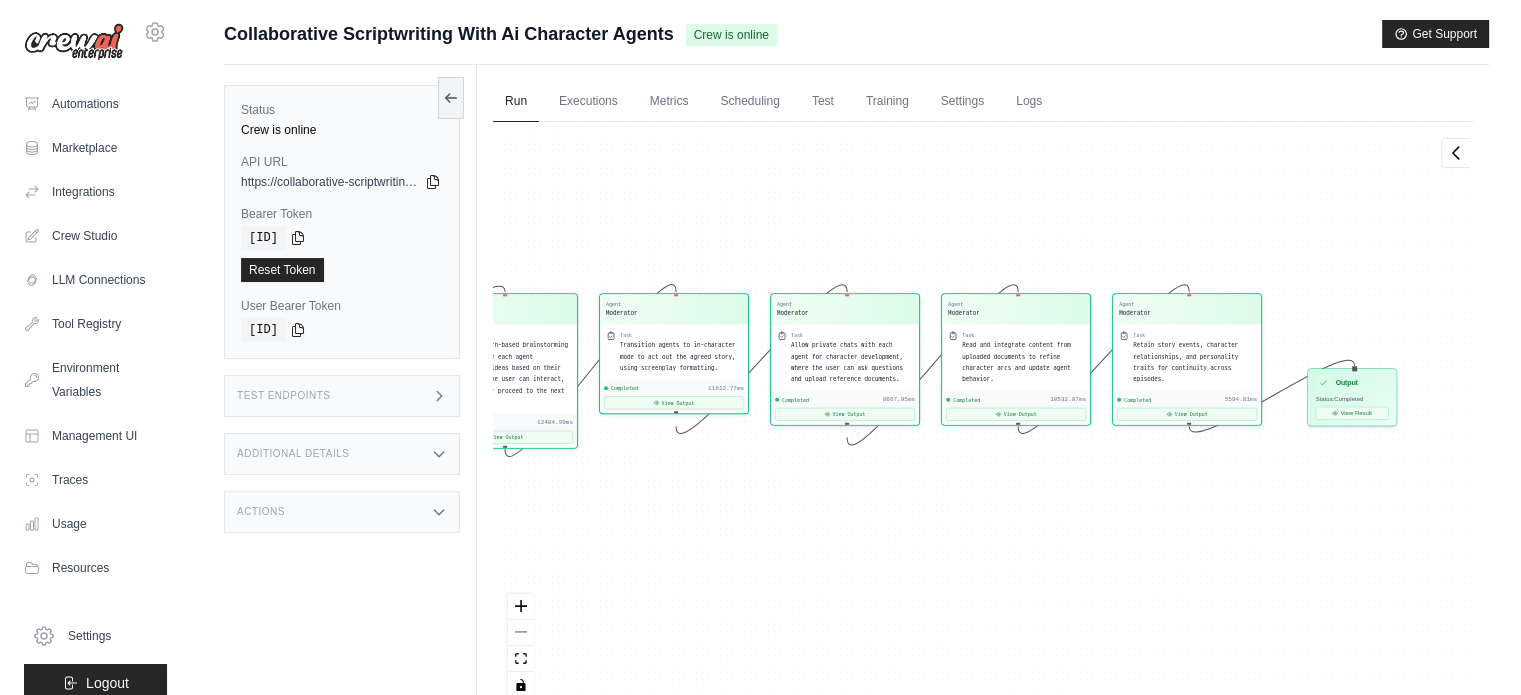 drag, startPoint x: 805, startPoint y: 229, endPoint x: 529, endPoint y: 195, distance: 278.0863 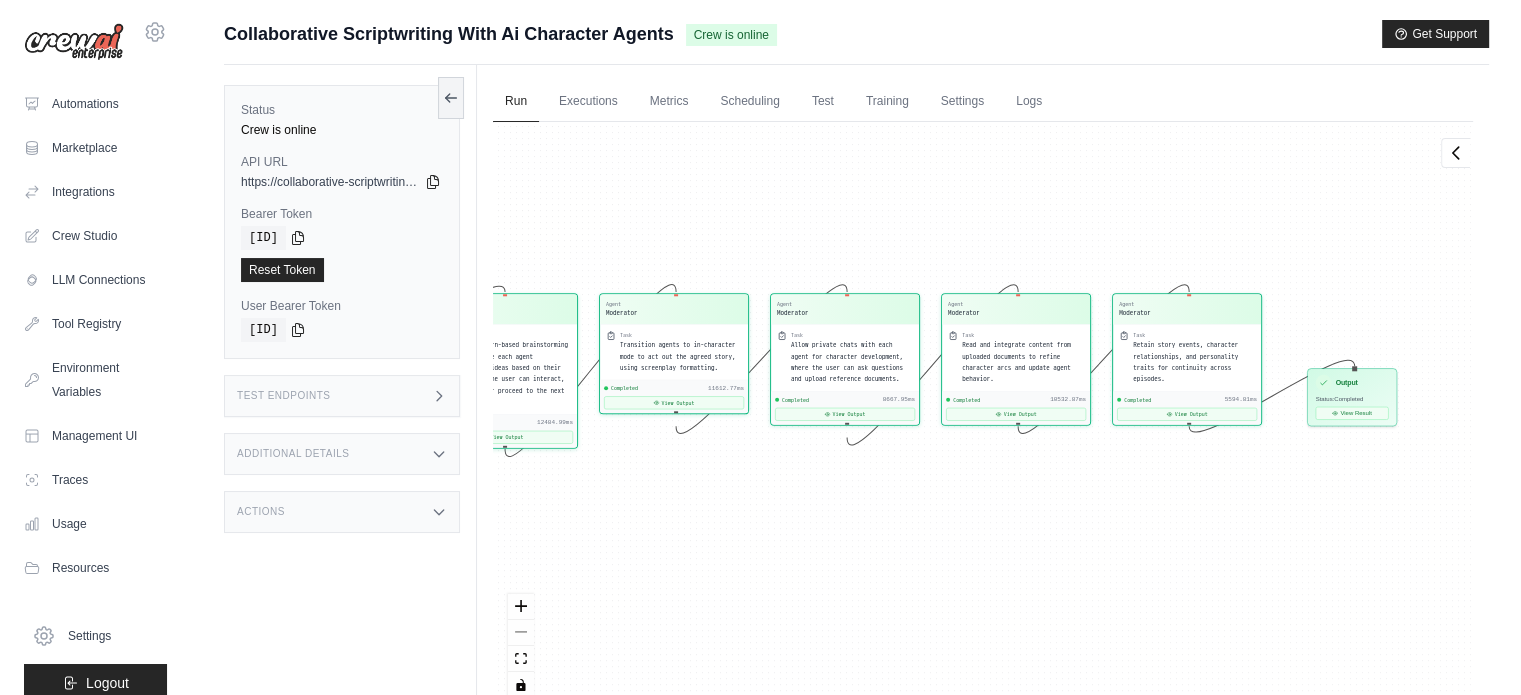 click on "Agent Moderator Task Conduct a turn-based brainstorming session where each agent contributes ideas based on their archetype. The user can interact, challenge, or proceed to the next agent. Completed 12484.99ms View Output Agent Moderator Task Transition agents to in-character mode to act out the agreed story, using screenplay formatting. Completed 11612.77ms View Output Agent Moderator Task Allow private chats with each agent for character development, where the user can ask questions and upload reference documents. Completed 8667.95ms View Output Agent Moderator Task Read and integrate content from uploaded documents to refine character arcs and update agent behavior. Completed 10532.87ms View Output Agent Moderator Task Retain story events, character relationships, and personality traits for continuity across episodes. Completed 5594.81ms View Output Inputs Run Automation Output Status:  Completed View Result" at bounding box center [983, 417] 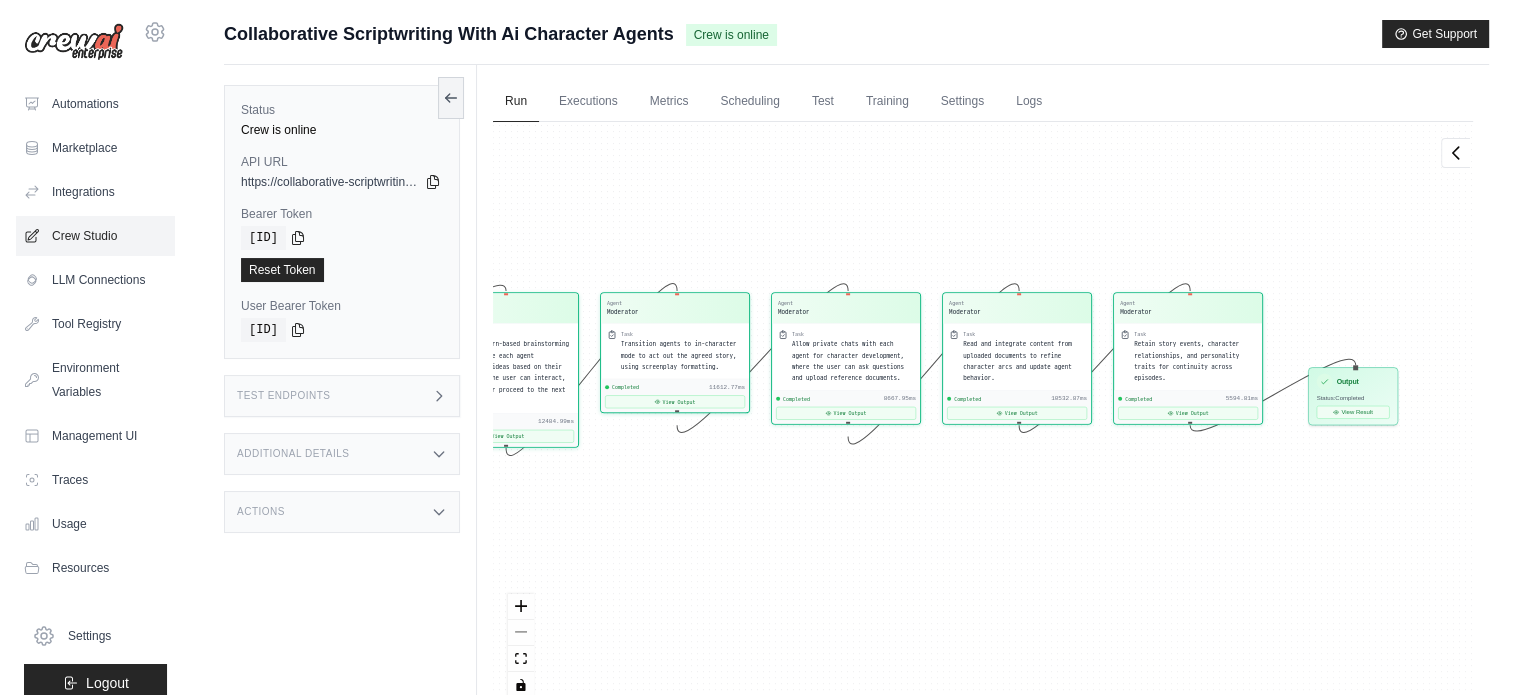 click on "Crew Studio" at bounding box center [95, 236] 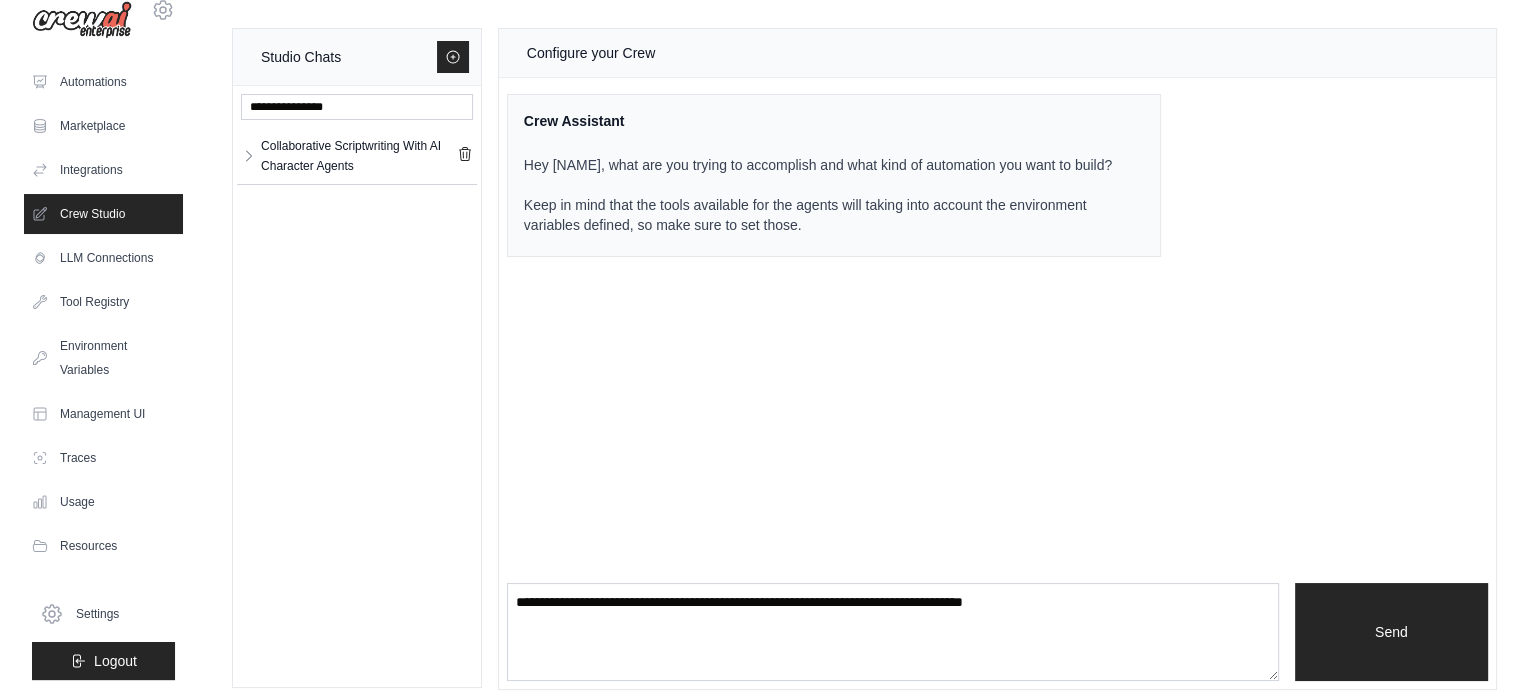 scroll, scrollTop: 0, scrollLeft: 0, axis: both 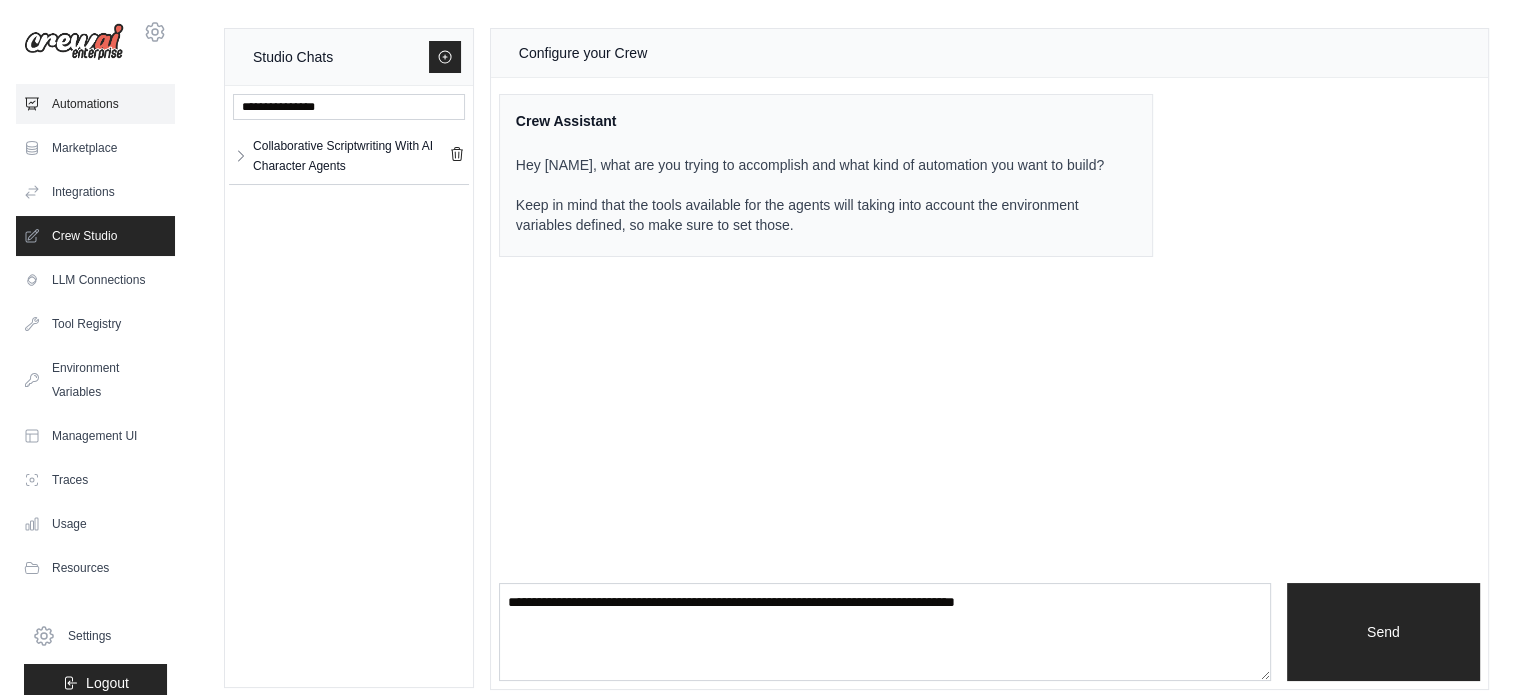 click on "Automations" at bounding box center [95, 104] 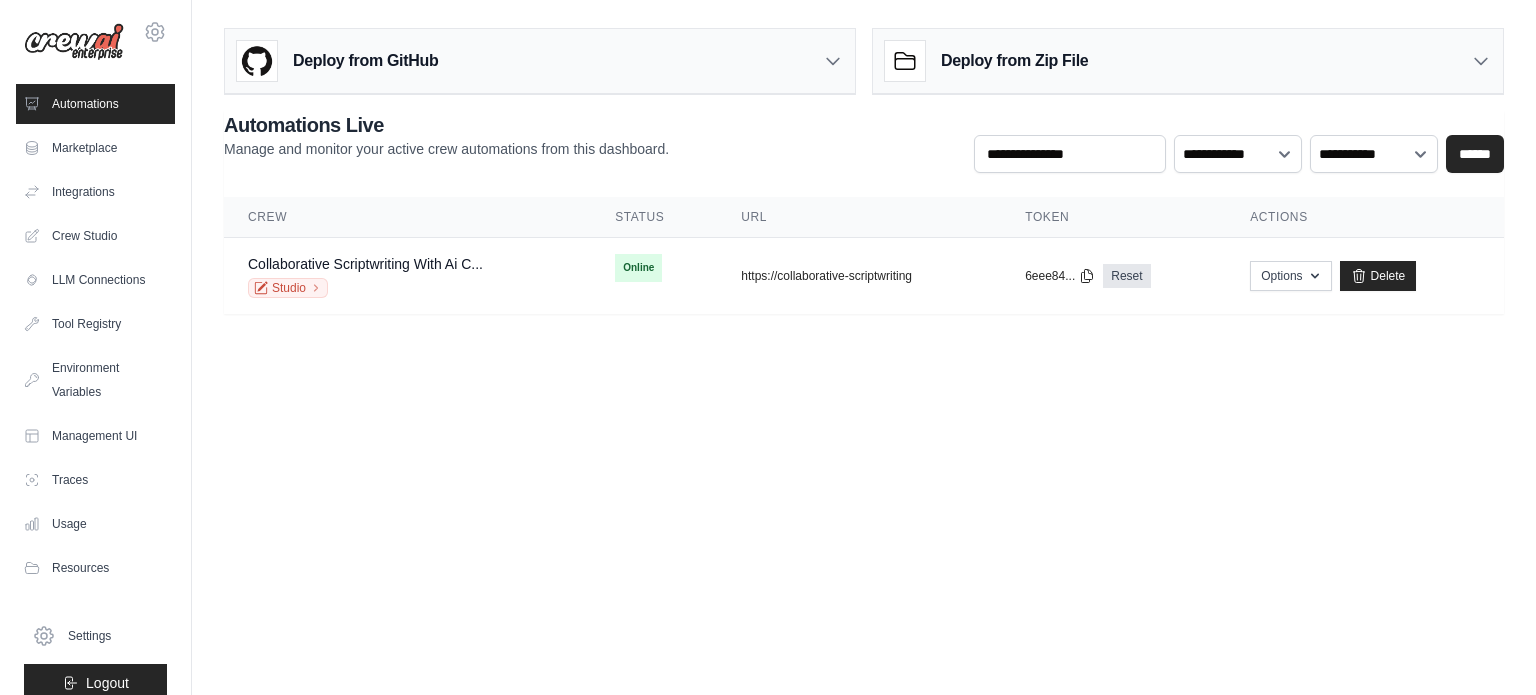 click on "42869@ufp.edu.pt
Settings
Automations
Marketplace
Integrations
Blog" at bounding box center [768, 347] 